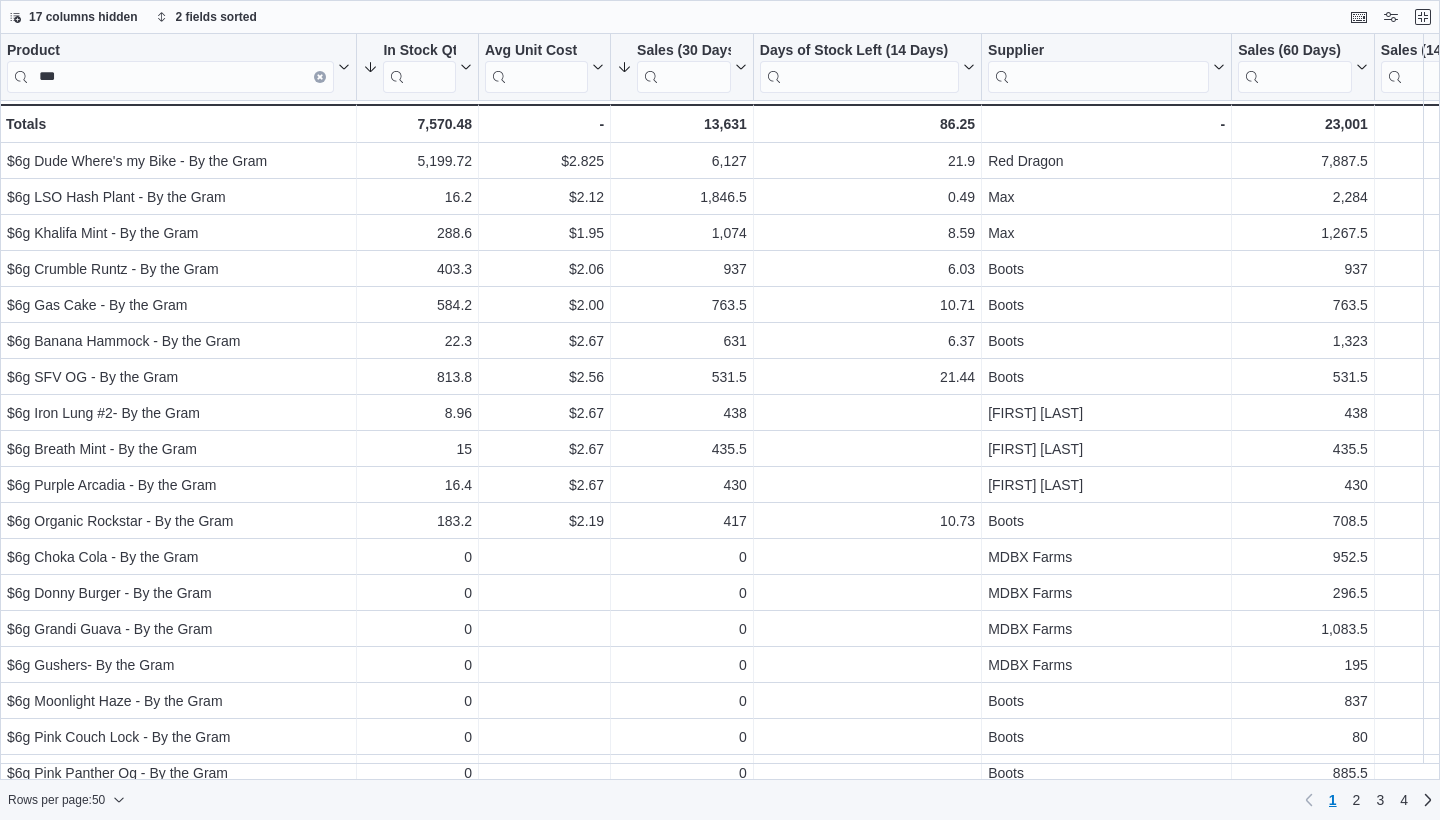scroll, scrollTop: 0, scrollLeft: 0, axis: both 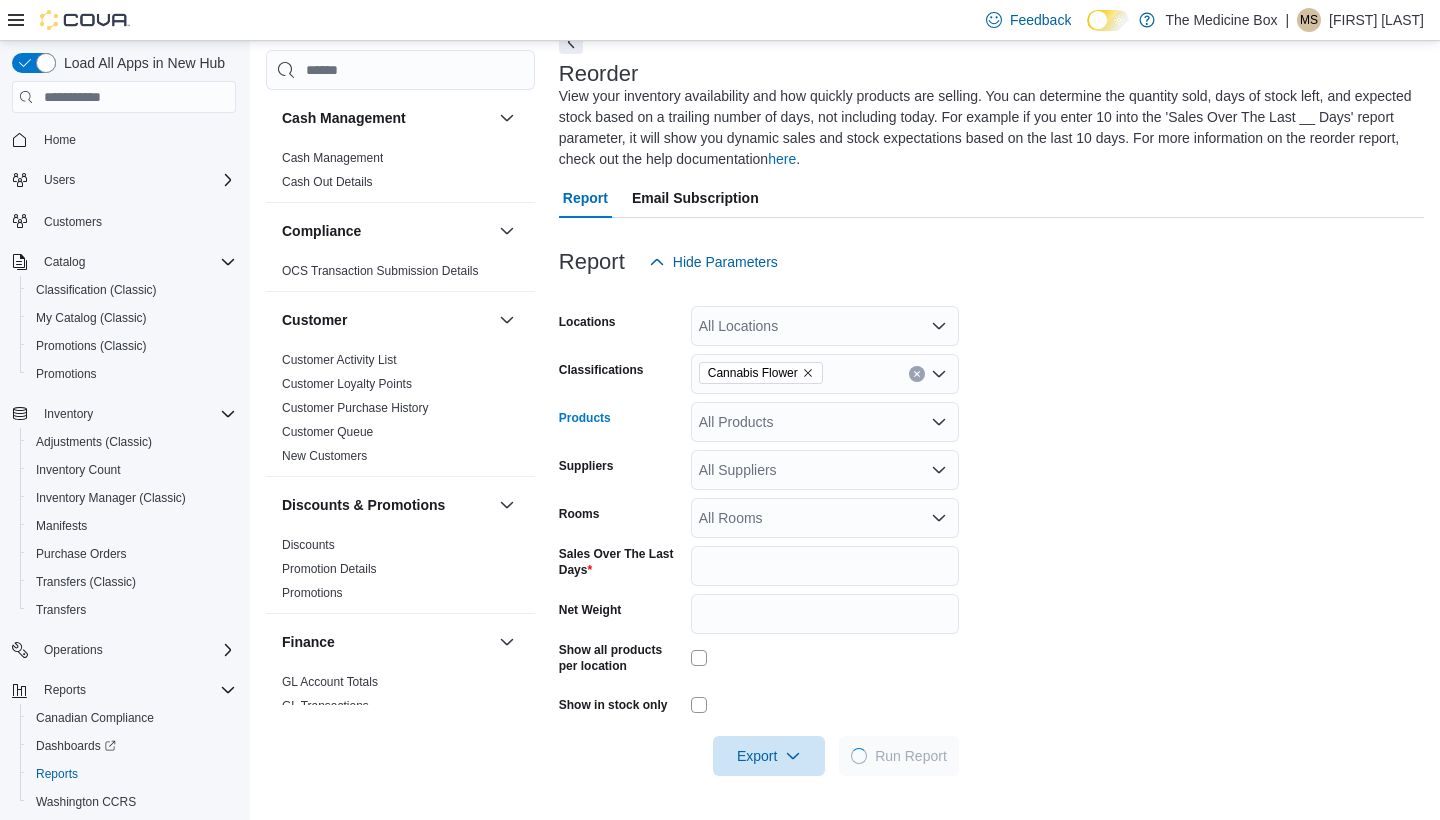 click on "All Products" at bounding box center [825, 422] 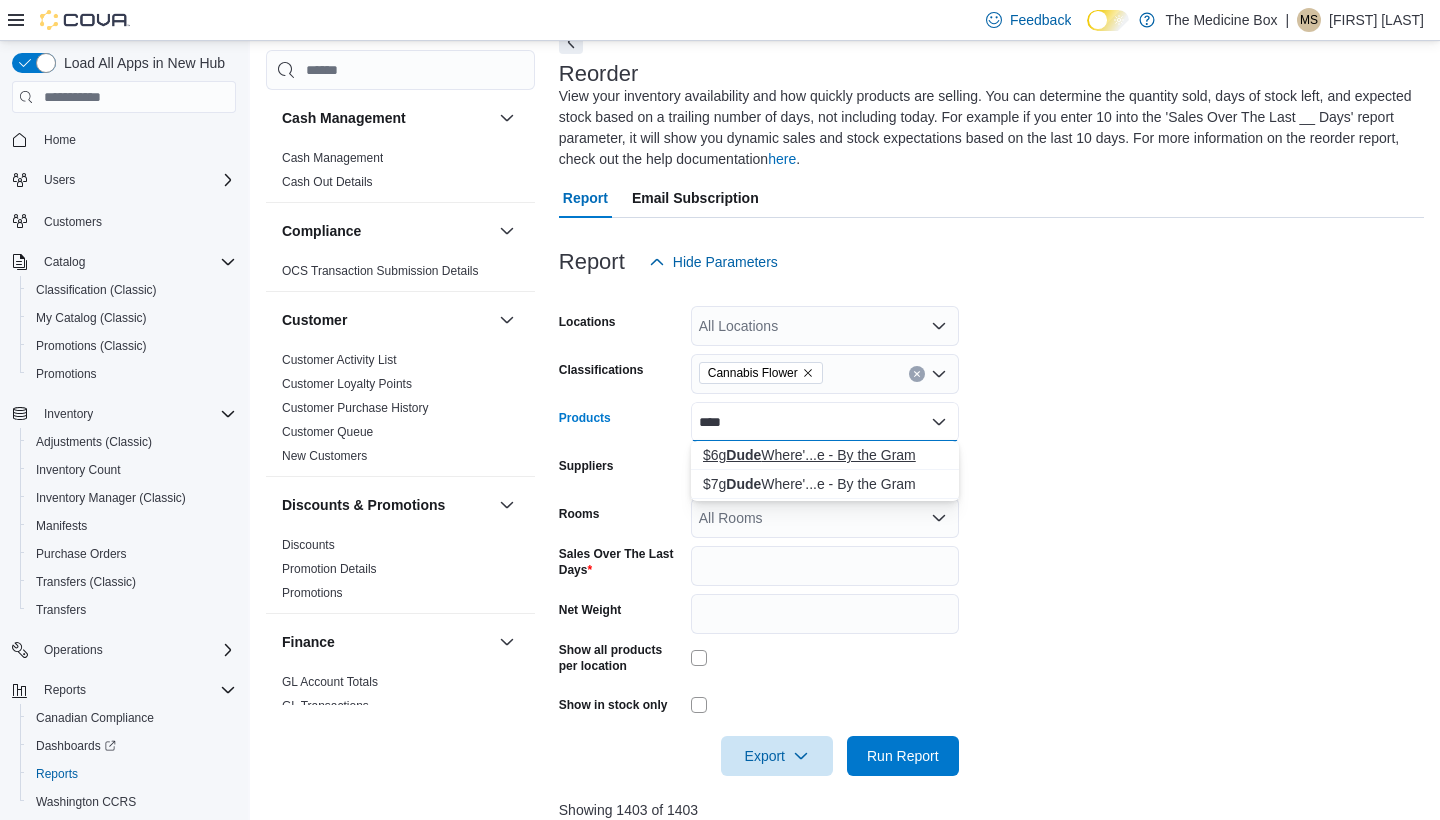 type on "****" 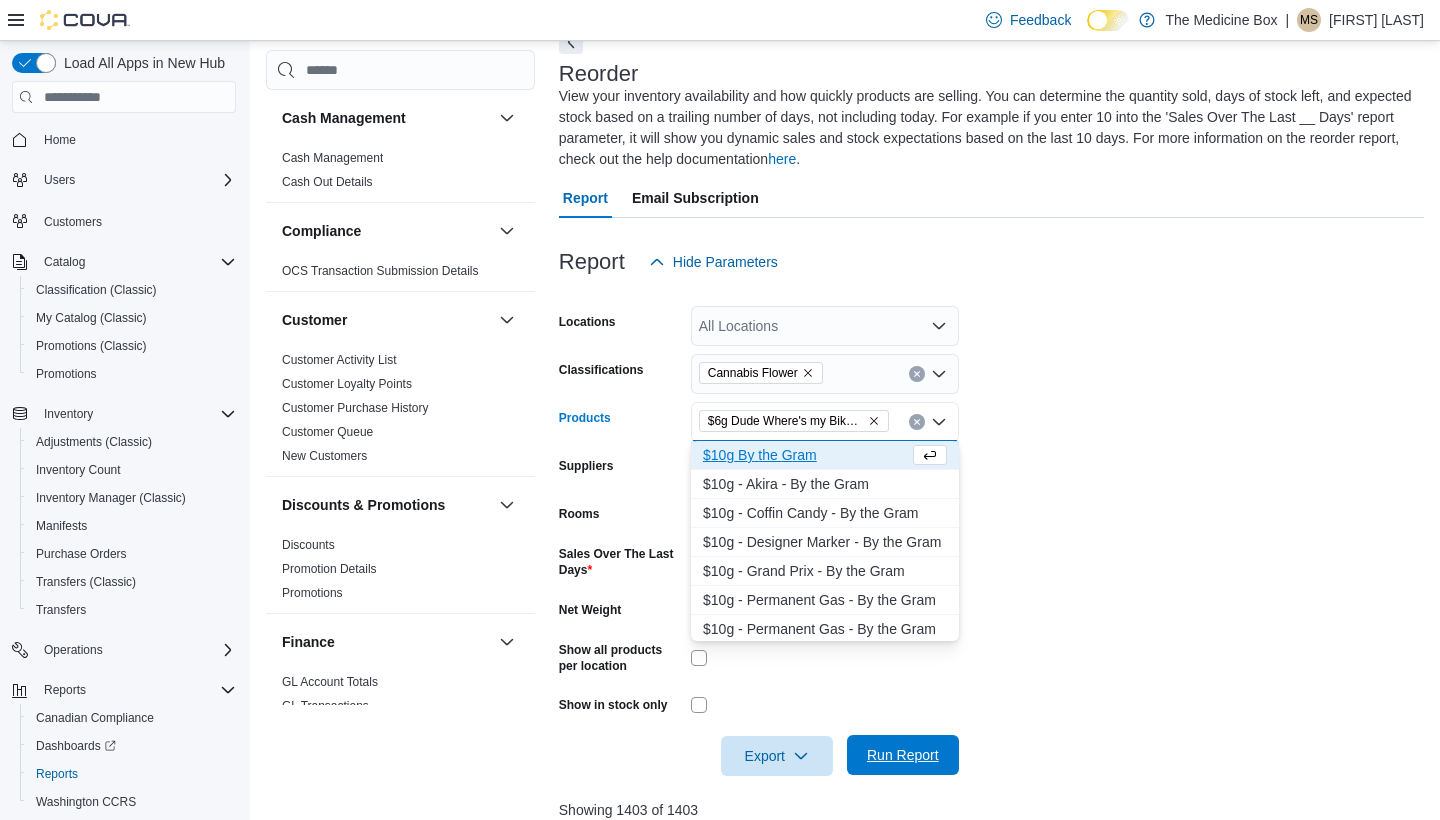 click on "Run Report" at bounding box center [903, 755] 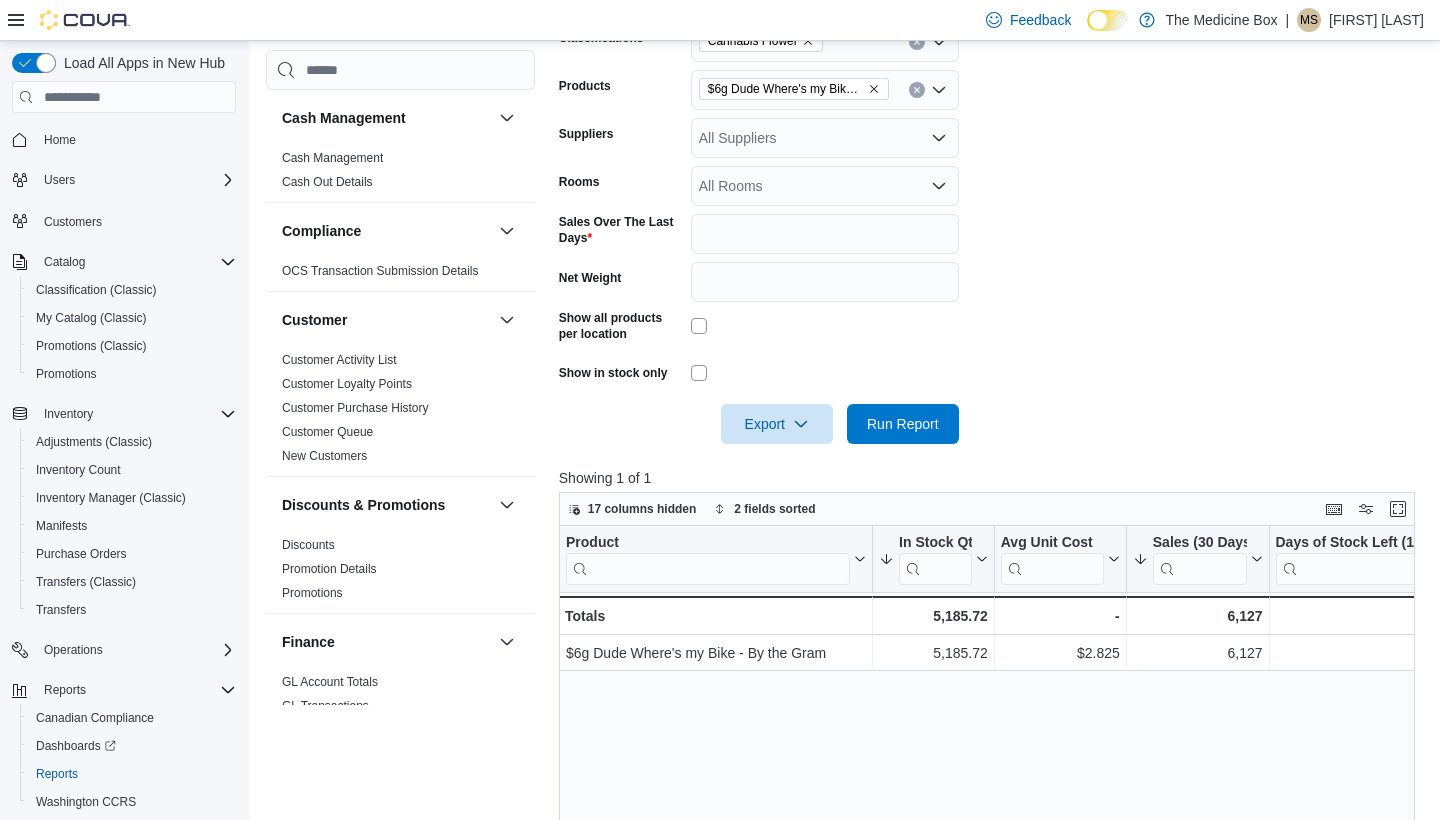 scroll, scrollTop: 451, scrollLeft: 0, axis: vertical 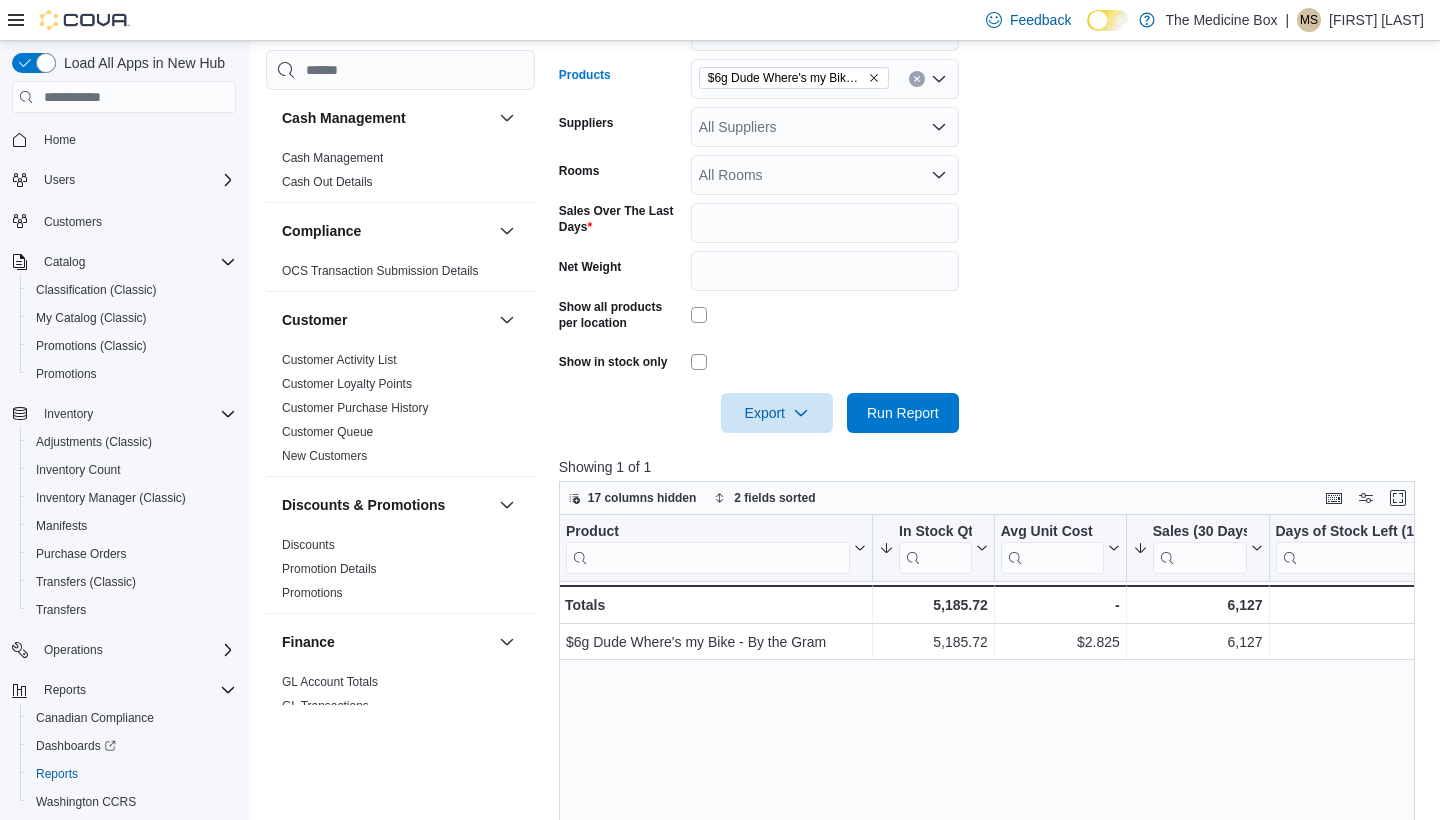 click 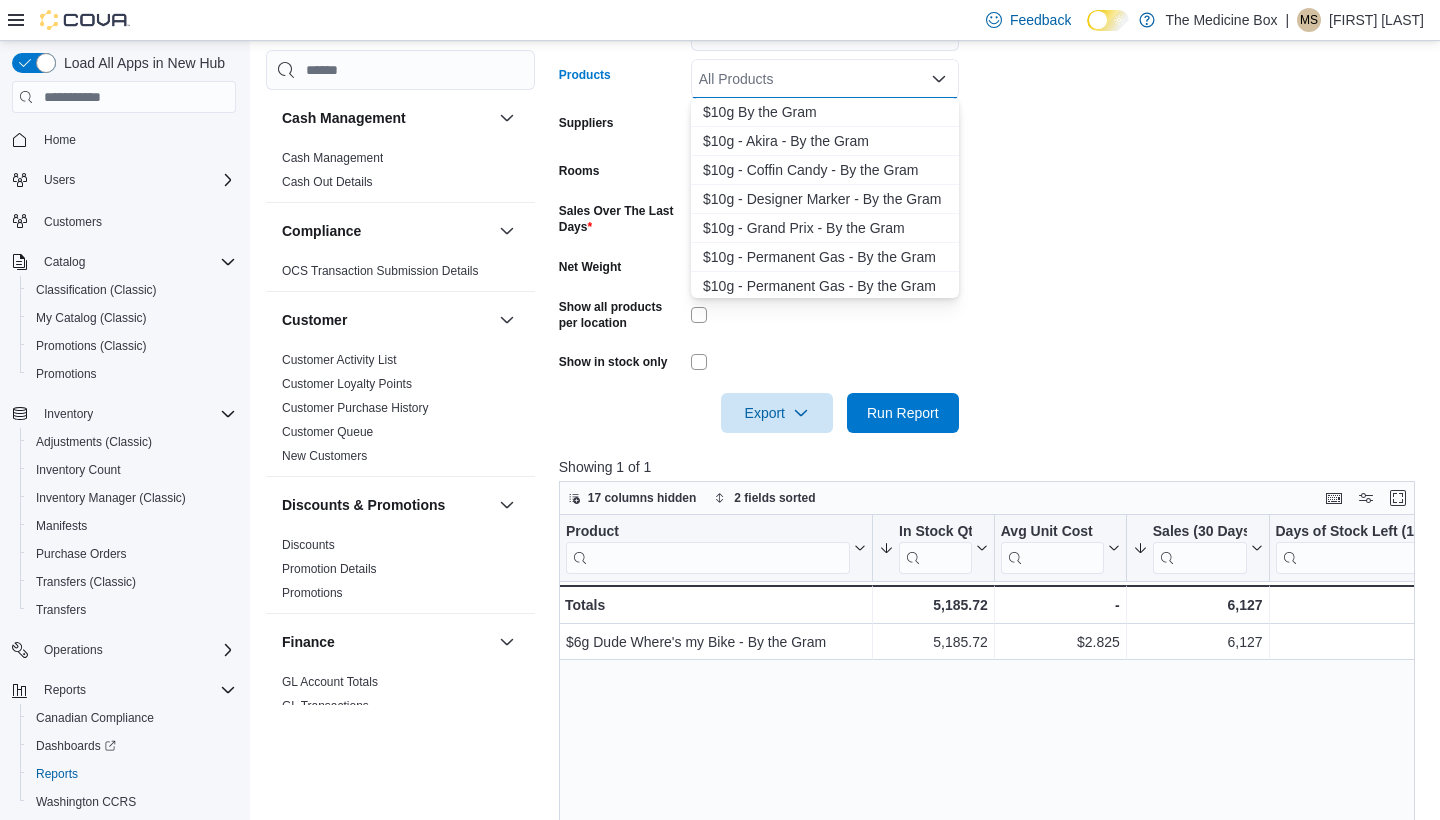 click on "Locations All Locations Classifications Cannabis Flower Products All Products Combo box. Selected. Combo box input. All Products. Type some text or, to display a list of choices, press Down Arrow. To exit the list of choices, press Escape. Suppliers All Suppliers Rooms All Rooms Sales Over The Last Days ** Net Weight Show all products per location Show in stock only Export  Run Report" at bounding box center [991, 186] 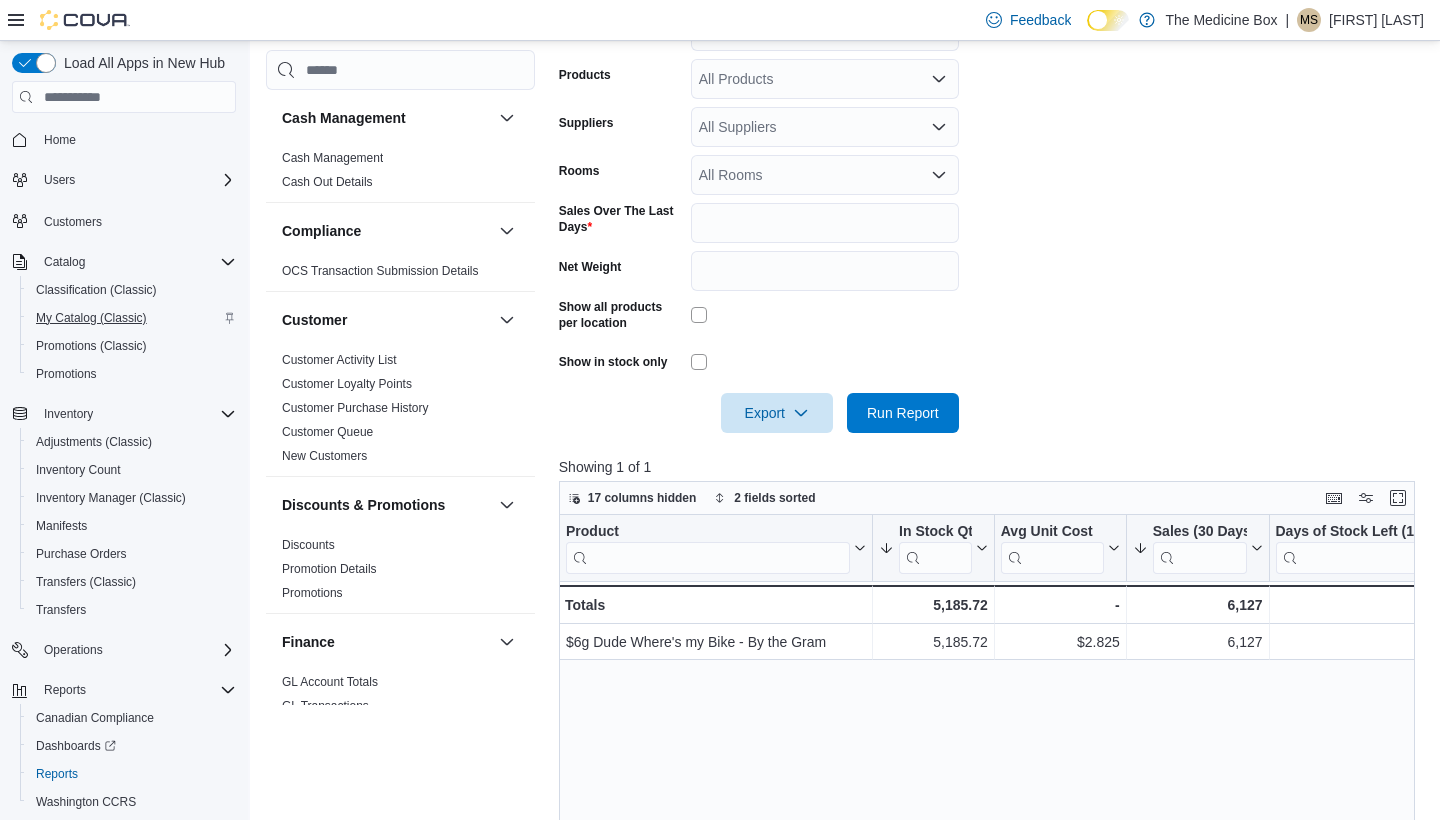 click on "My Catalog (Classic)" at bounding box center (91, 318) 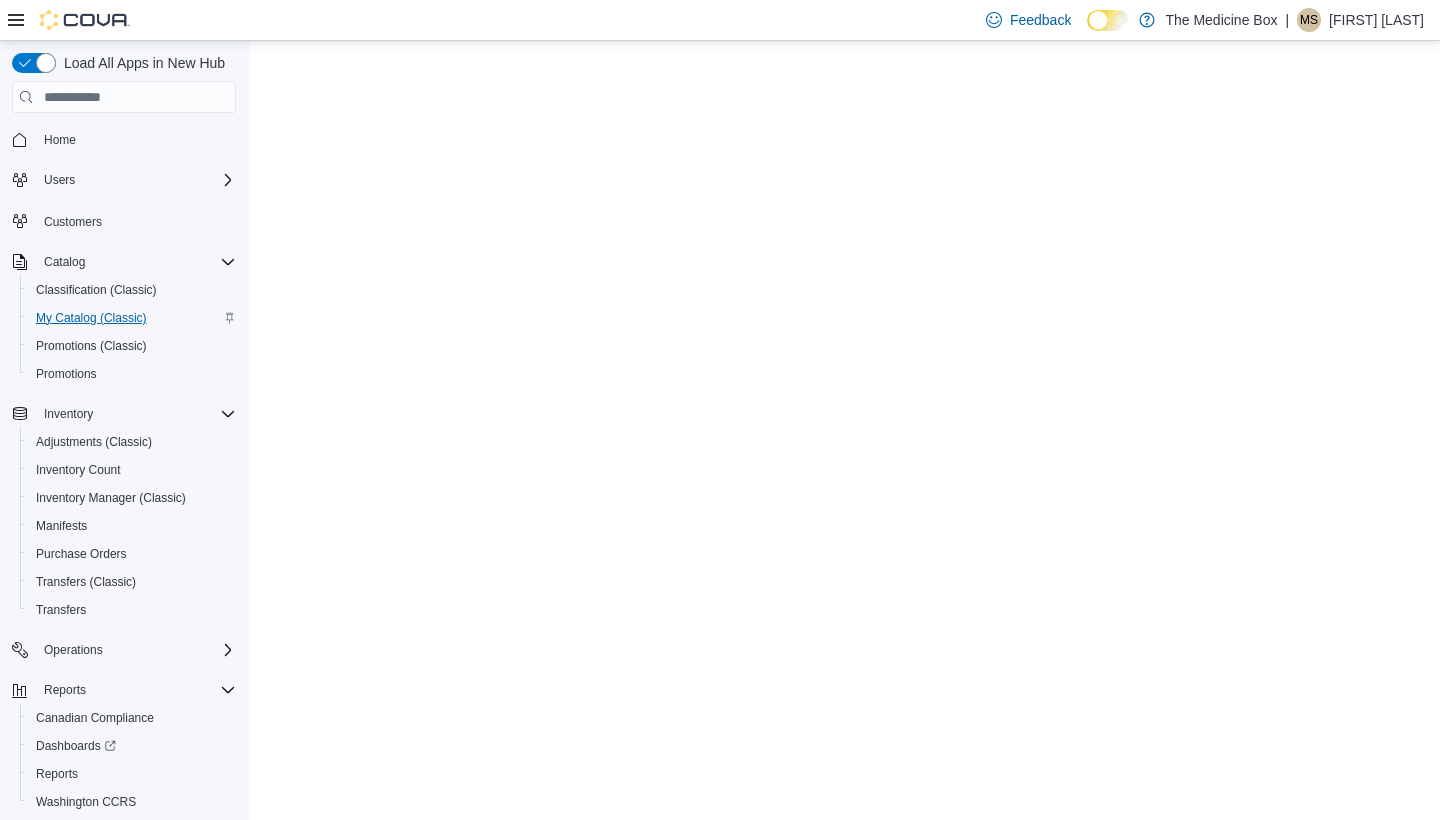 scroll, scrollTop: 0, scrollLeft: 0, axis: both 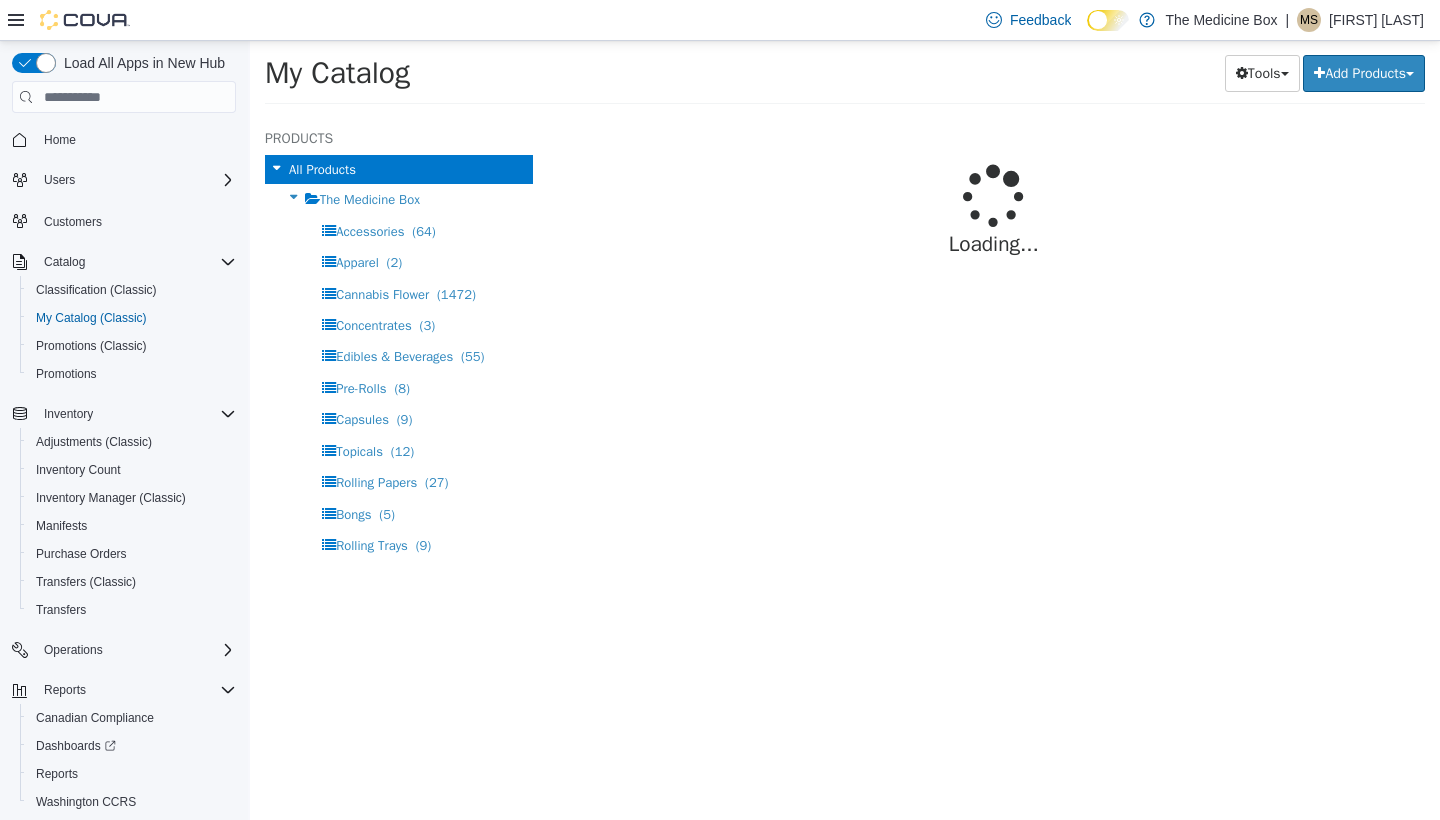 select on "**********" 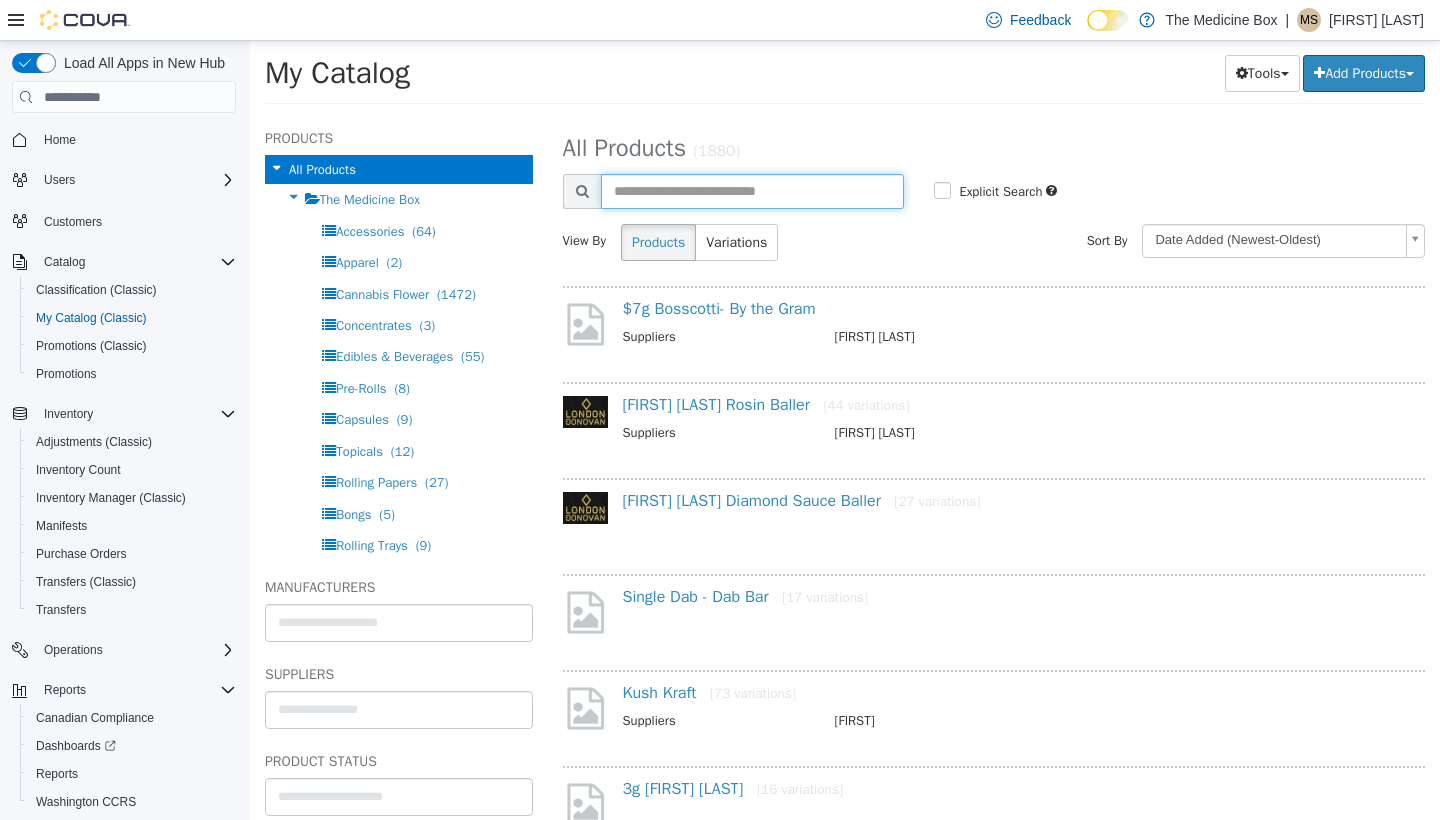 click at bounding box center [753, 191] 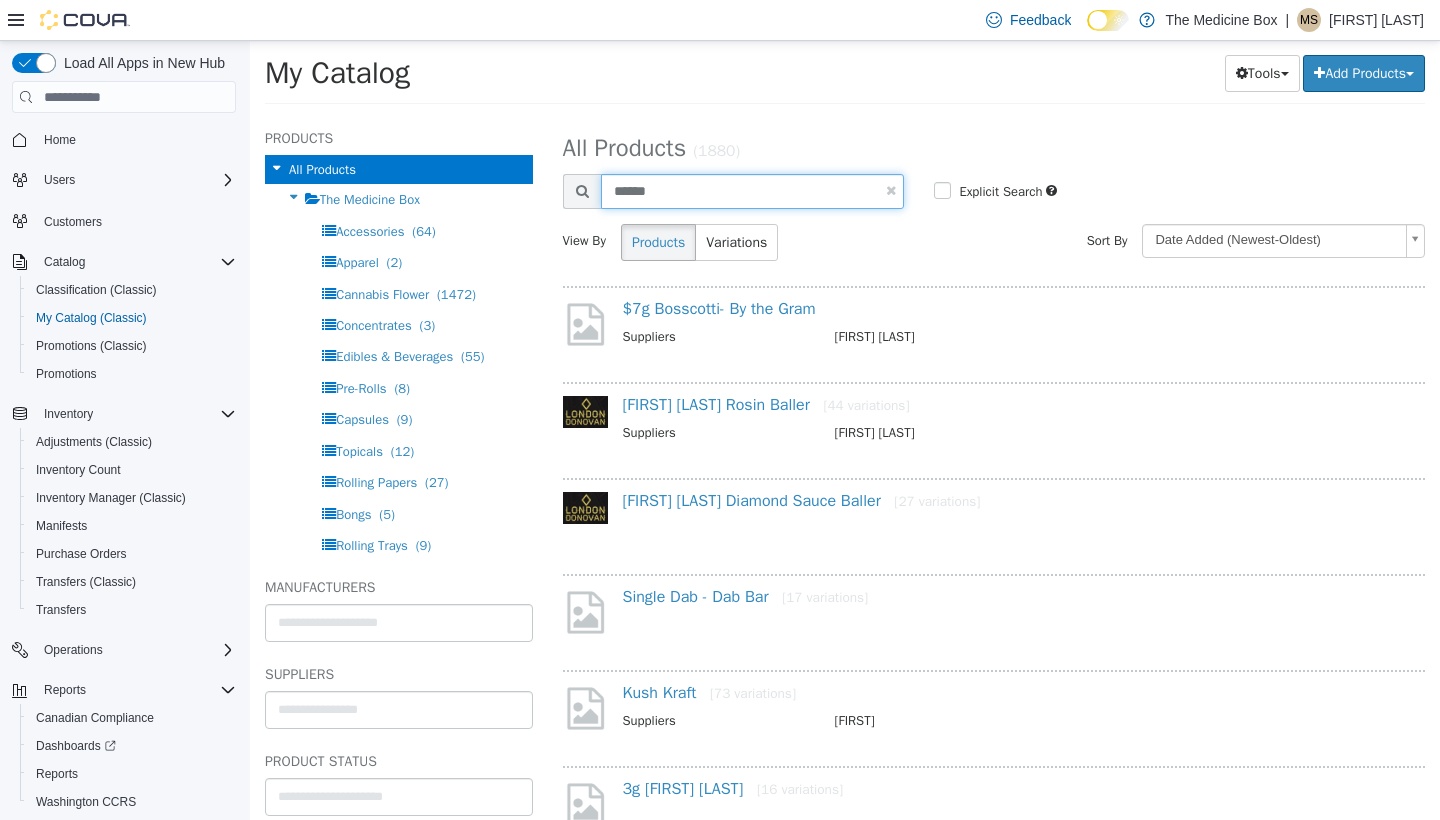 type on "******" 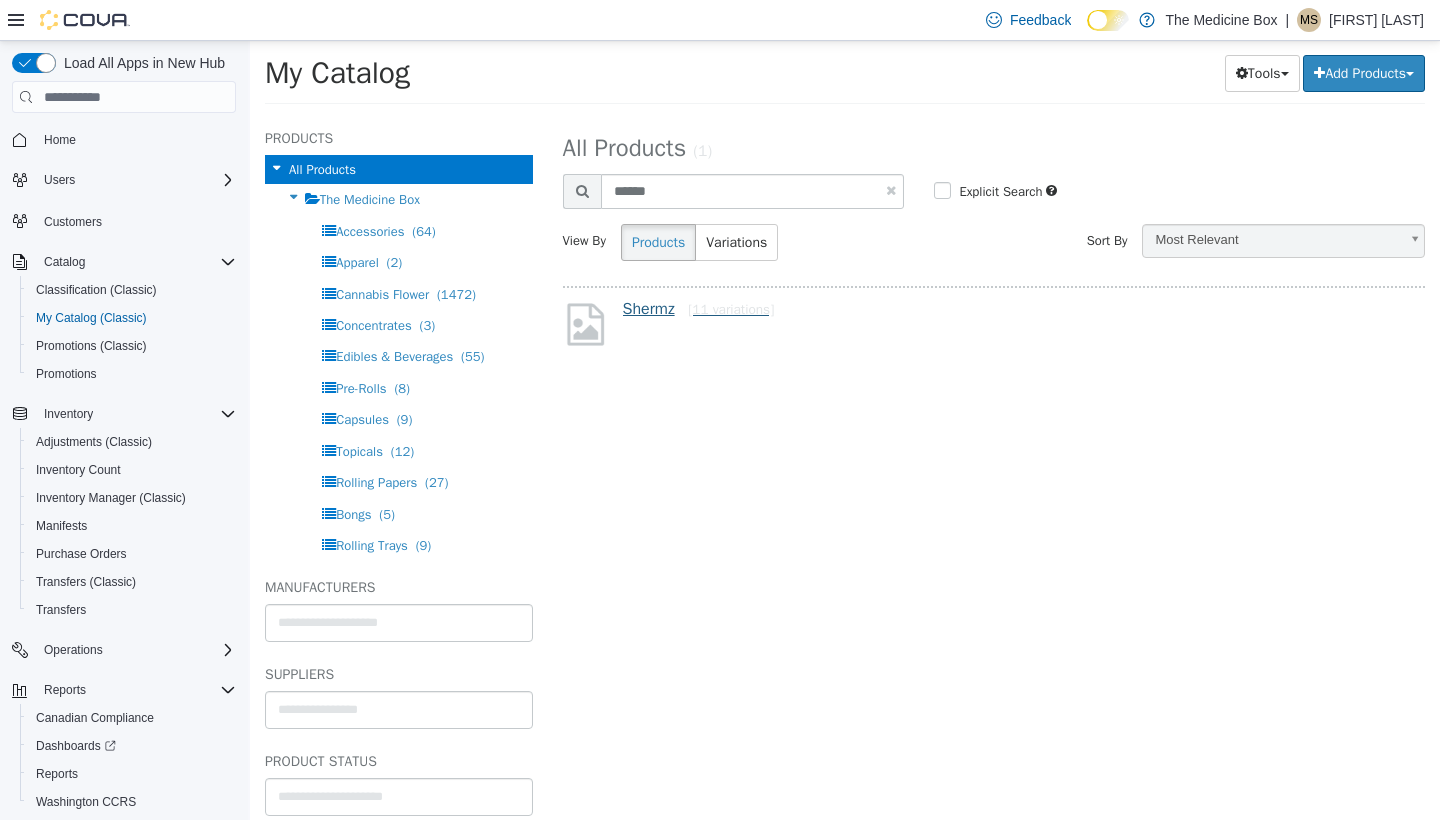 click on "Shermz
[11 variations]" at bounding box center [699, 309] 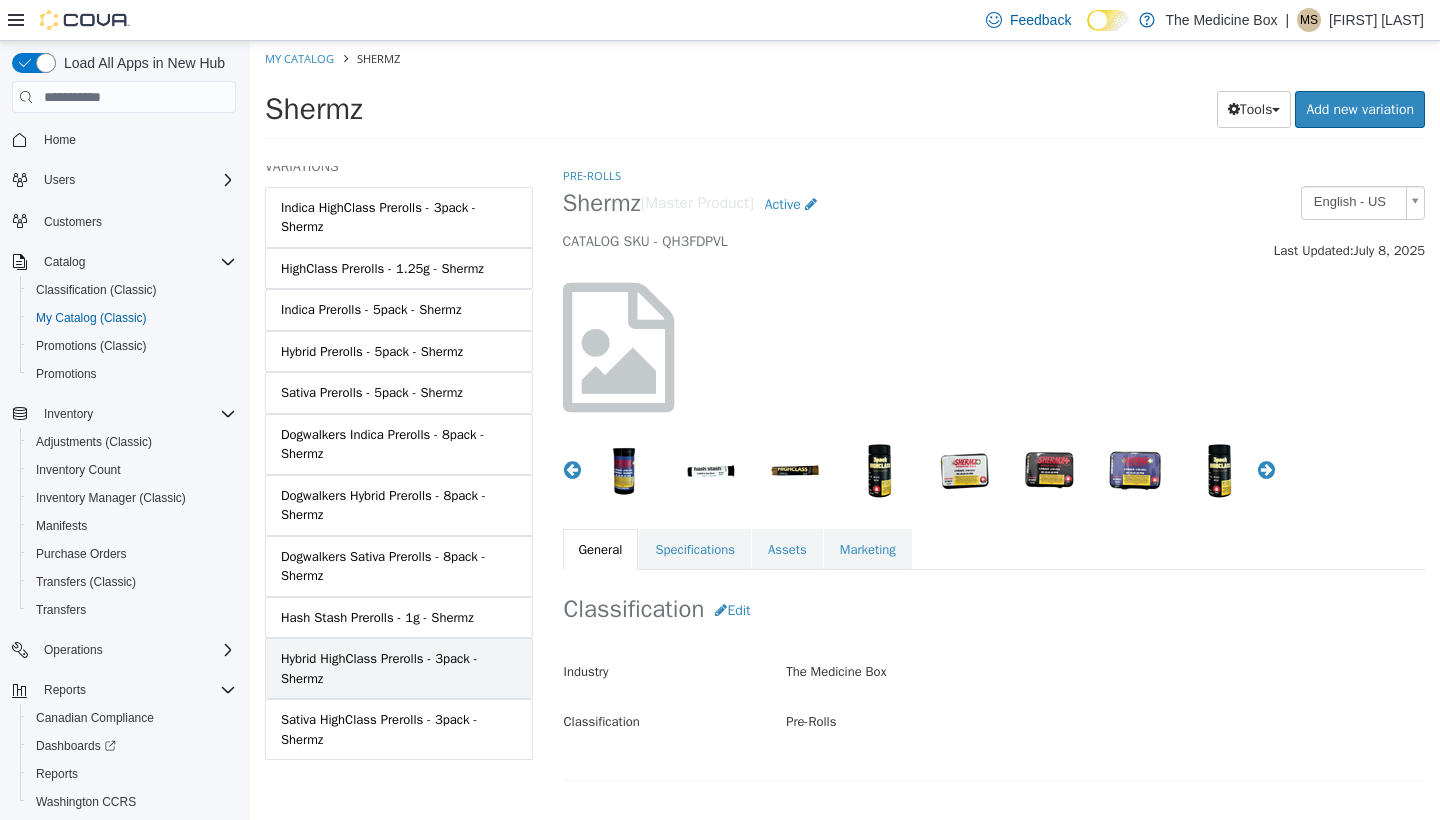 scroll, scrollTop: 140, scrollLeft: 0, axis: vertical 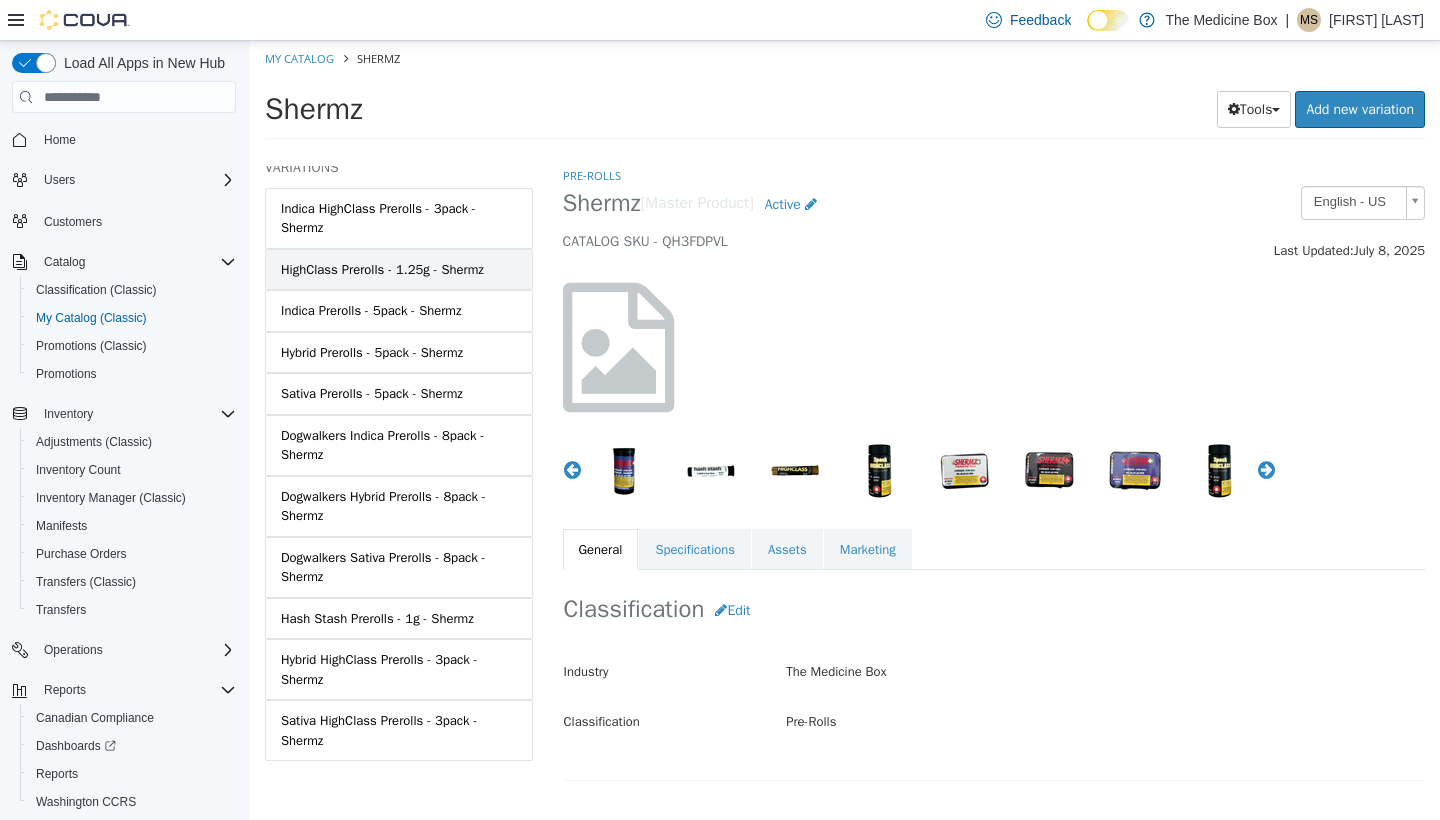 click on "HighClass Prerolls - 1.25g - Shermz" at bounding box center [382, 270] 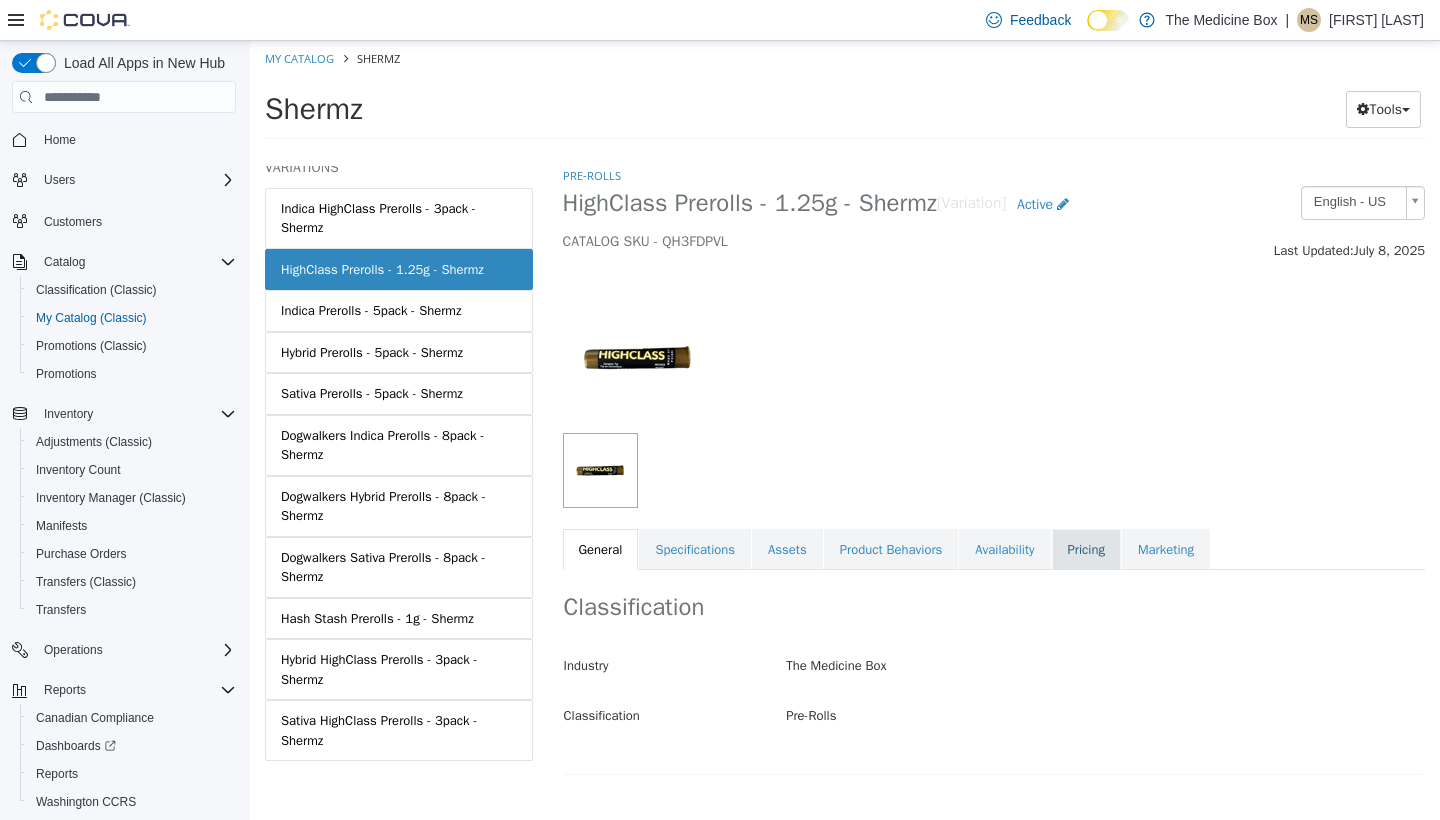click on "Pricing" at bounding box center (1086, 550) 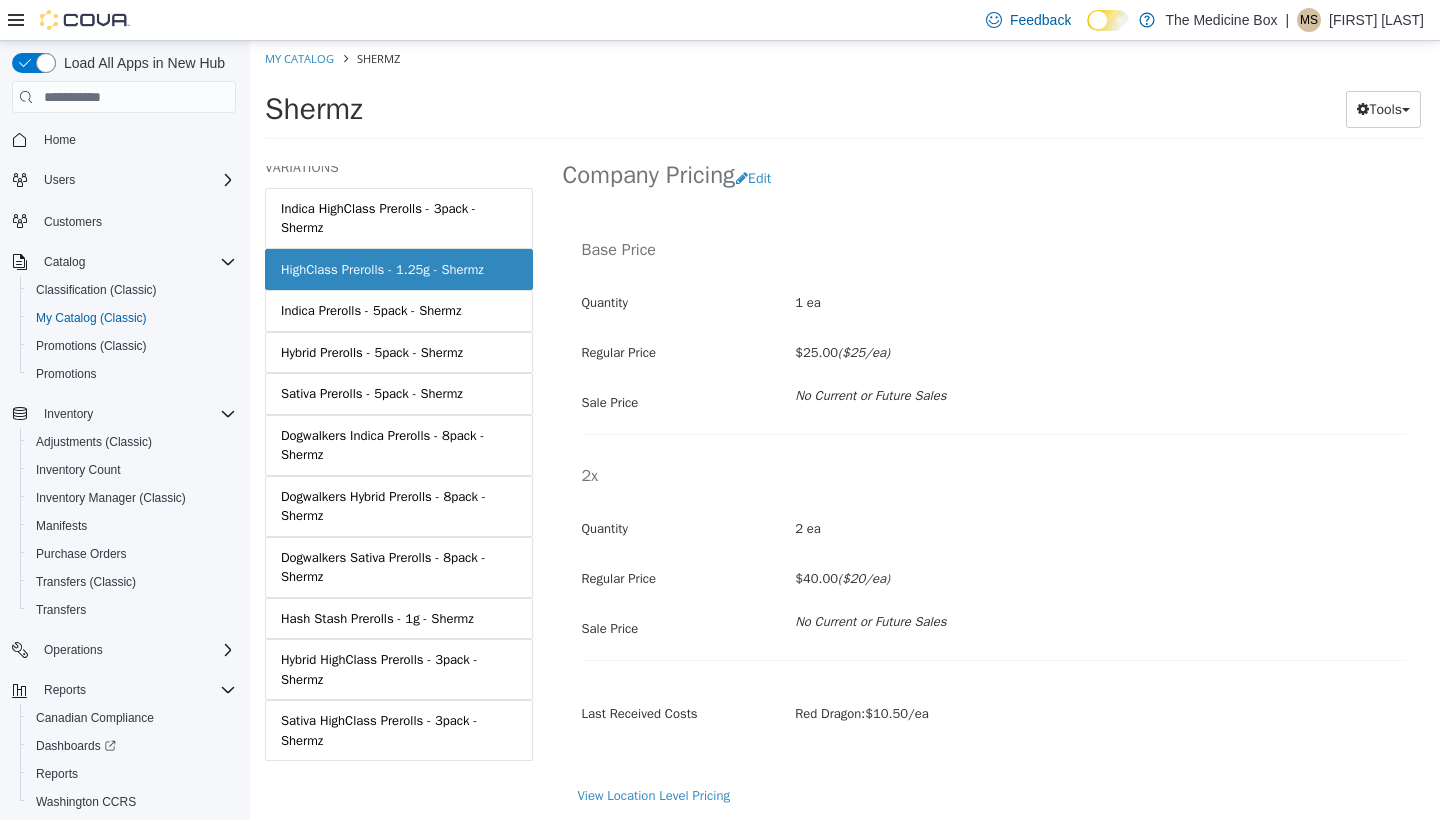 scroll, scrollTop: 445, scrollLeft: 0, axis: vertical 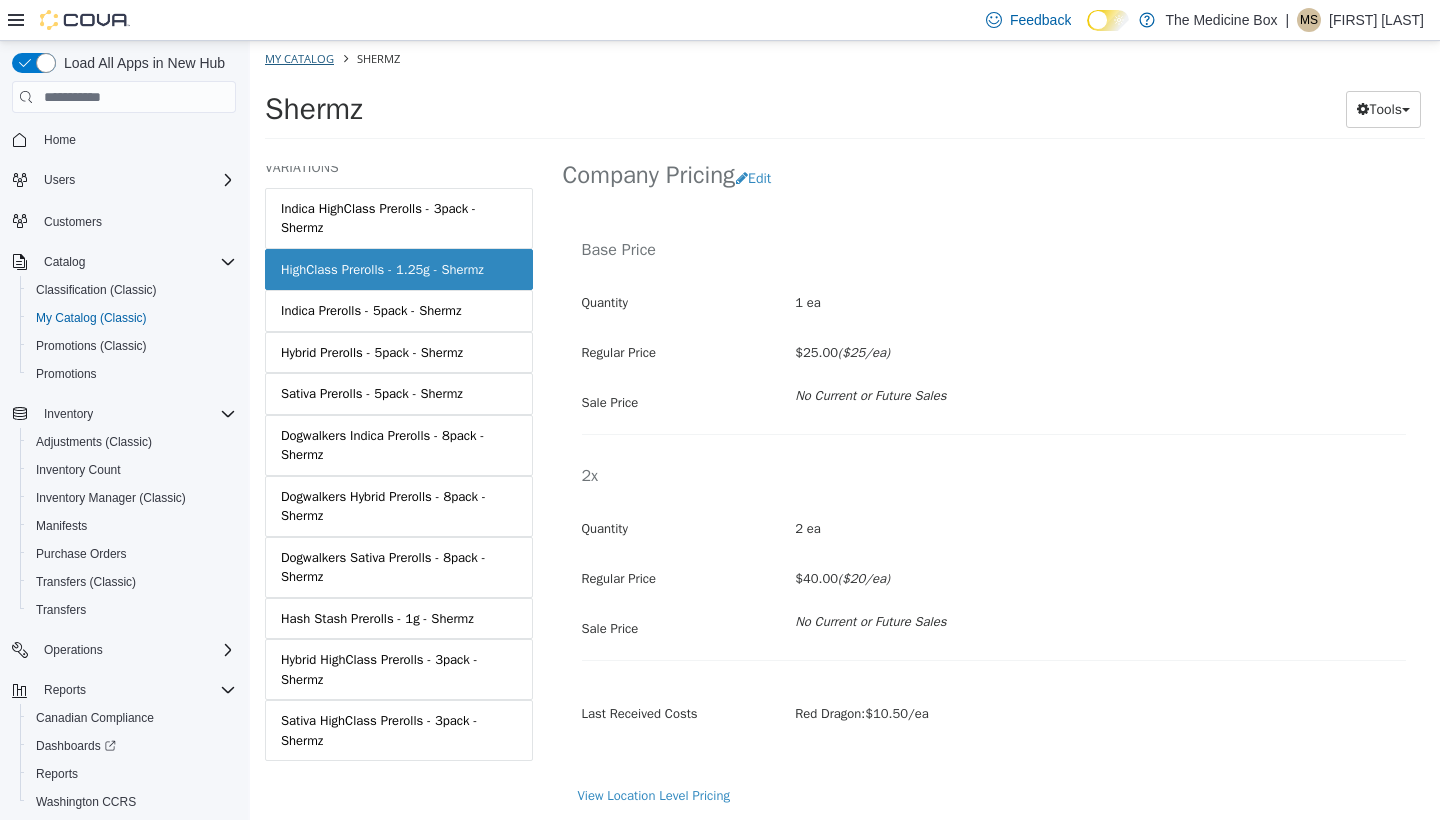 click on "My Catalog" at bounding box center [299, 58] 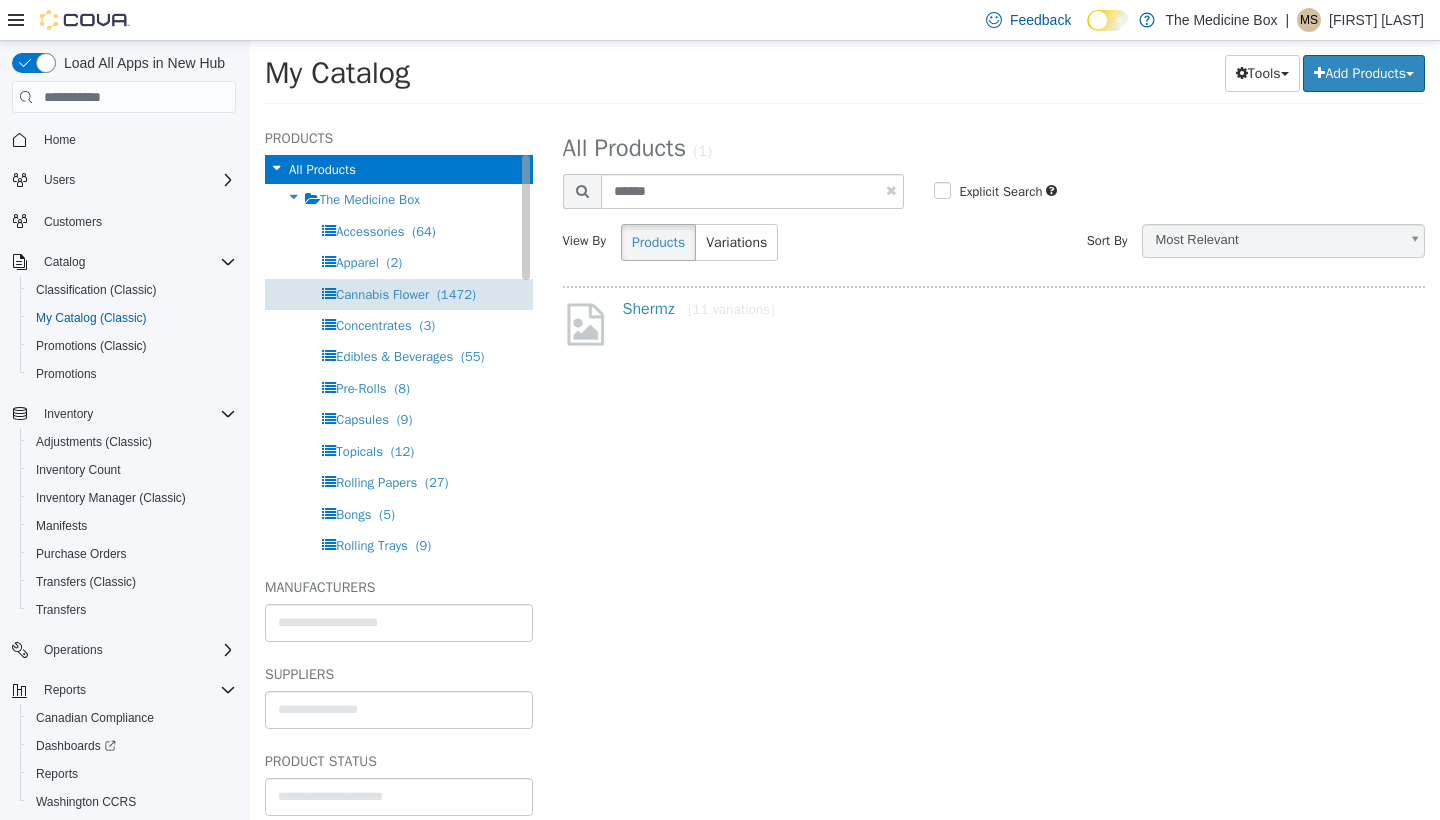 click on "Cannabis Flower" at bounding box center [382, 294] 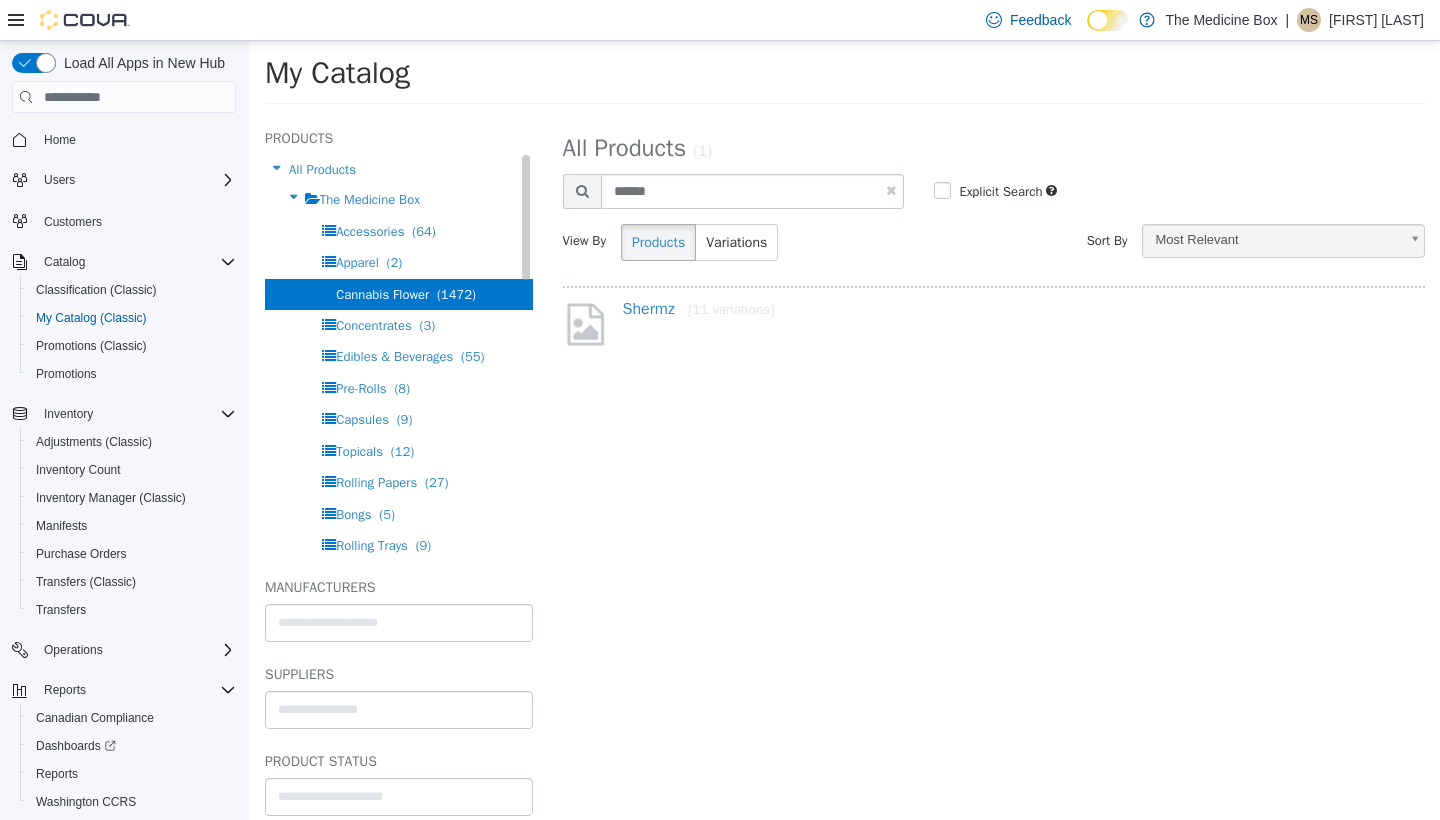 select on "**********" 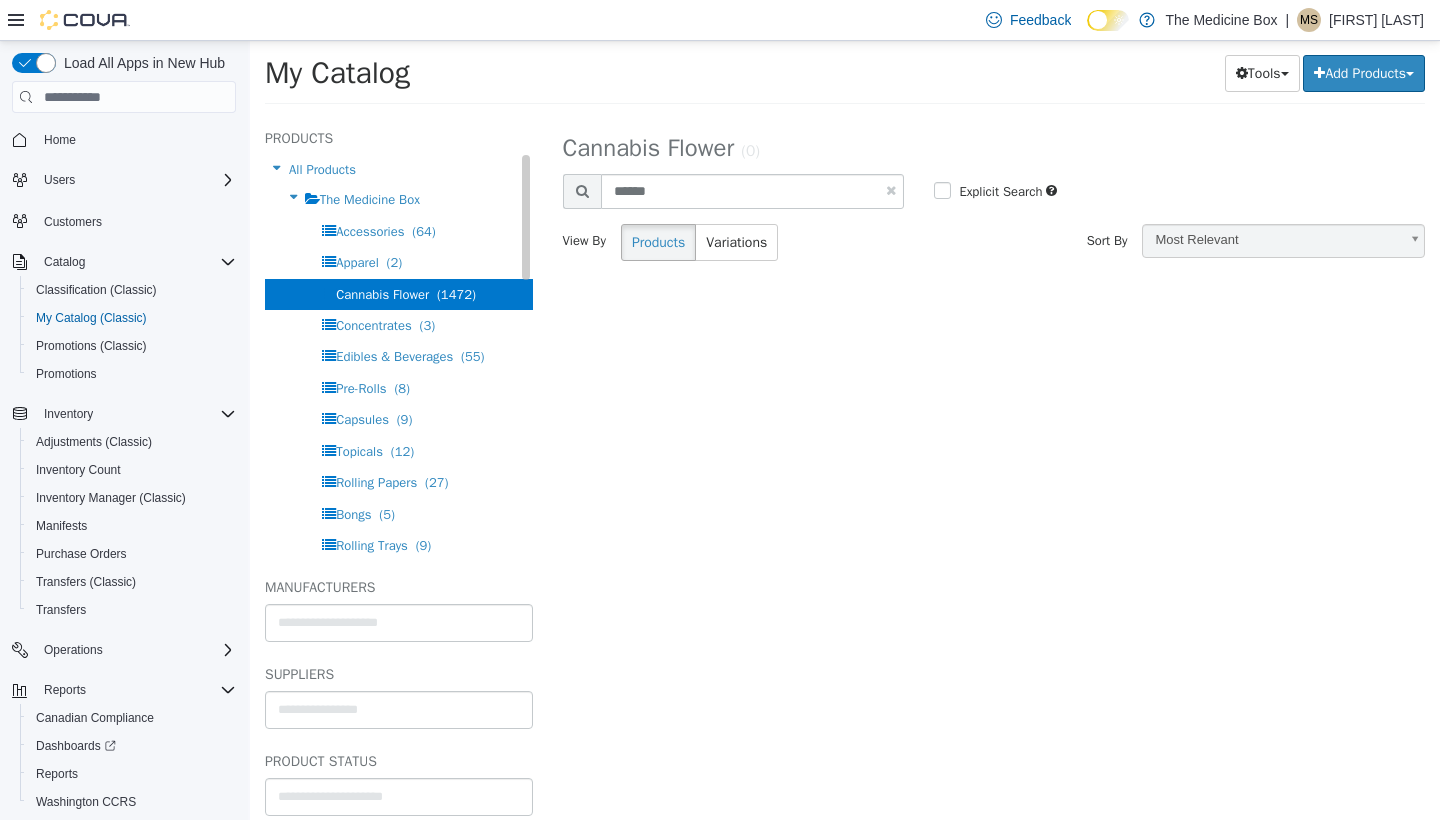 click on "(1472)" at bounding box center [456, 294] 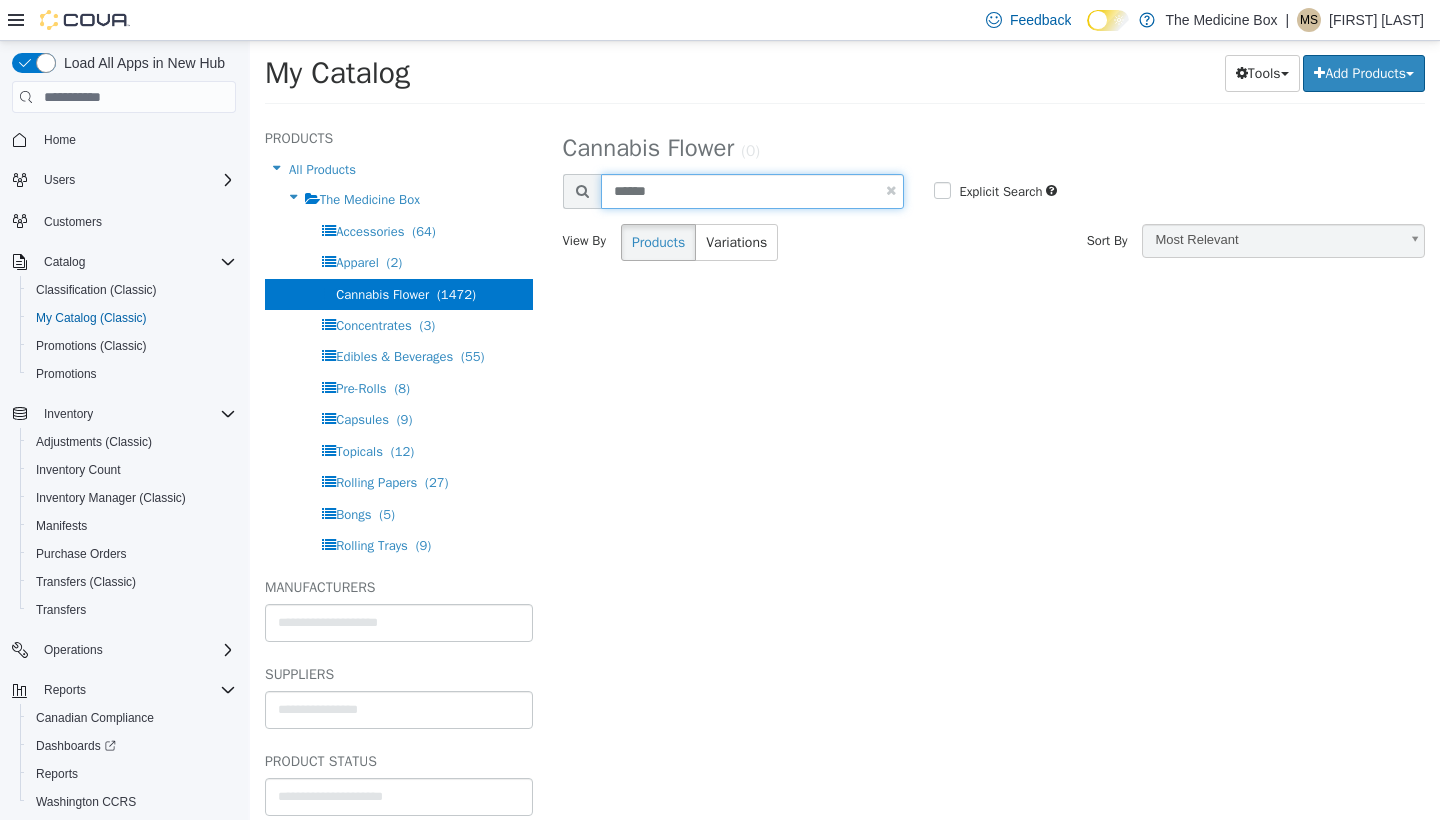 click on "******" at bounding box center [753, 191] 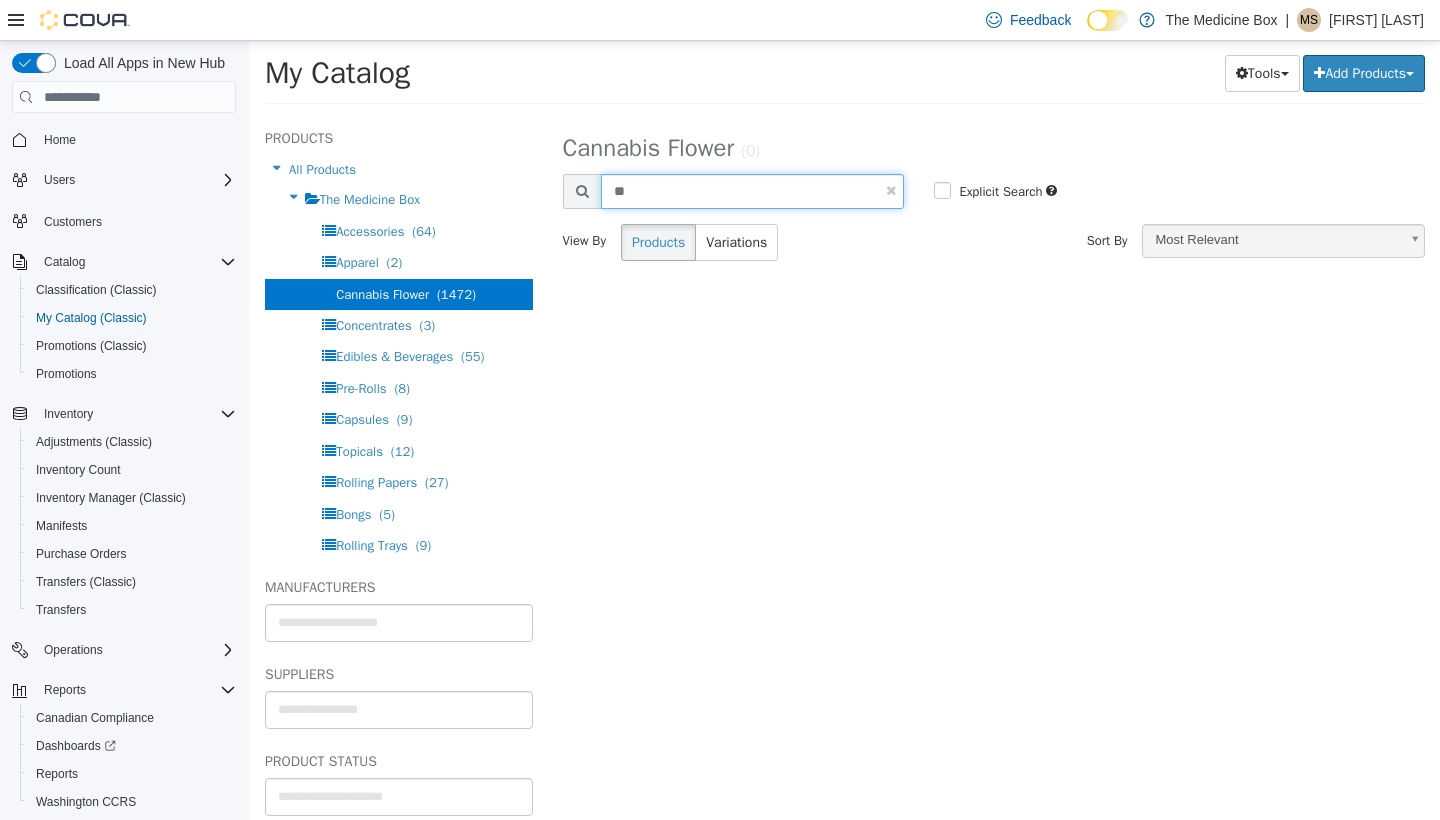 type on "*" 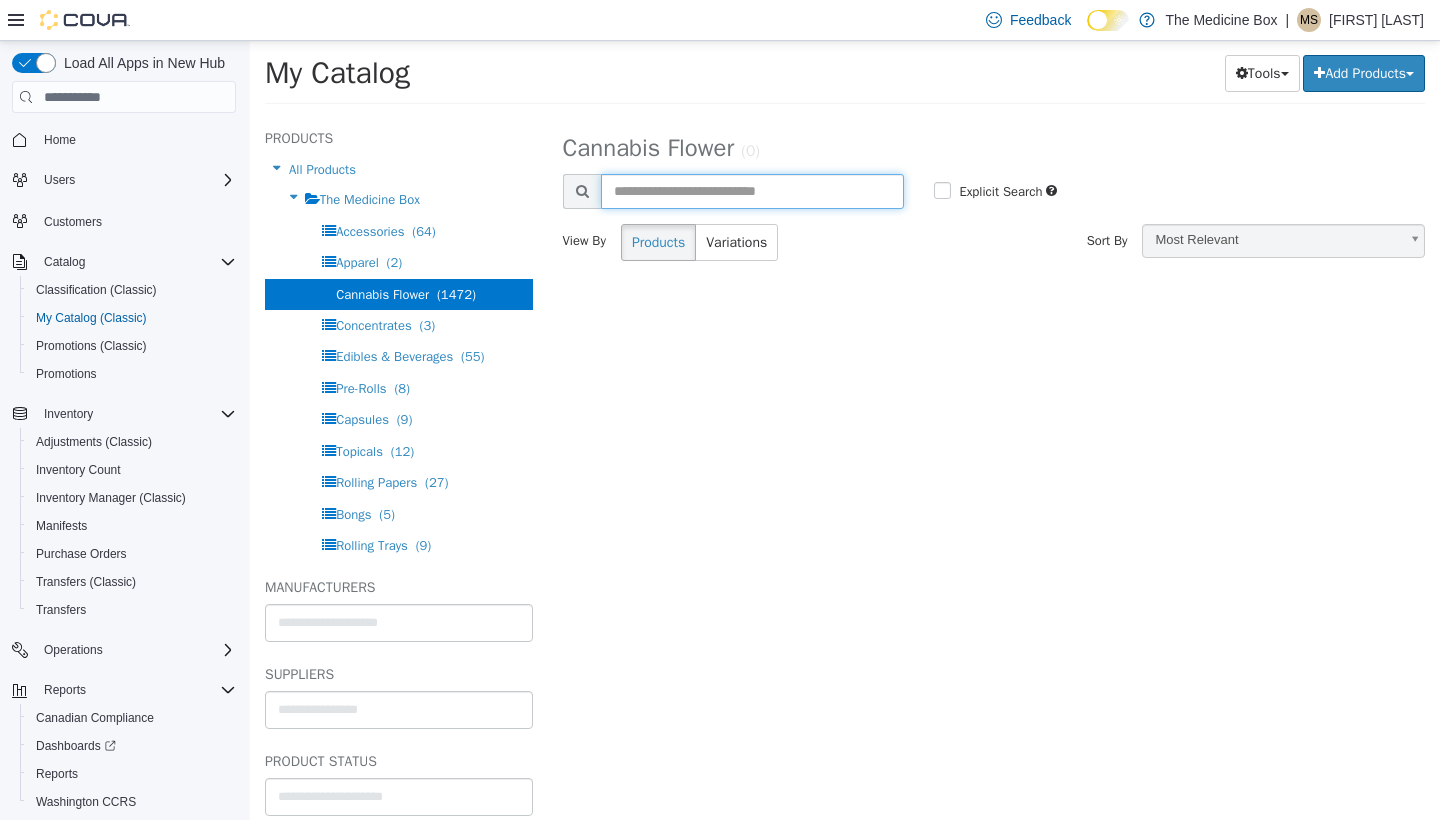 type 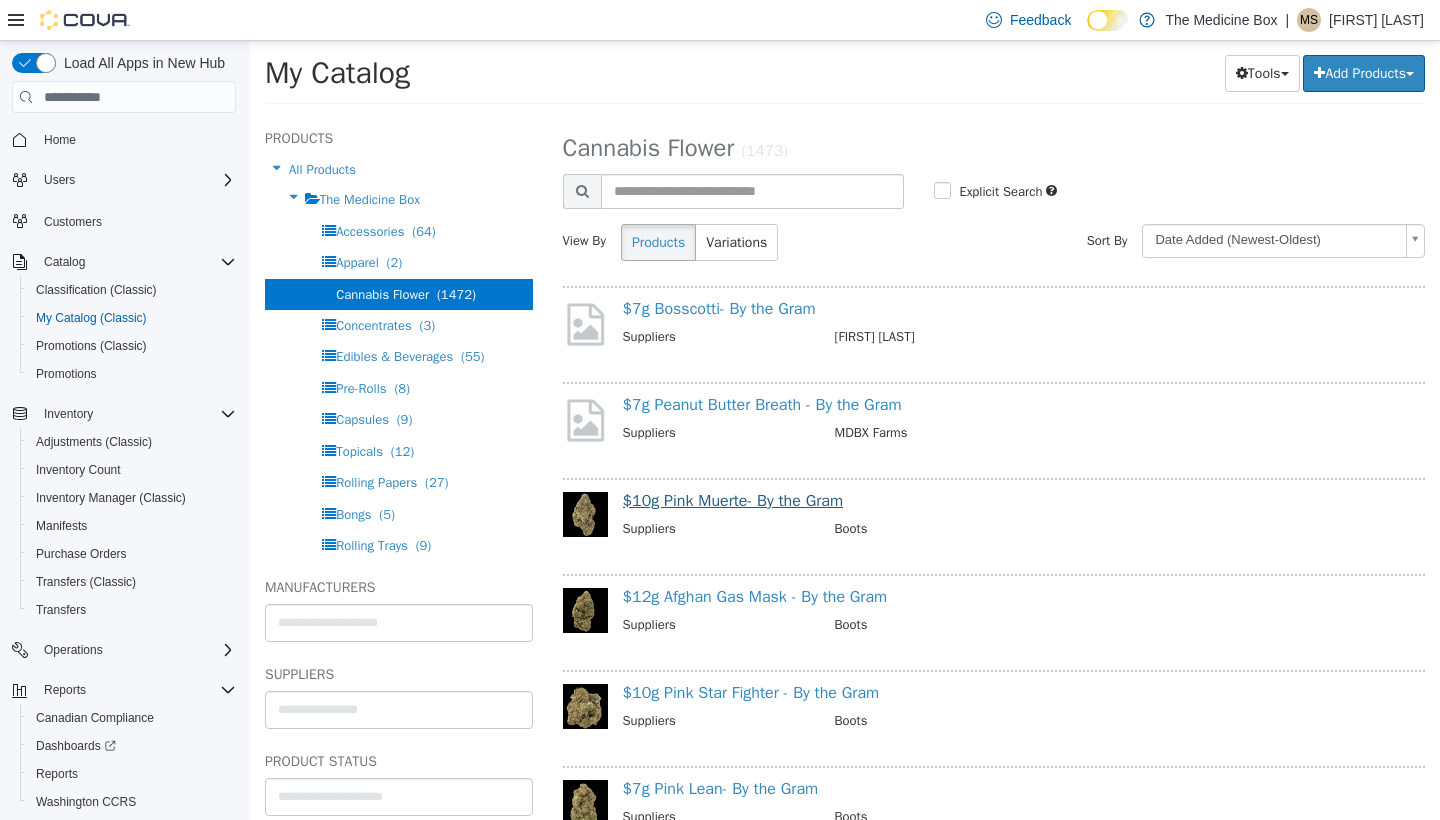 click on "$10g Pink Muerte- By the Gram" at bounding box center [733, 501] 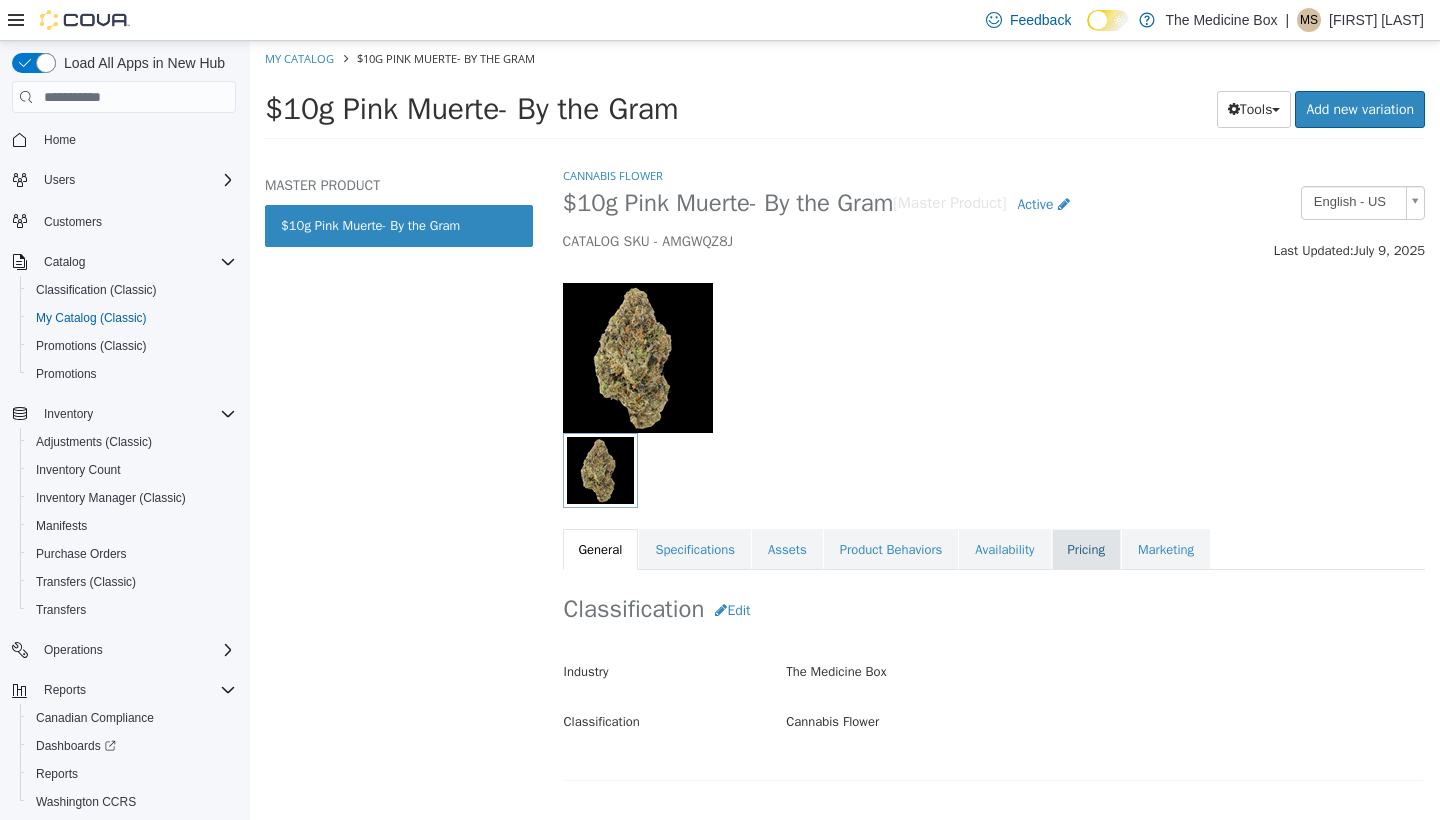 click on "Pricing" at bounding box center [1086, 550] 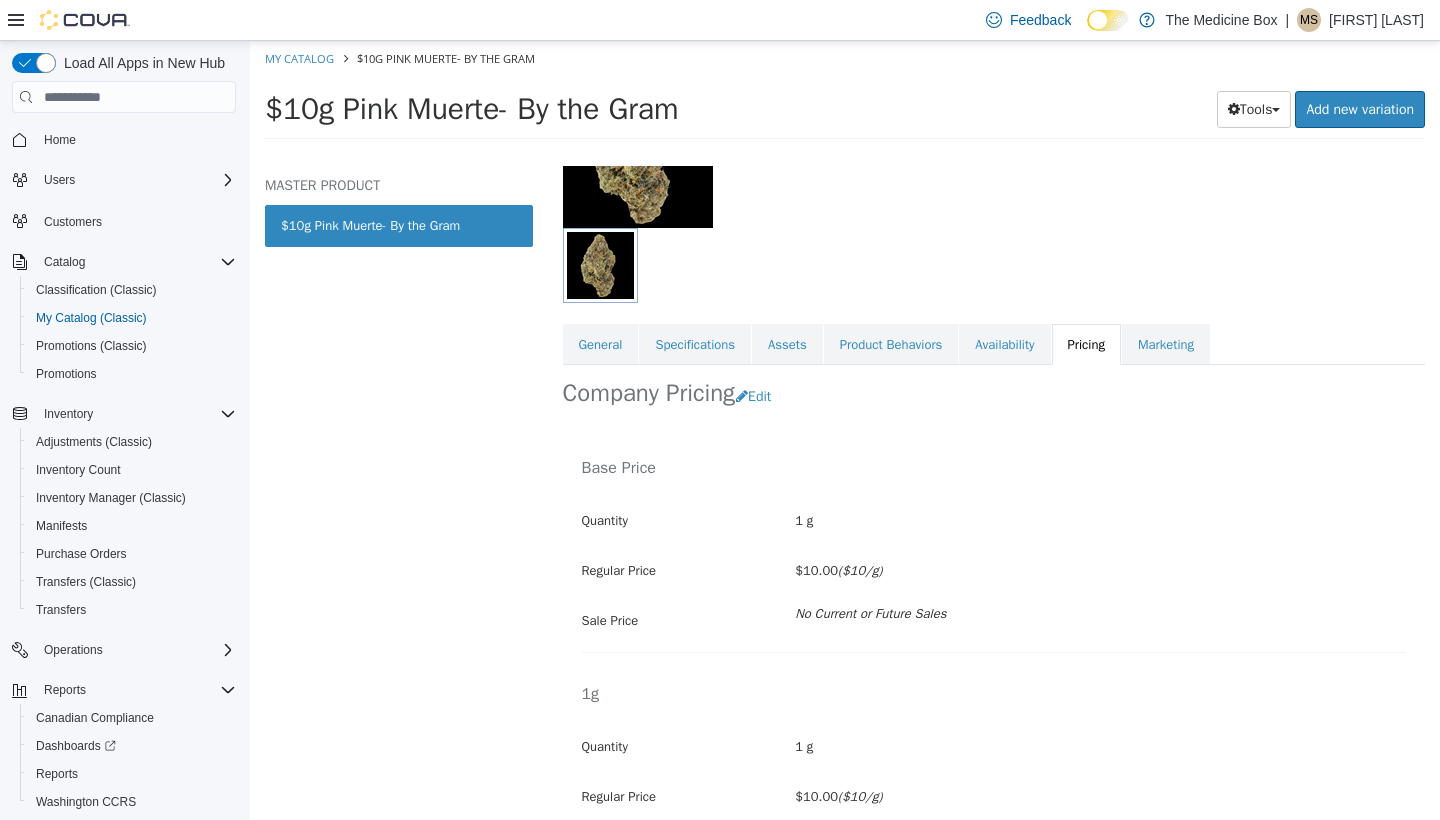 scroll, scrollTop: 202, scrollLeft: 0, axis: vertical 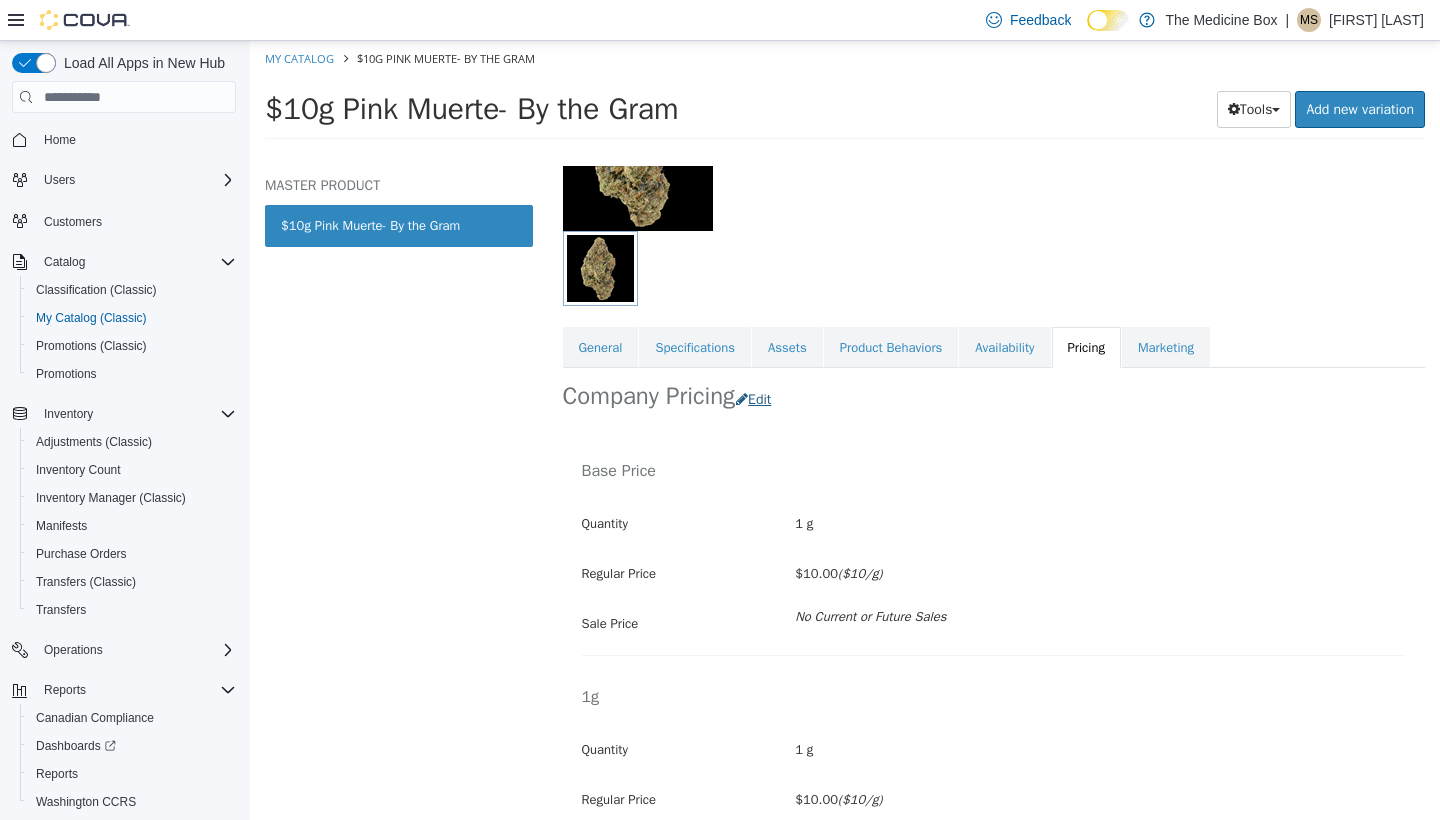 click on "Edit" at bounding box center (758, 399) 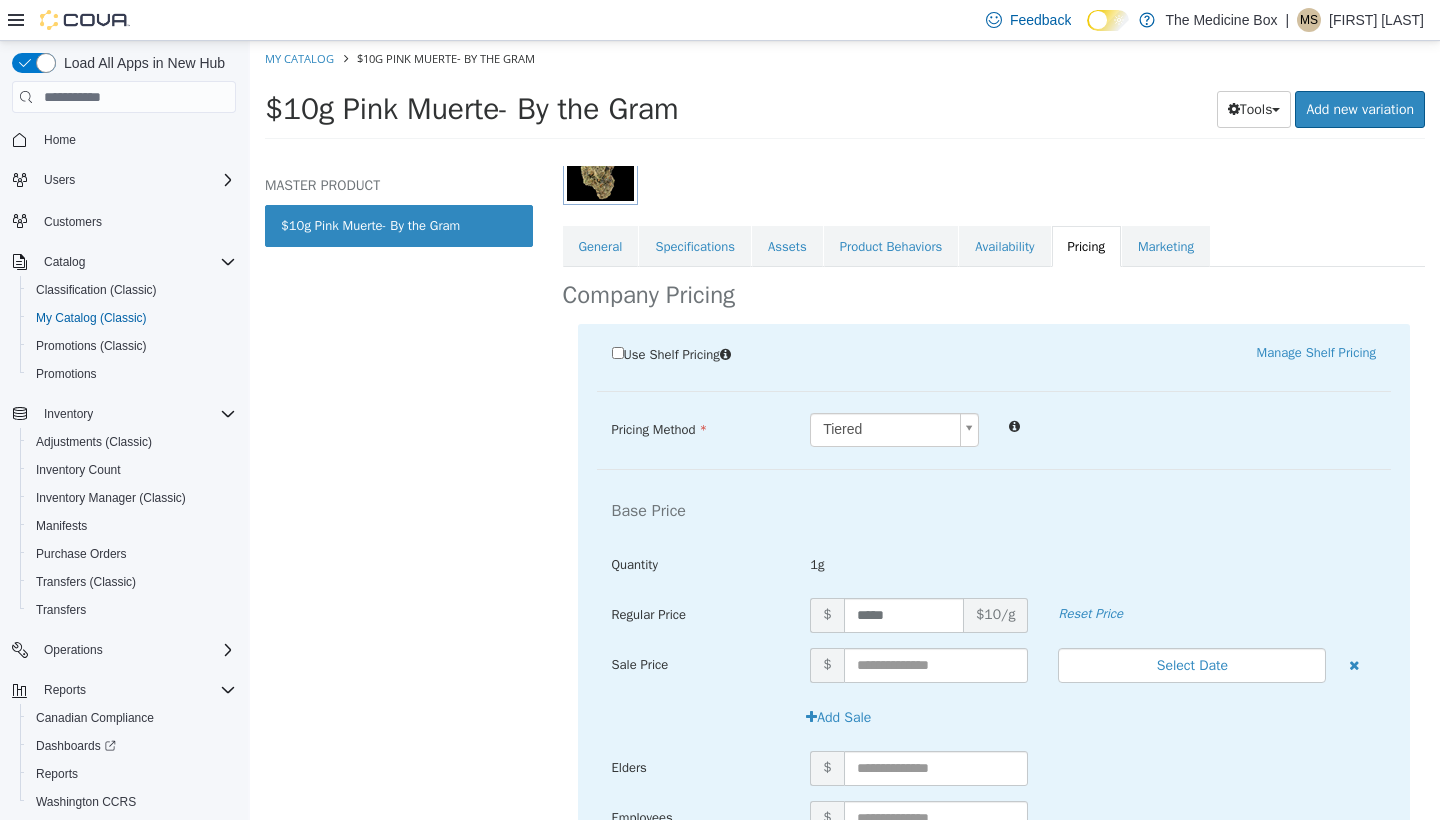 scroll, scrollTop: 304, scrollLeft: 0, axis: vertical 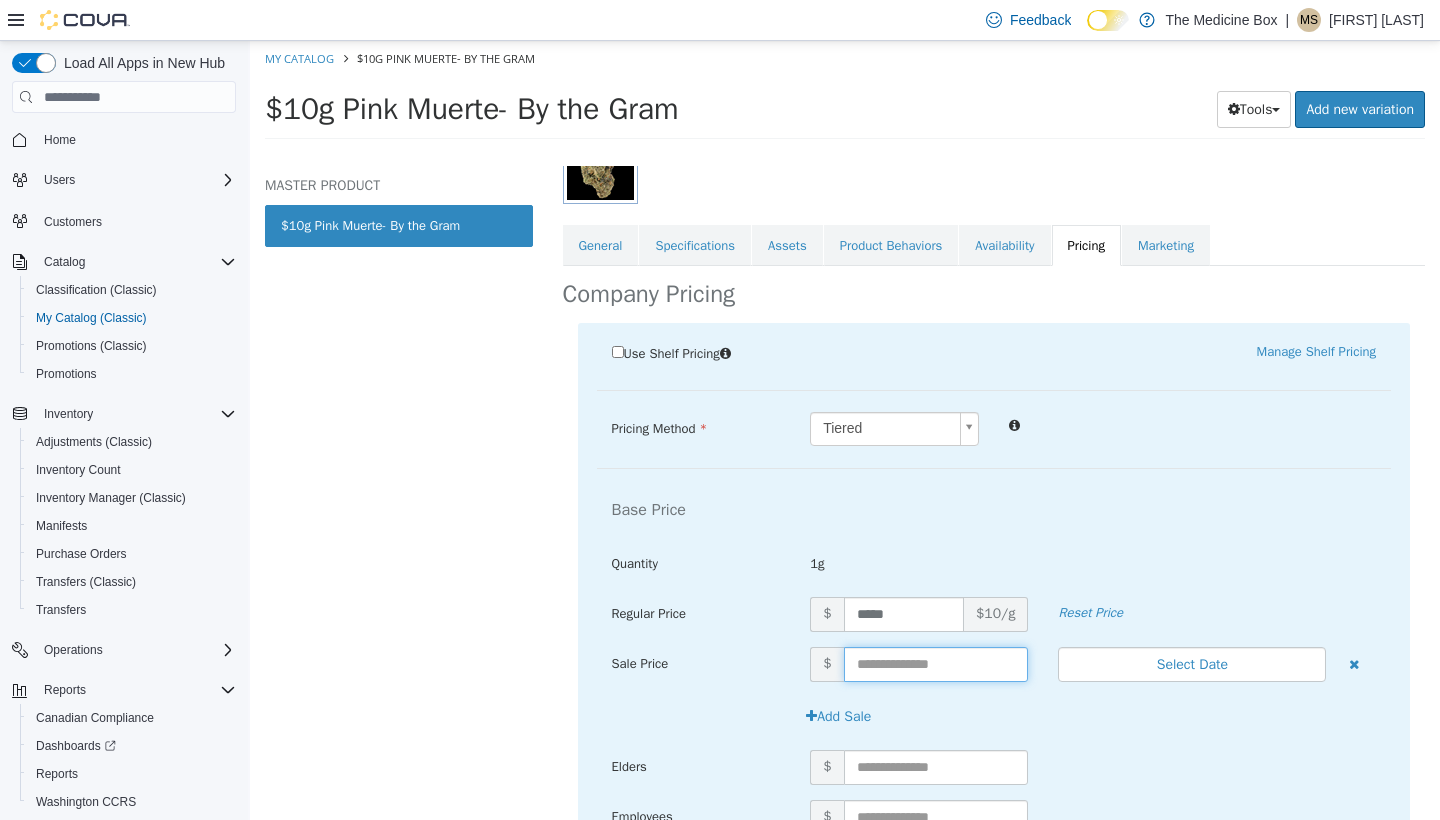 click at bounding box center [936, 664] 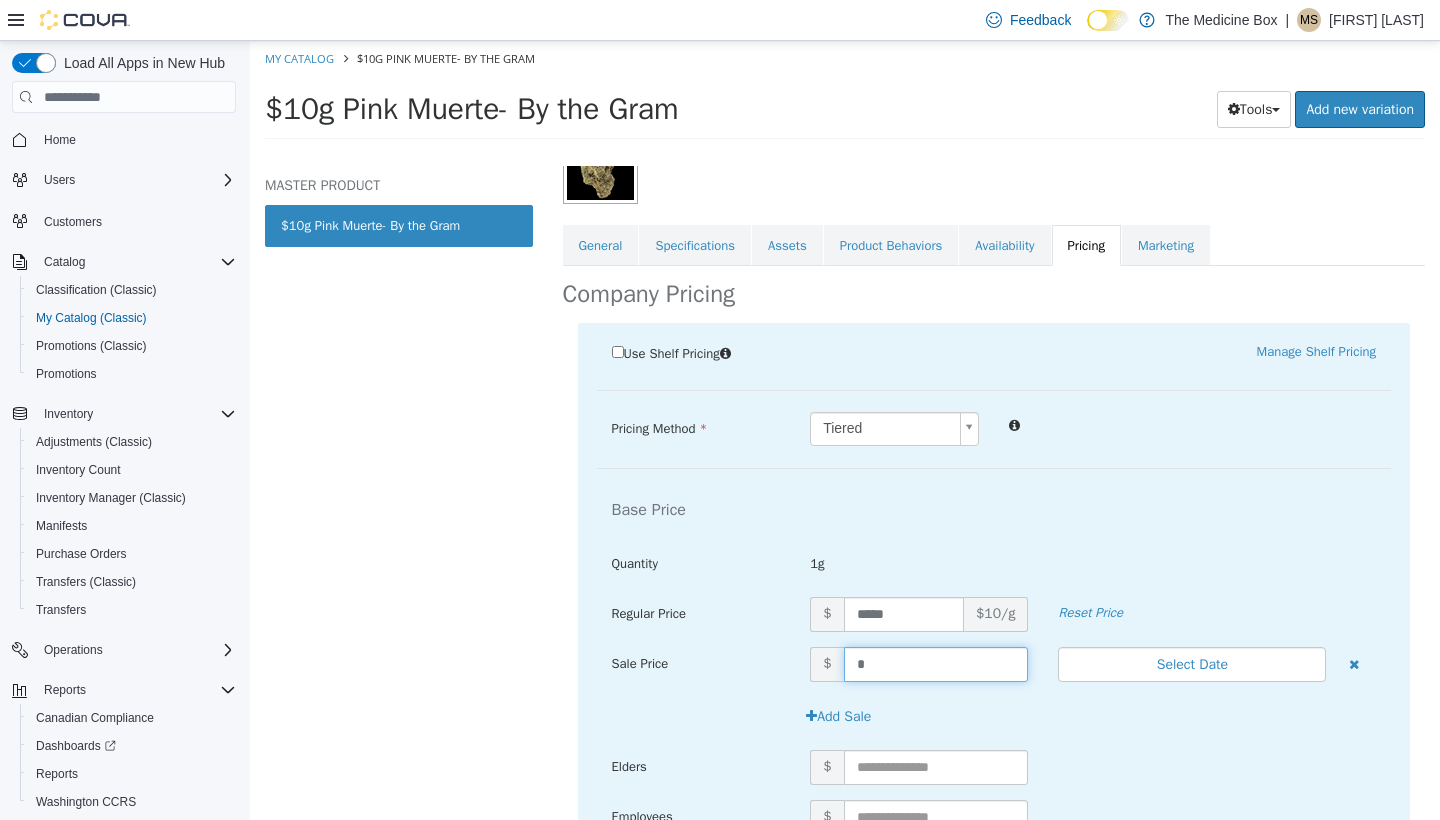 click on "Base Price Quantity 1g" at bounding box center [994, 543] 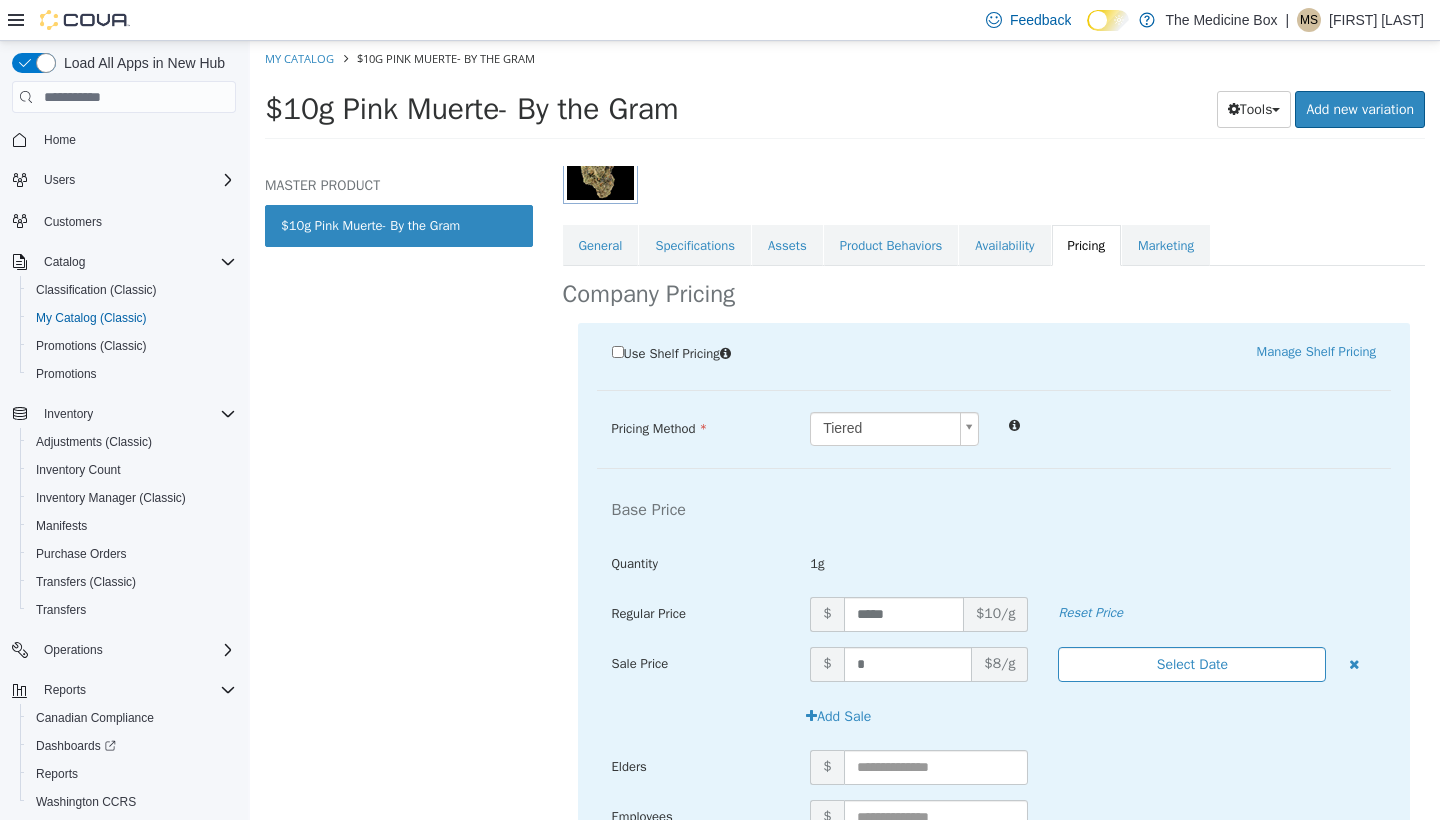 click on "Select Date" at bounding box center (1192, 664) 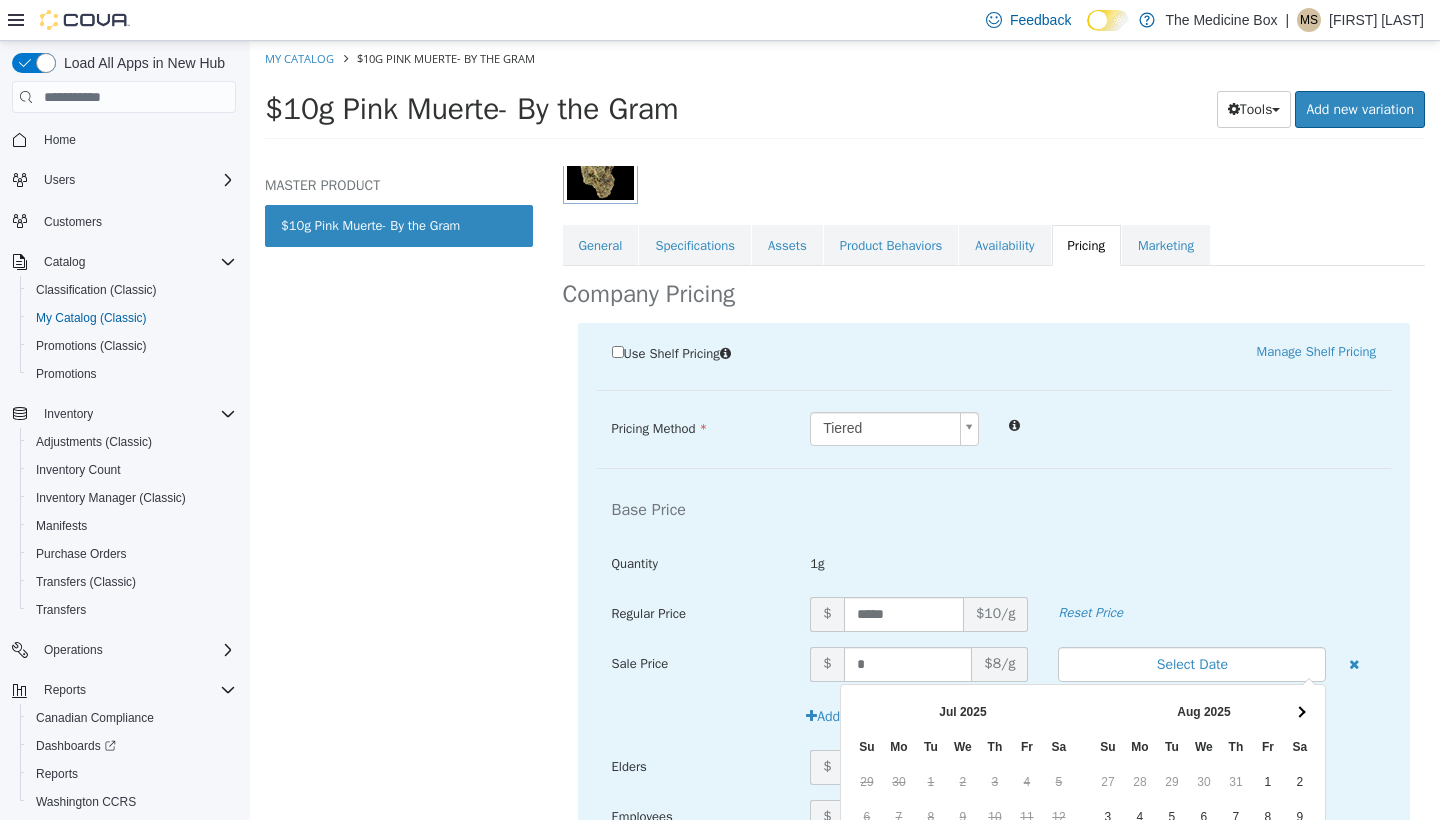 scroll, scrollTop: 0, scrollLeft: 0, axis: both 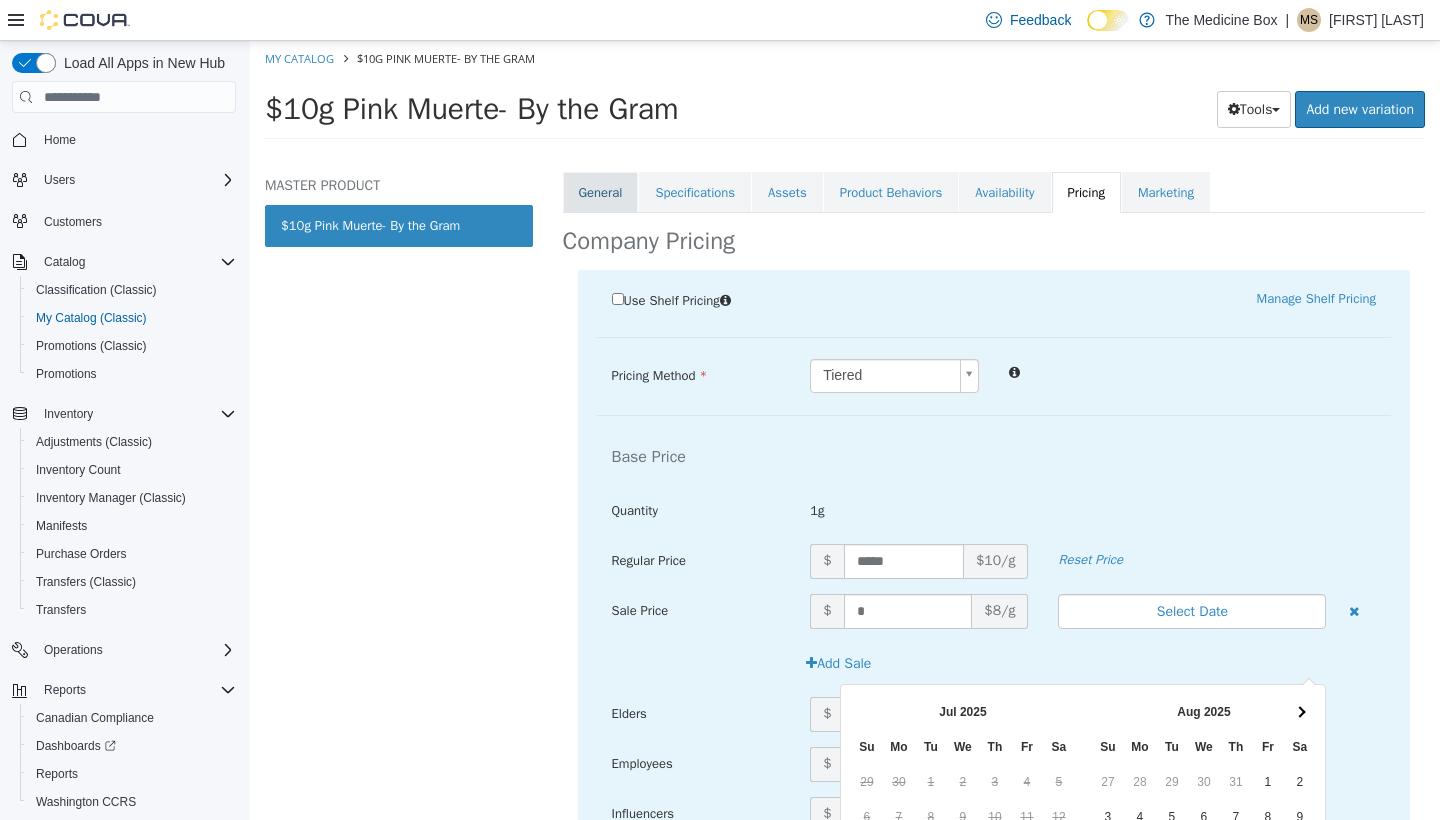 click on "General" at bounding box center (601, 193) 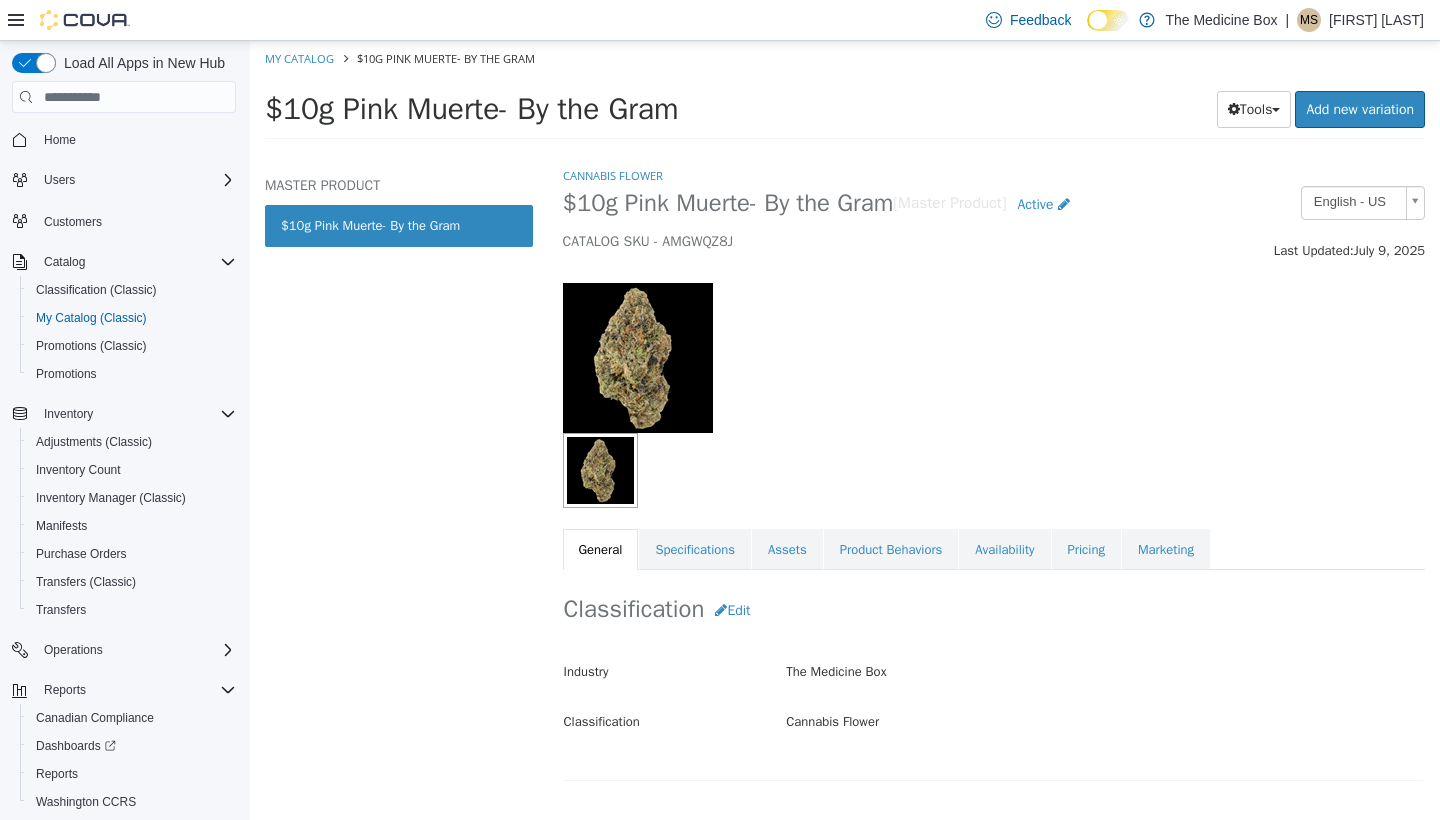 scroll, scrollTop: 0, scrollLeft: 0, axis: both 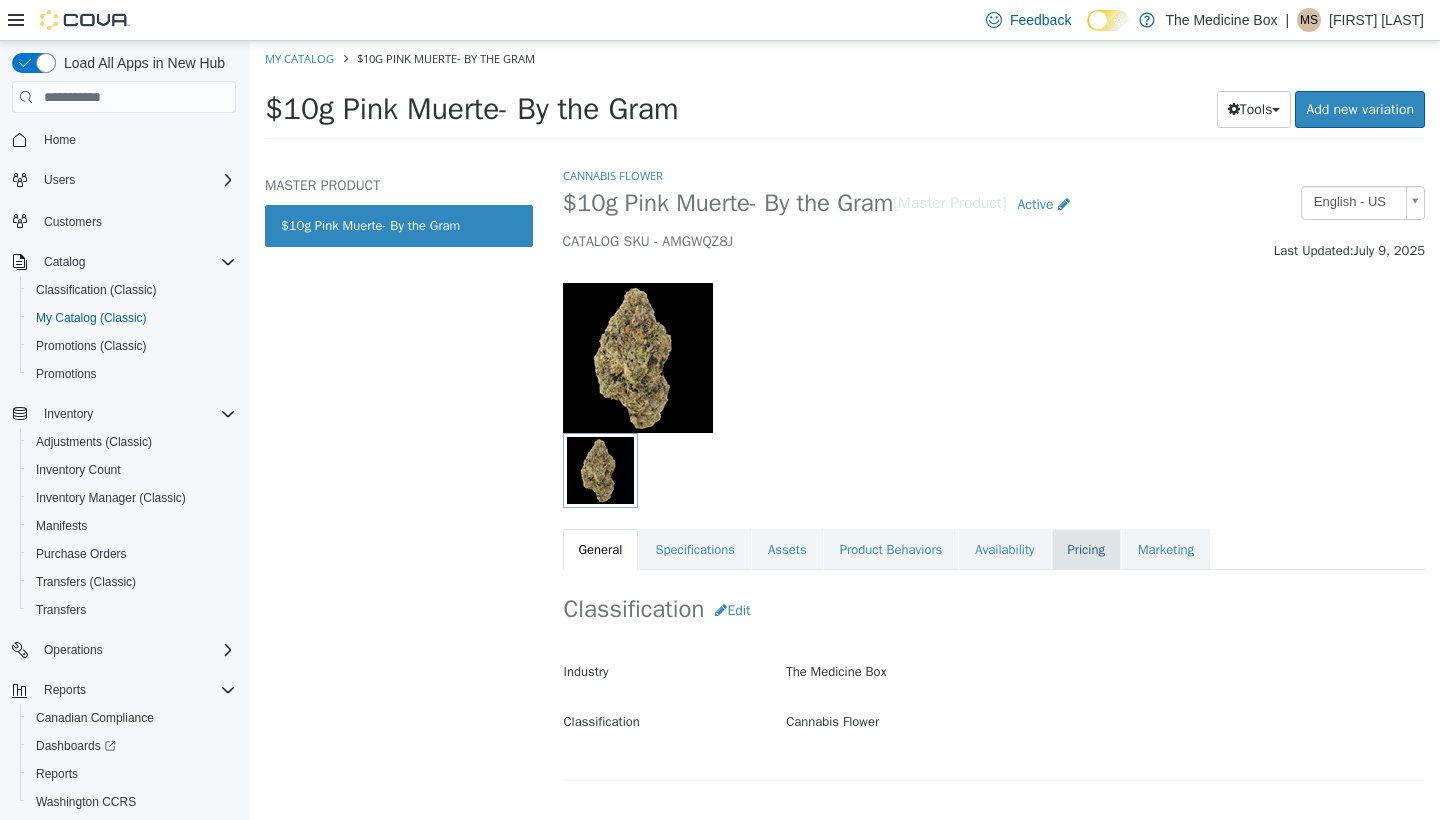 click on "Pricing" at bounding box center (1086, 550) 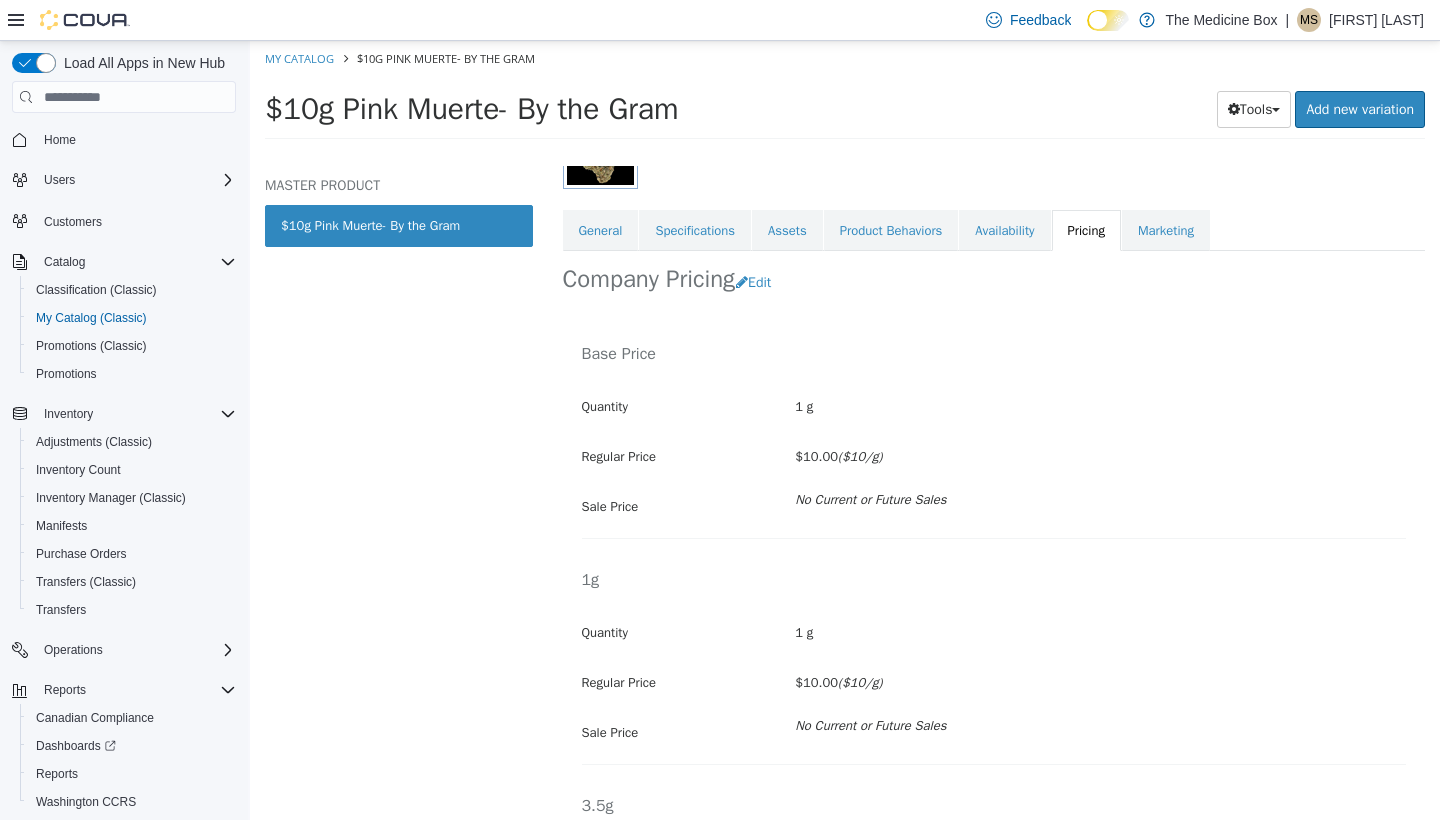 scroll, scrollTop: 304, scrollLeft: 0, axis: vertical 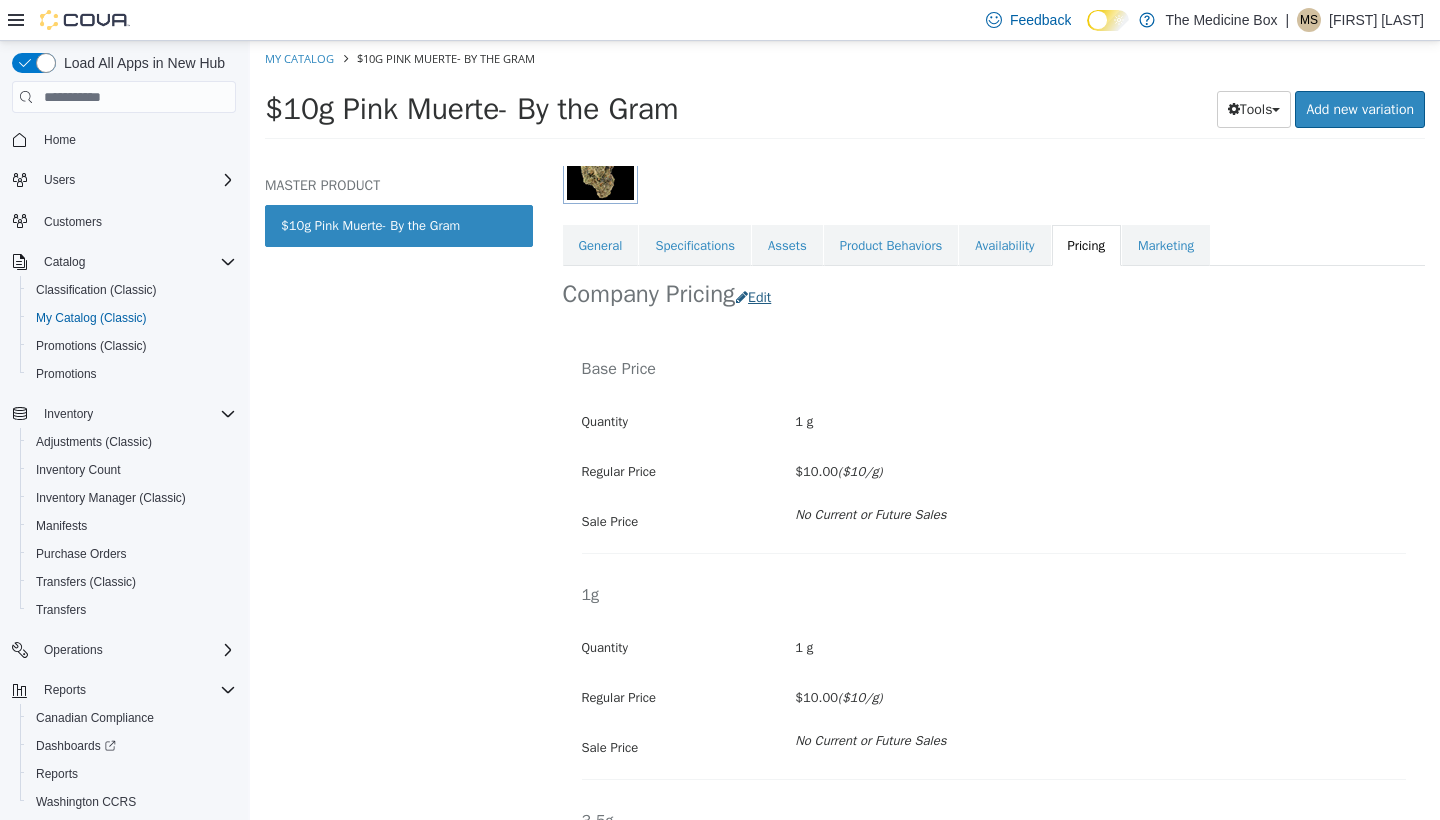 click on "Edit" at bounding box center (758, 297) 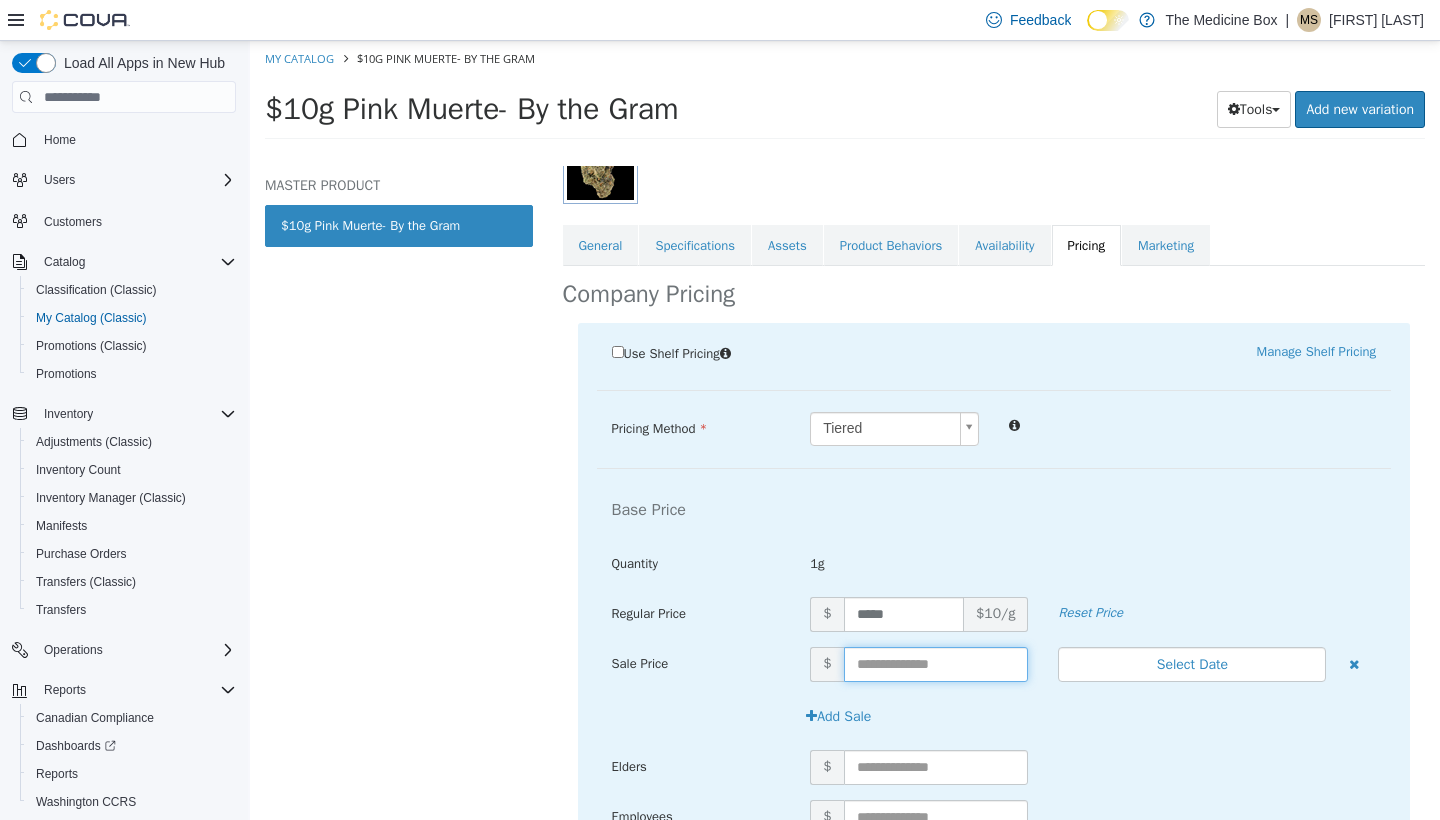 click at bounding box center (936, 664) 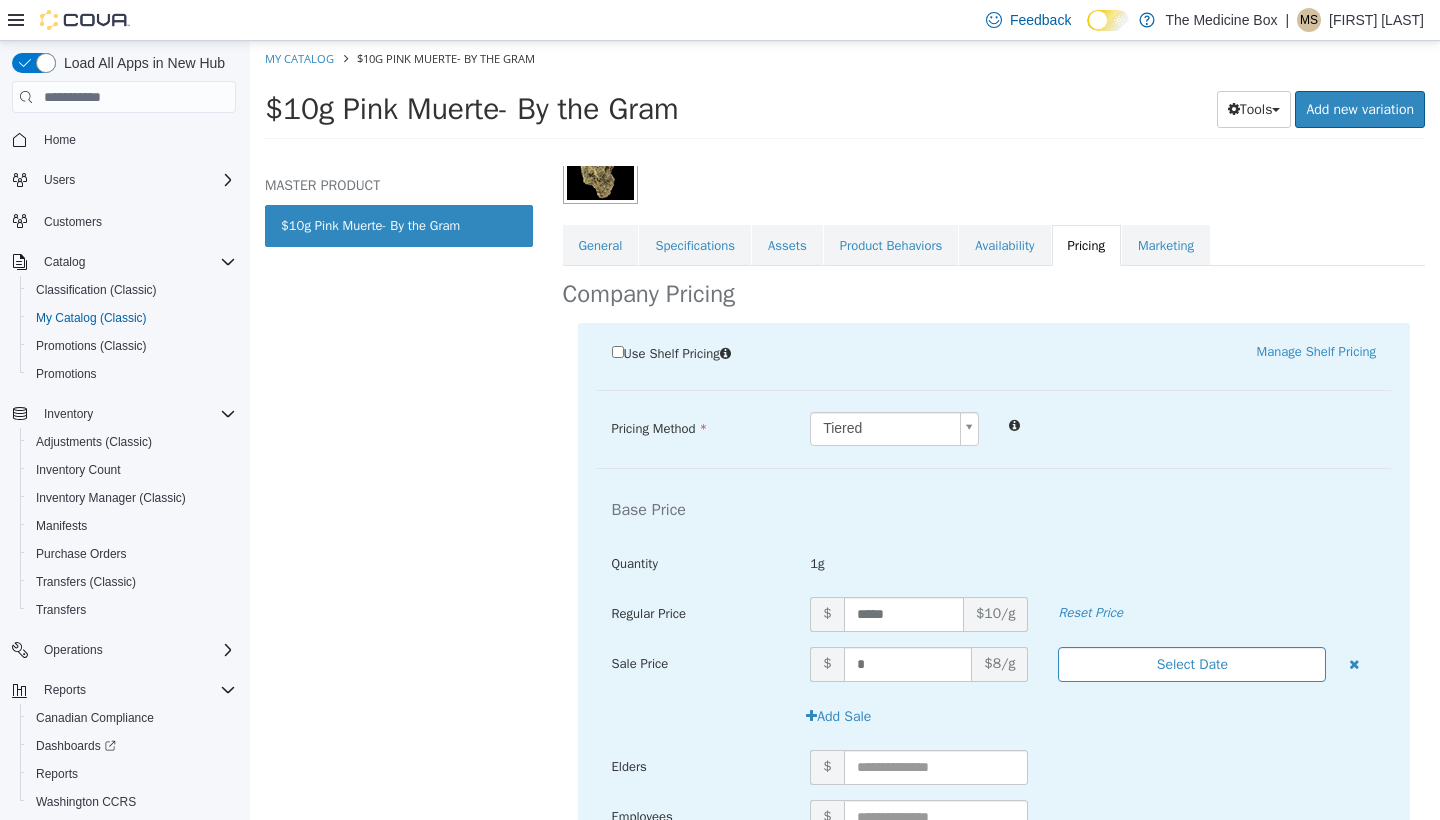 click on "Select Date" at bounding box center (1192, 664) 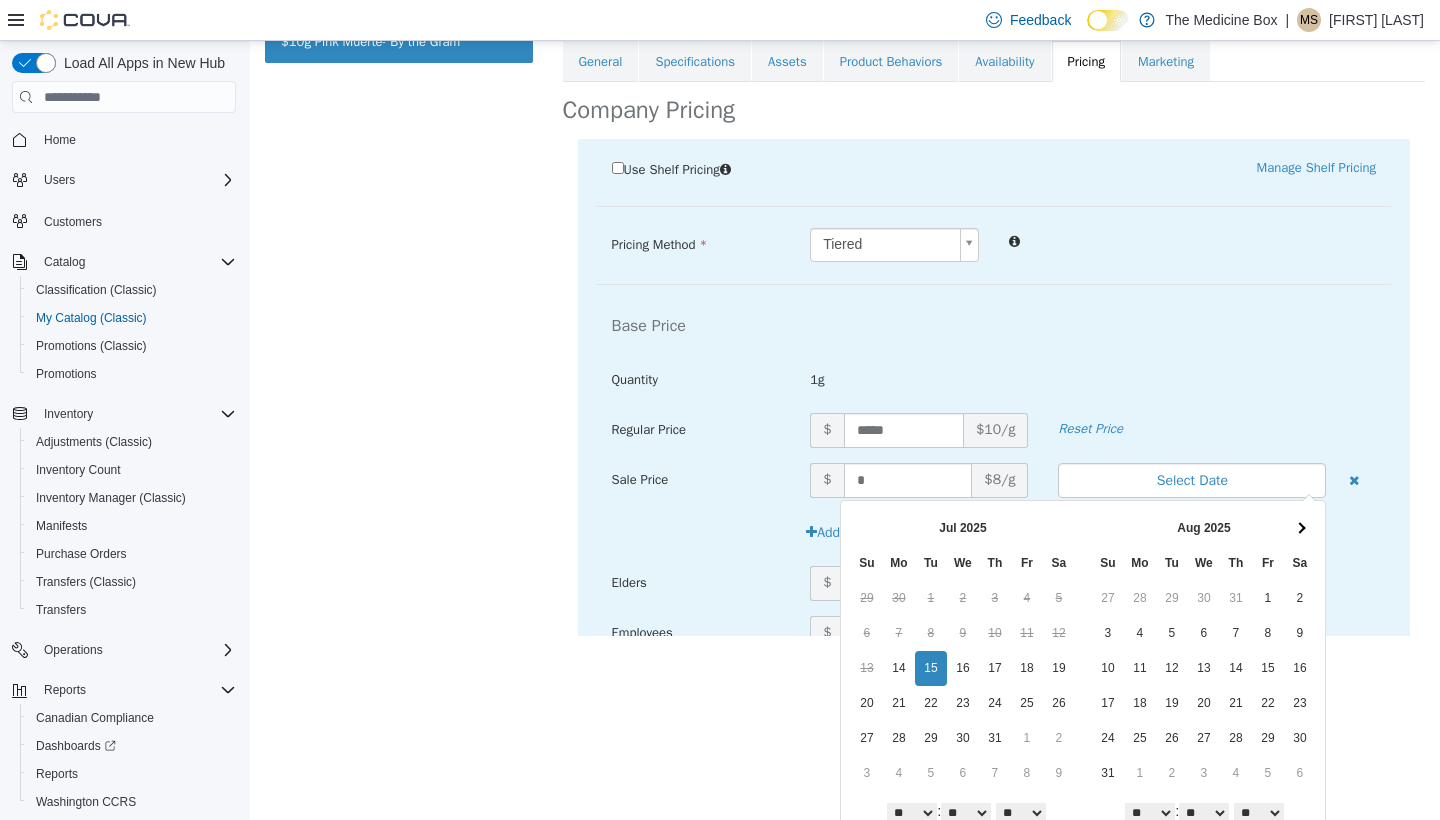 scroll, scrollTop: 191, scrollLeft: 0, axis: vertical 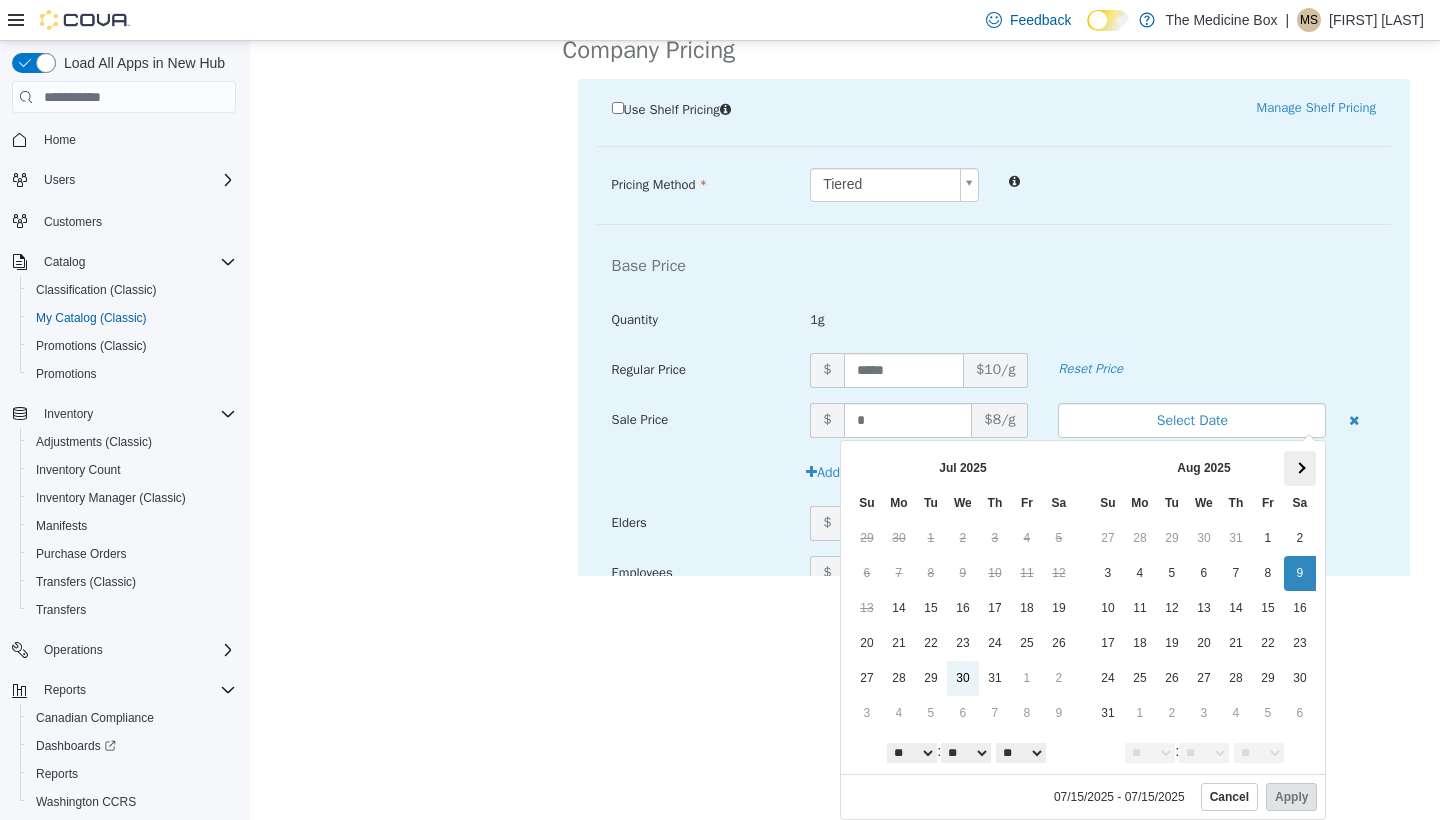 click at bounding box center (1300, 468) 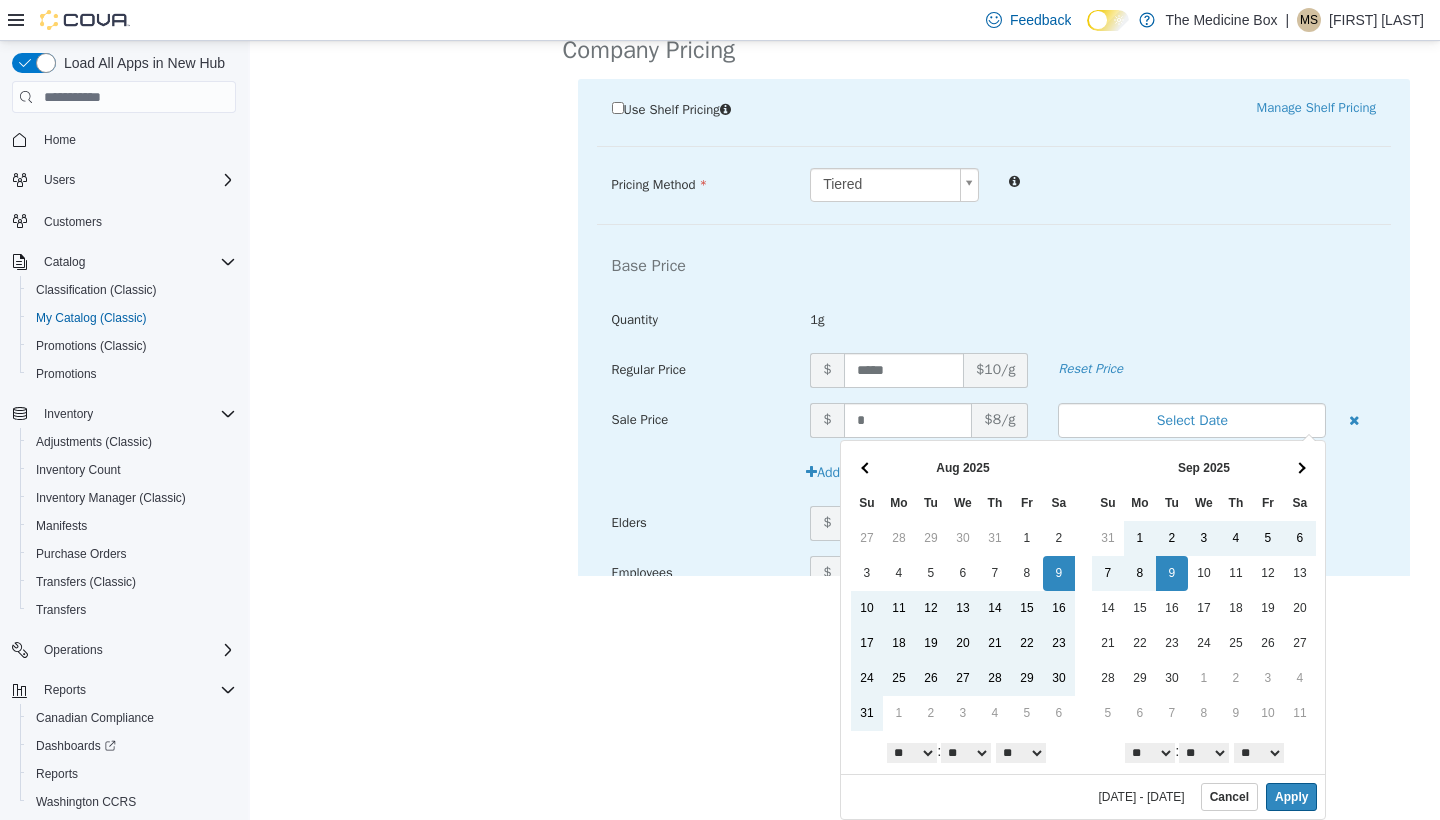 scroll, scrollTop: 0, scrollLeft: 0, axis: both 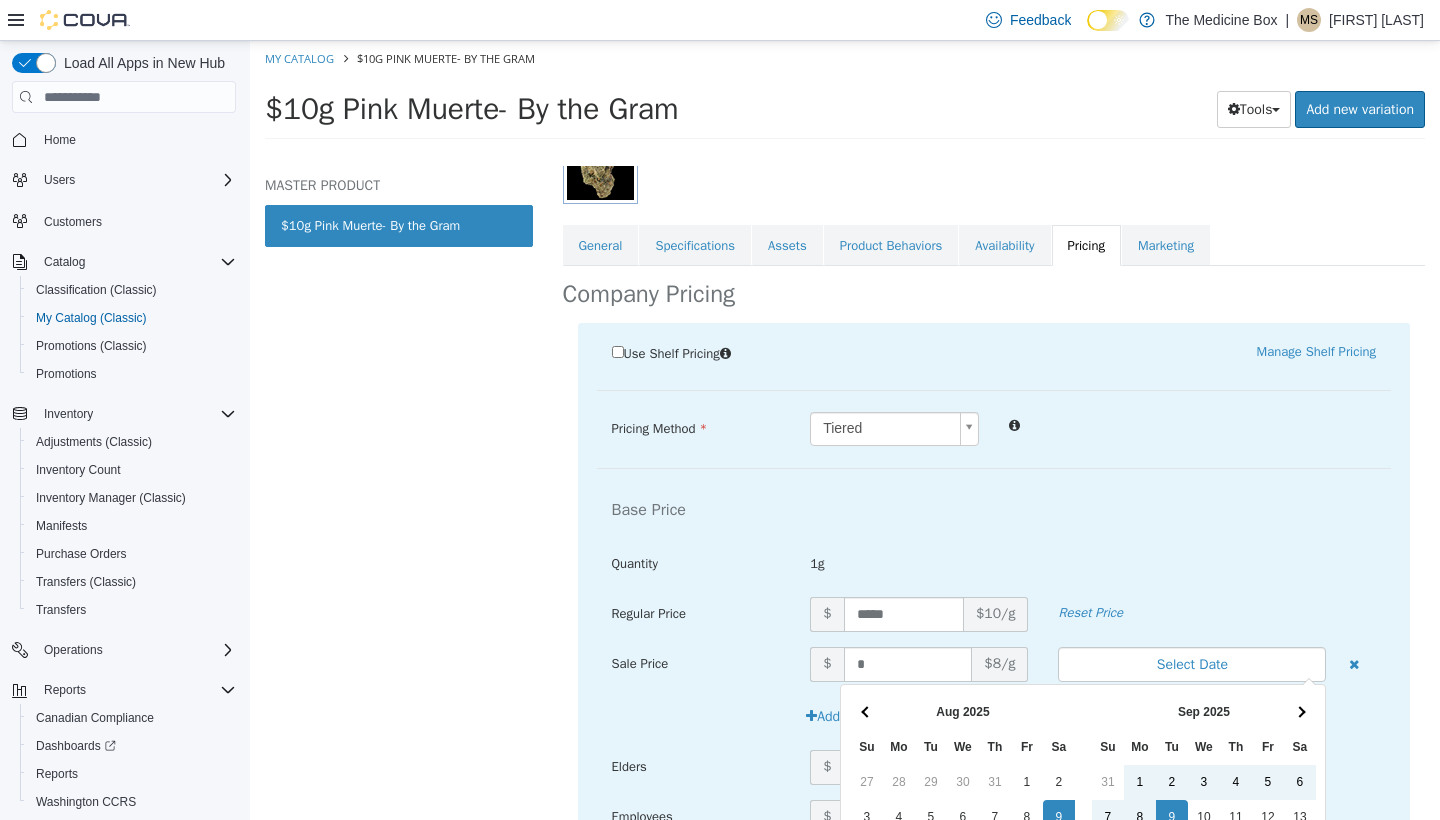 click on "Base Price" at bounding box center [994, 511] 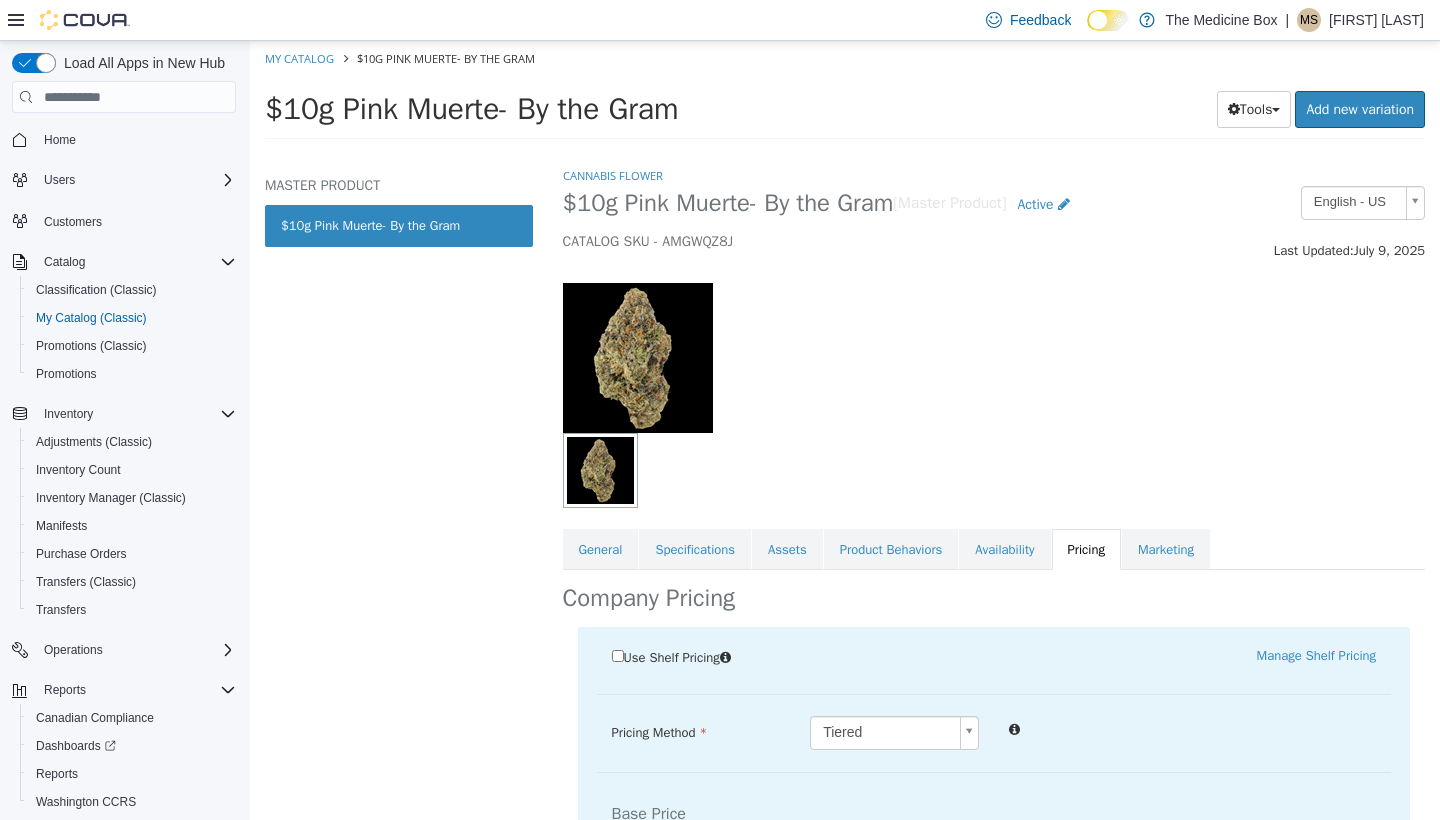 scroll, scrollTop: 0, scrollLeft: 0, axis: both 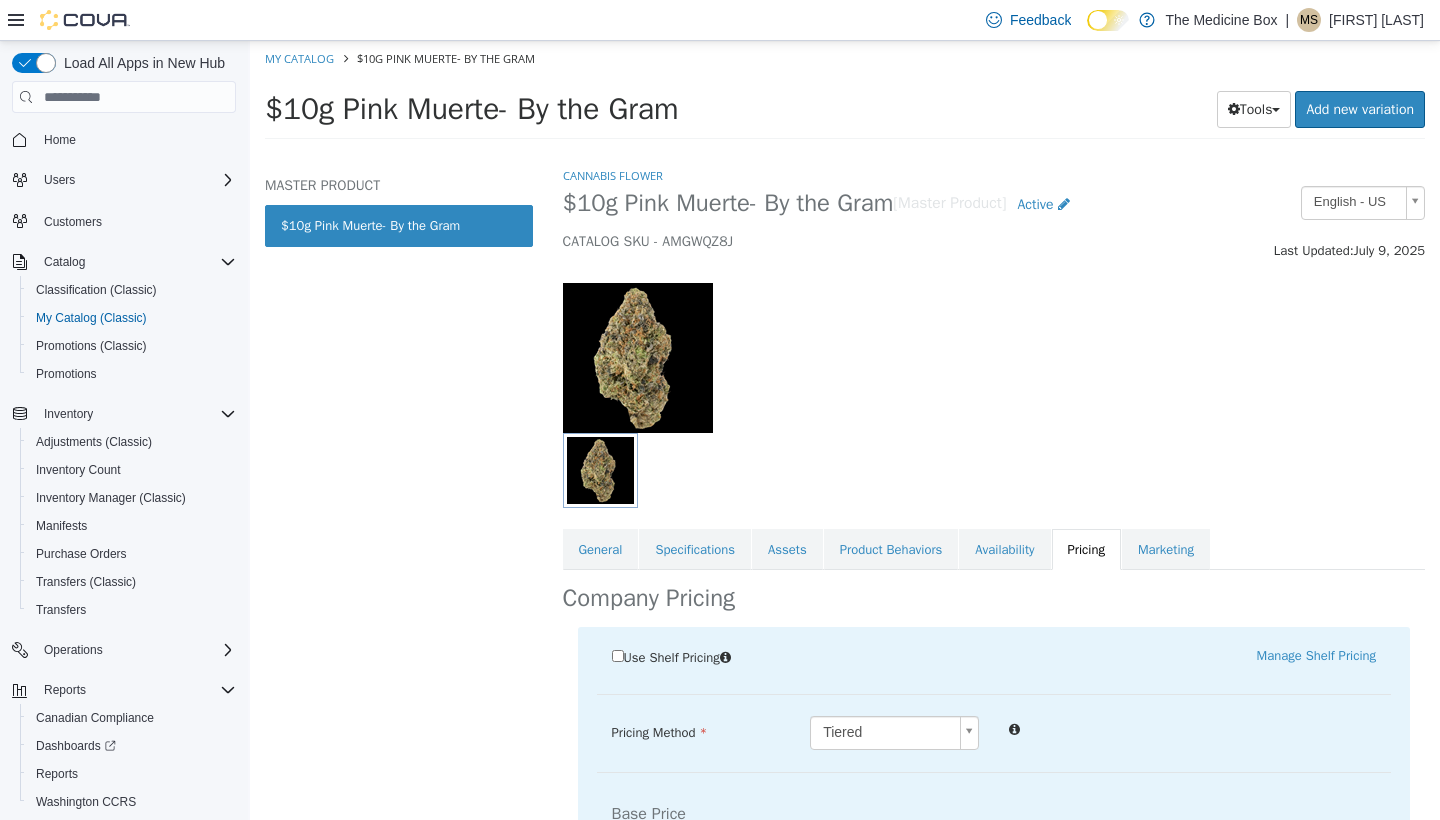 click on "MASTER PRODUCT
$10g Pink Muerte- By the Gram" at bounding box center [399, 493] 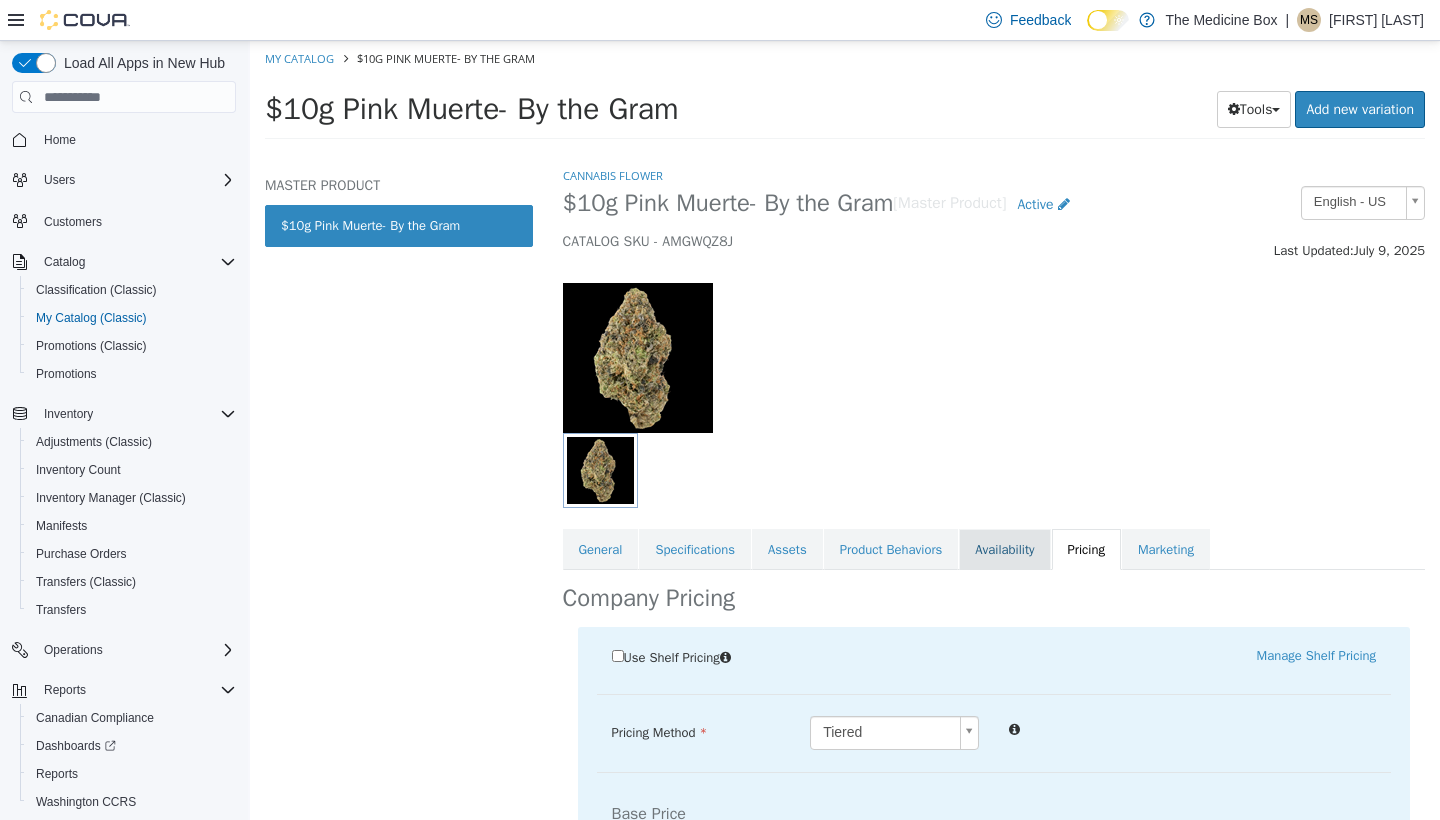 click on "Availability" at bounding box center (1004, 550) 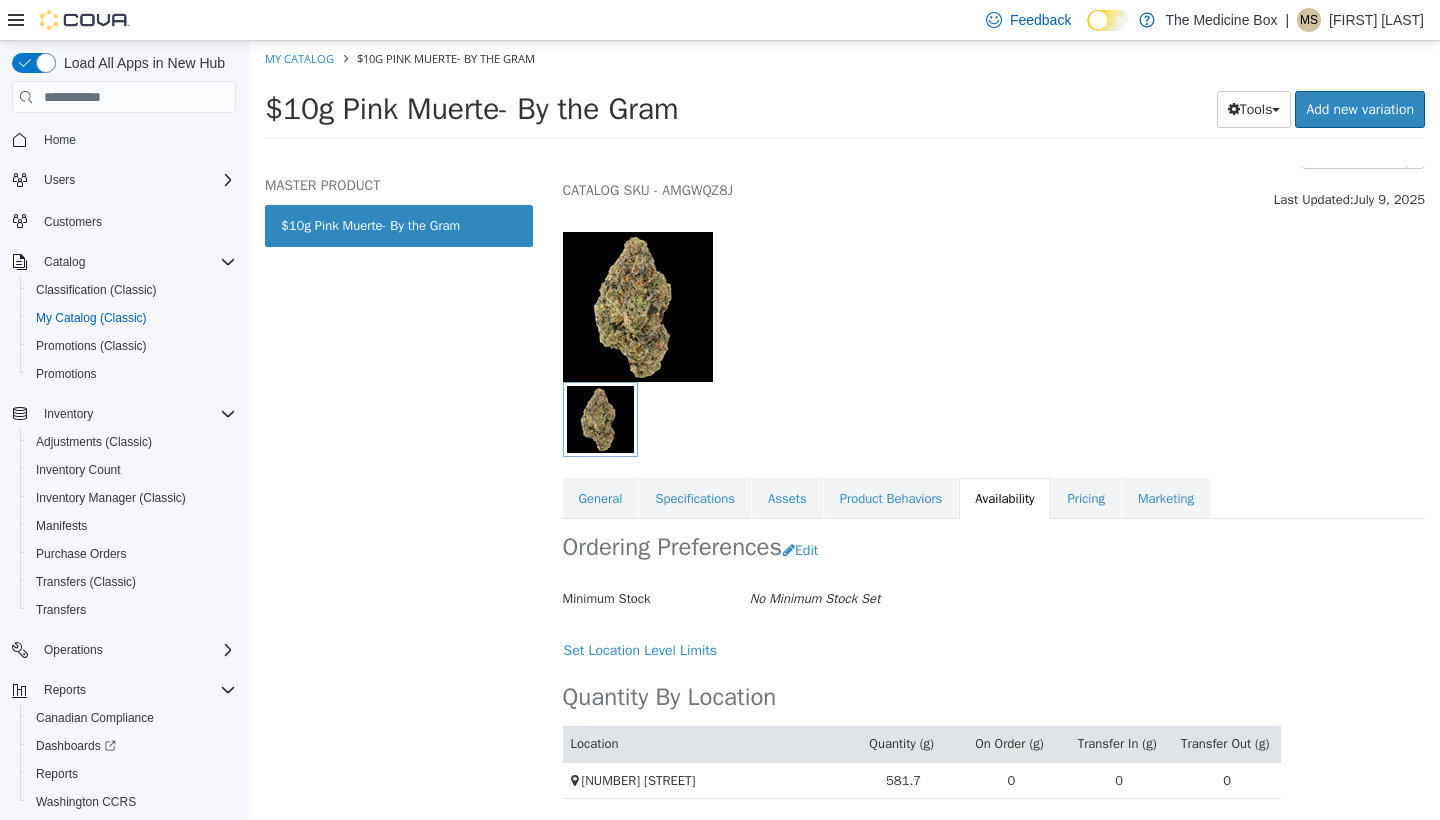 scroll, scrollTop: 75, scrollLeft: 0, axis: vertical 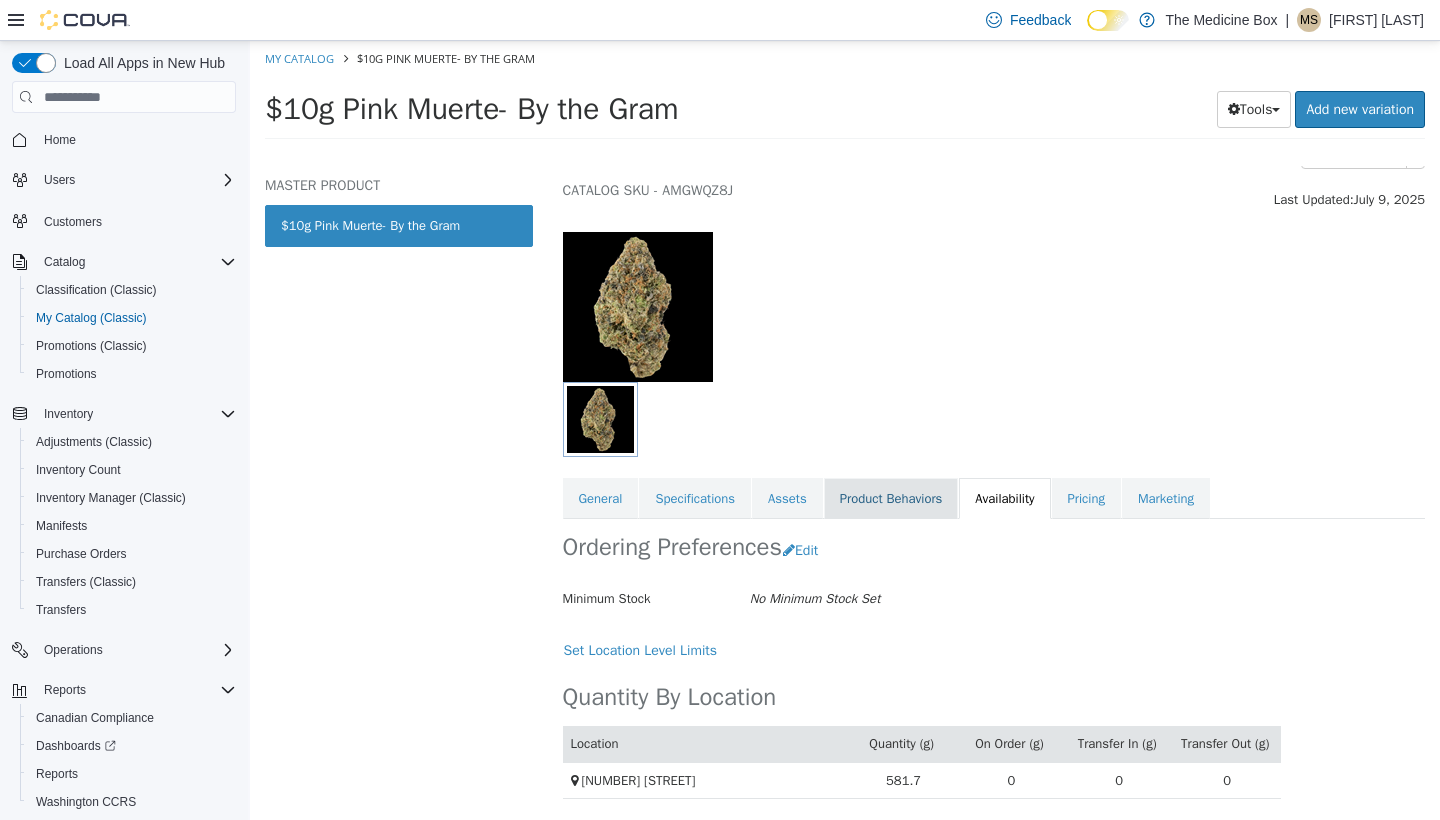 click on "Product Behaviors" at bounding box center (891, 499) 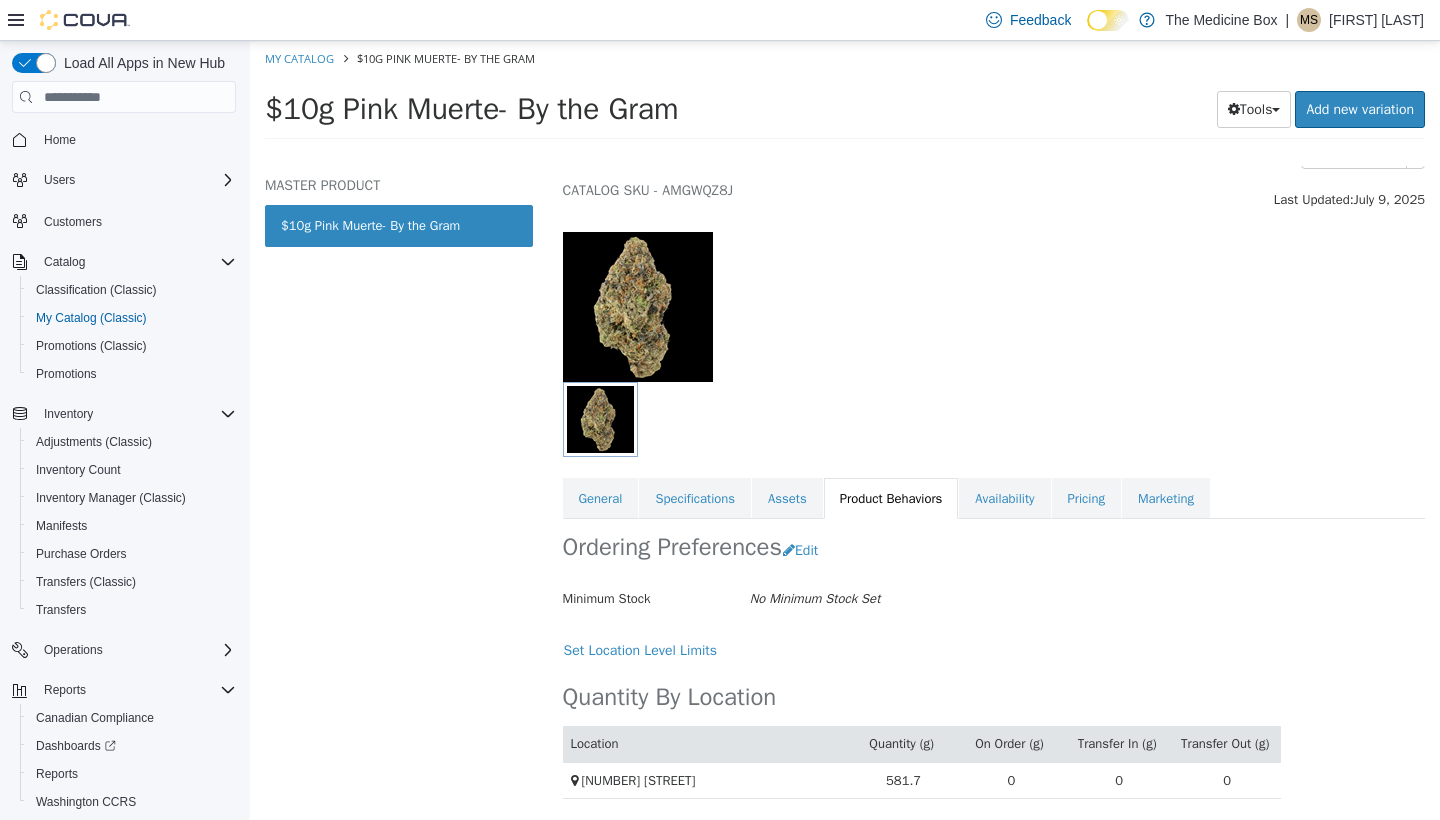 scroll, scrollTop: 14, scrollLeft: 0, axis: vertical 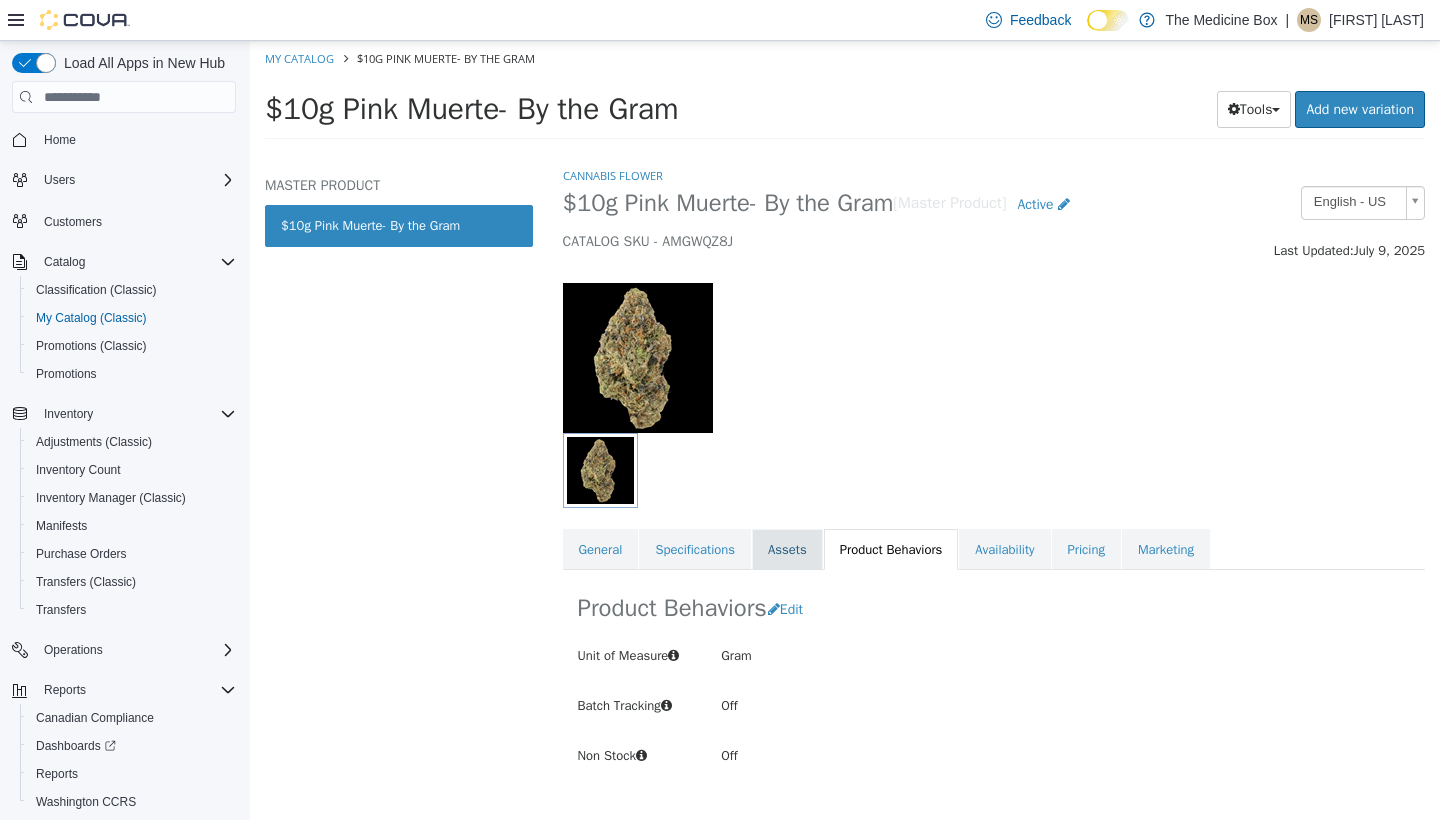 click on "Assets" at bounding box center [787, 550] 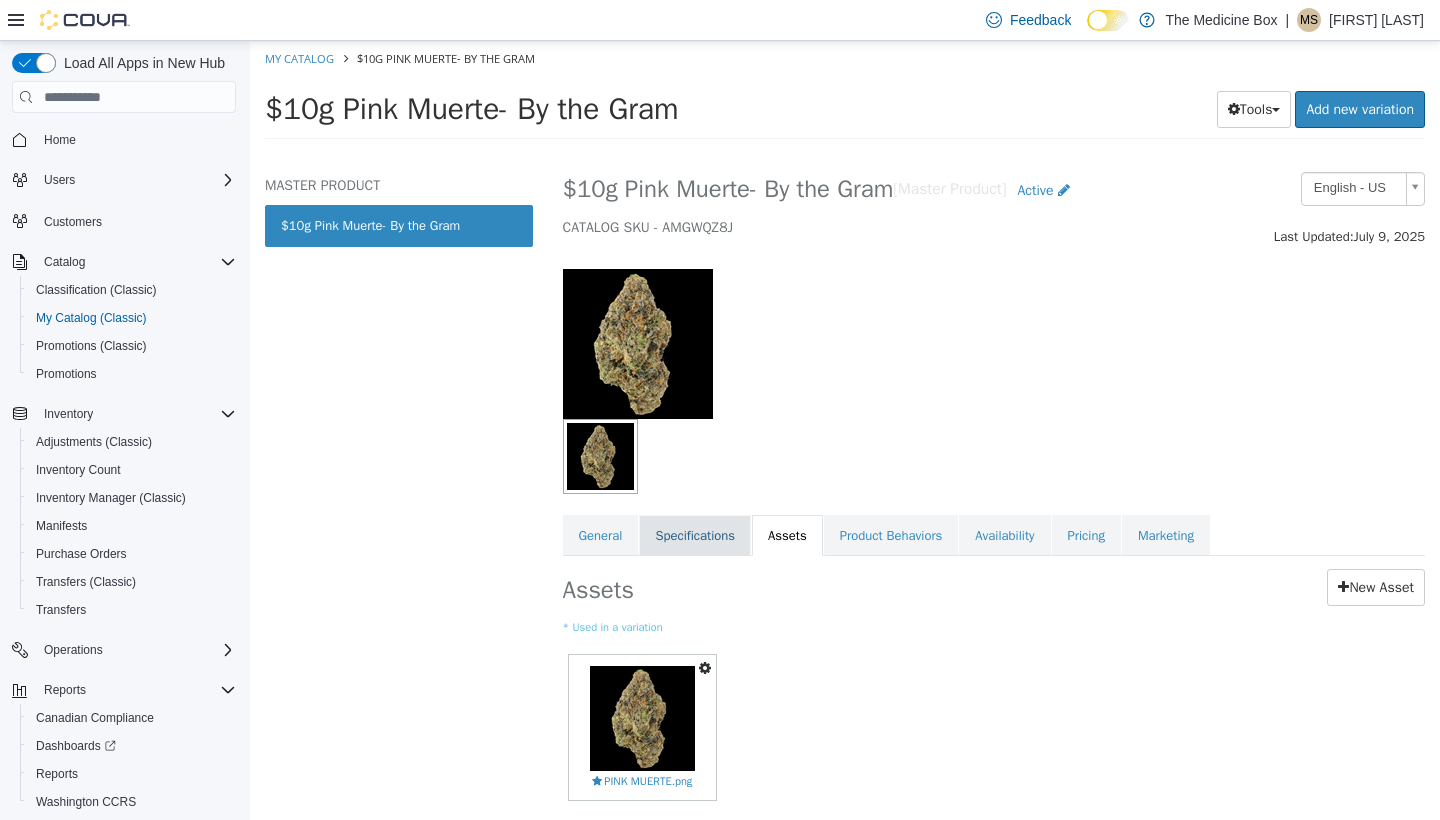 click on "Specifications" at bounding box center (695, 536) 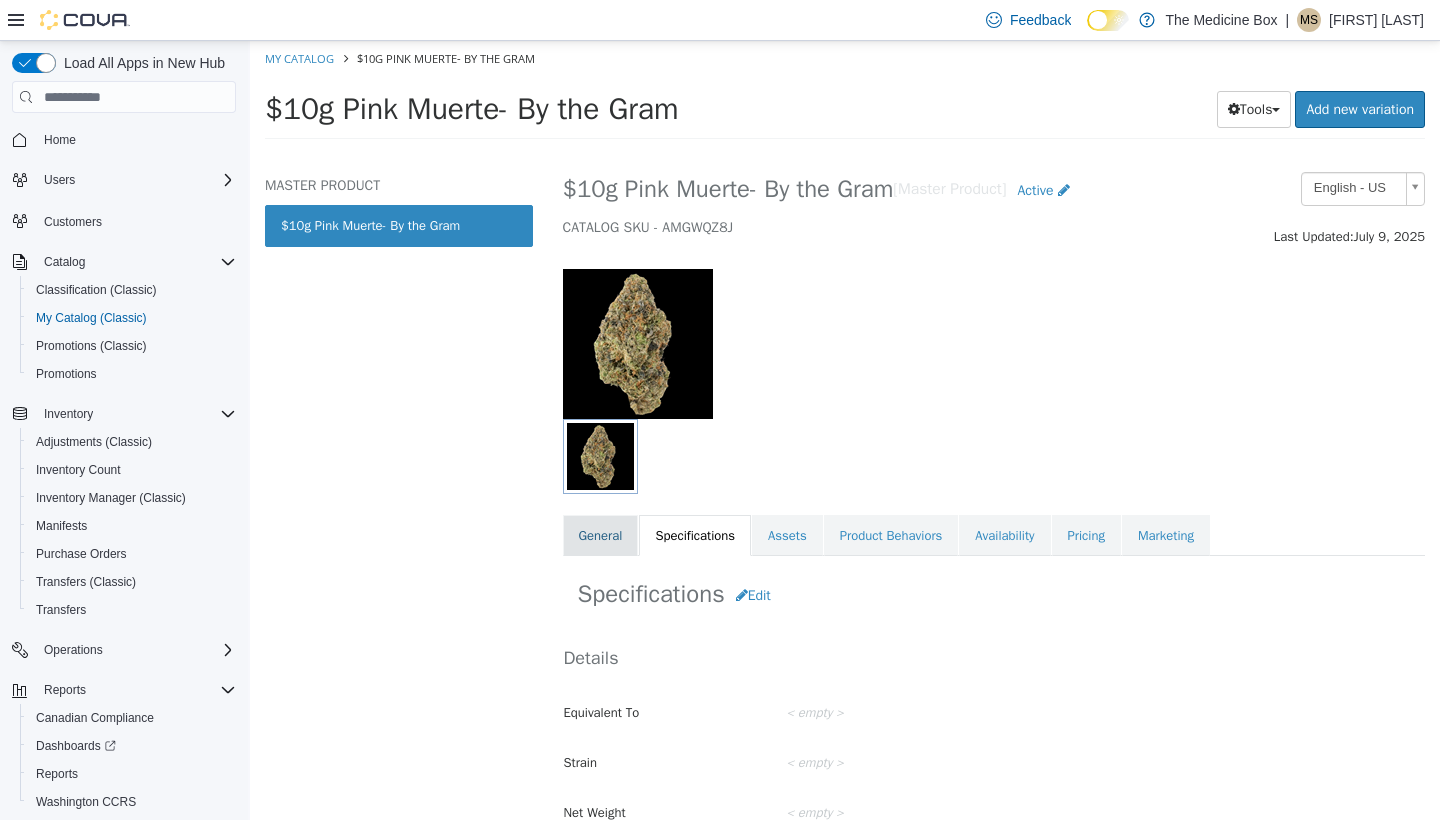 click on "General" at bounding box center (601, 536) 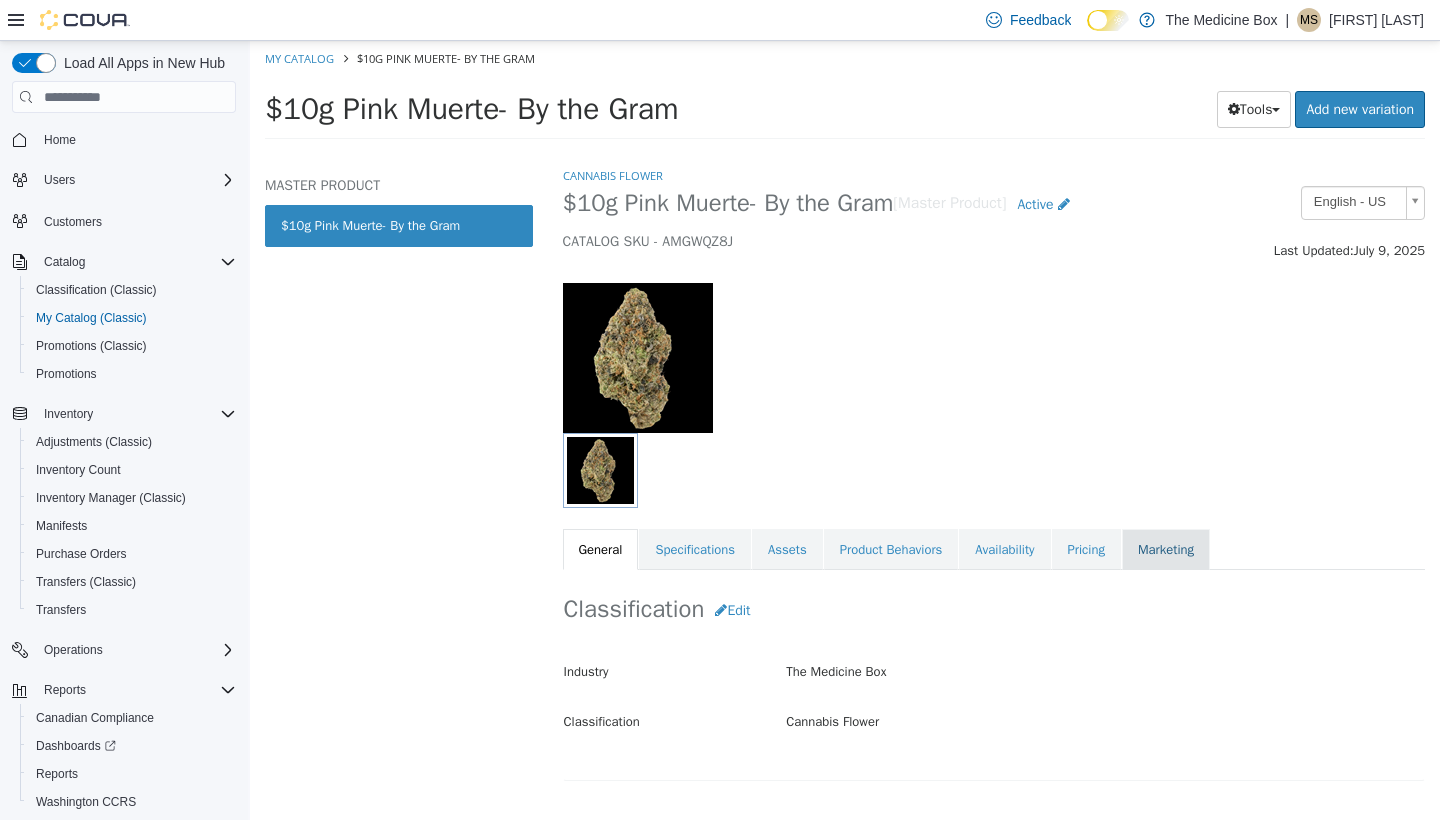 scroll, scrollTop: 0, scrollLeft: 0, axis: both 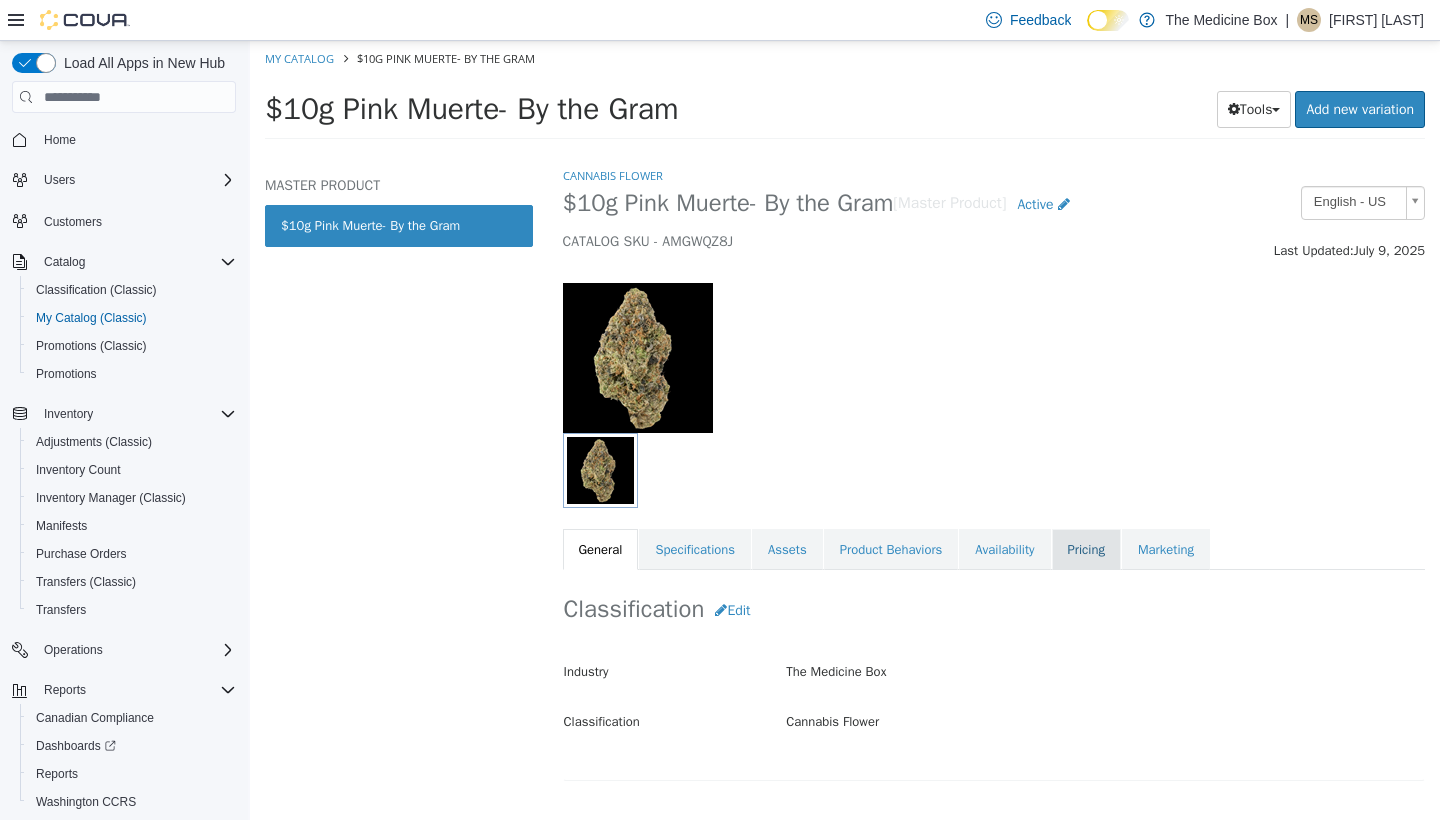 click on "Pricing" at bounding box center (1086, 550) 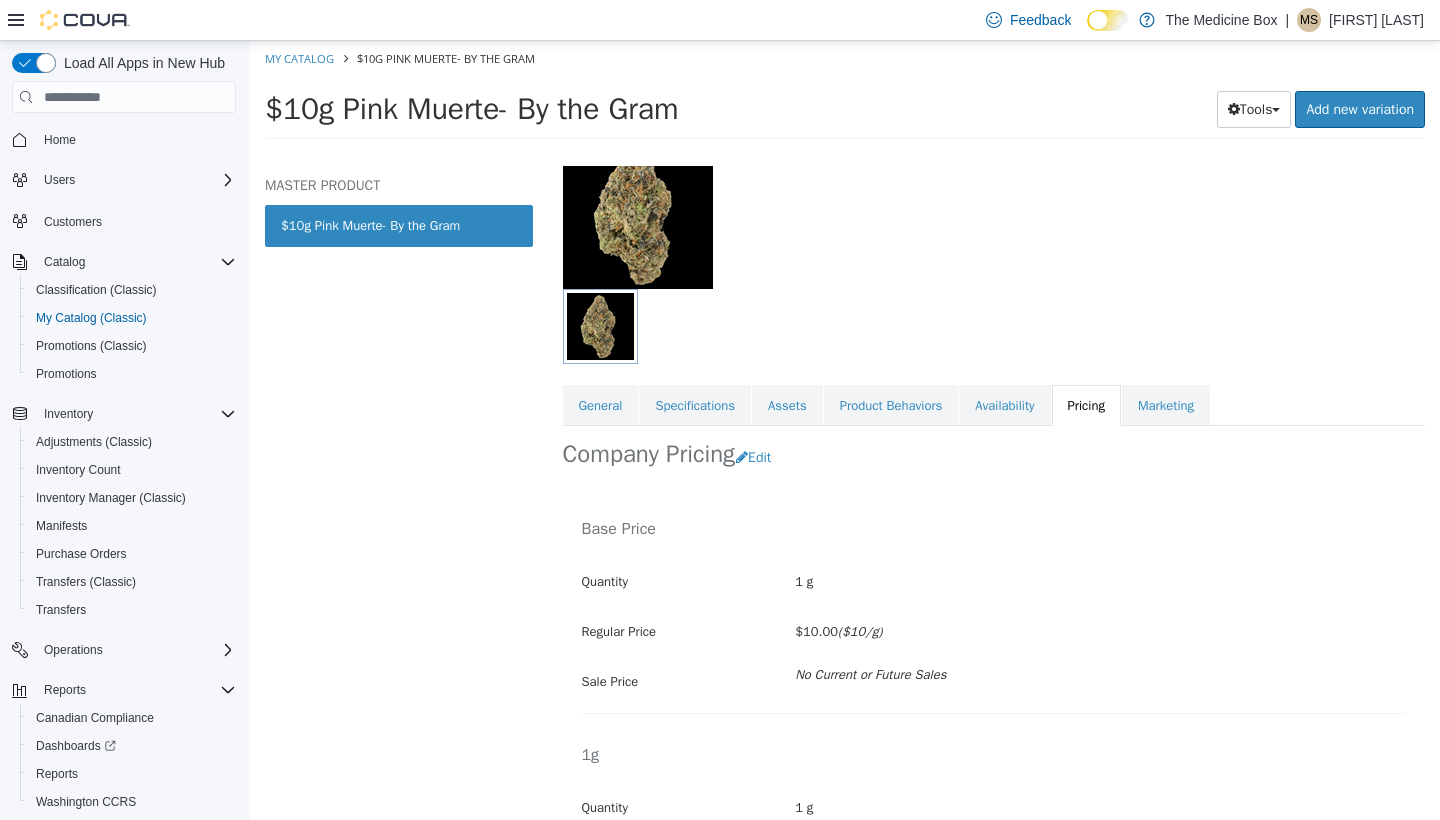 scroll, scrollTop: 158, scrollLeft: 0, axis: vertical 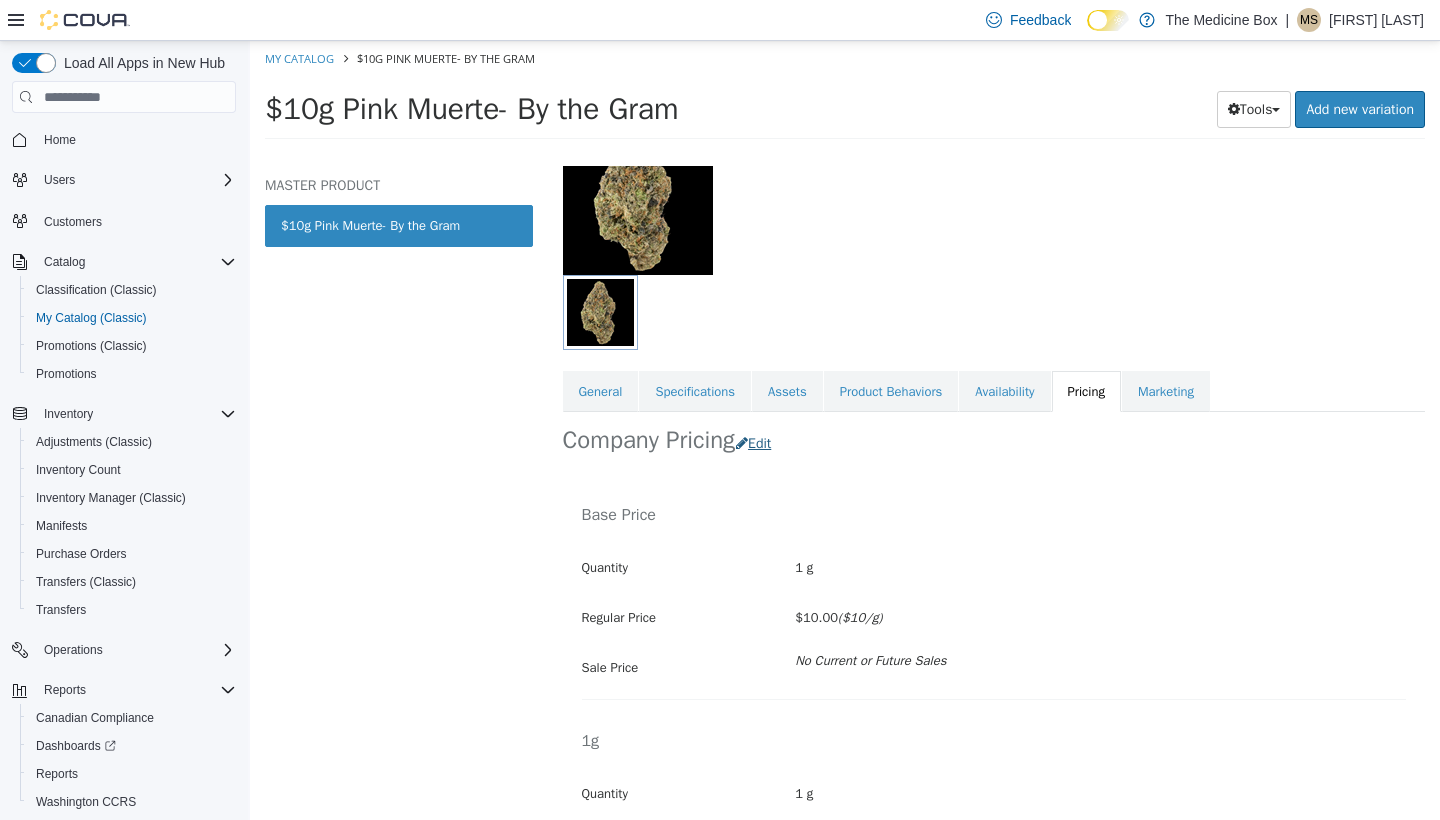 click on "Edit" at bounding box center [758, 443] 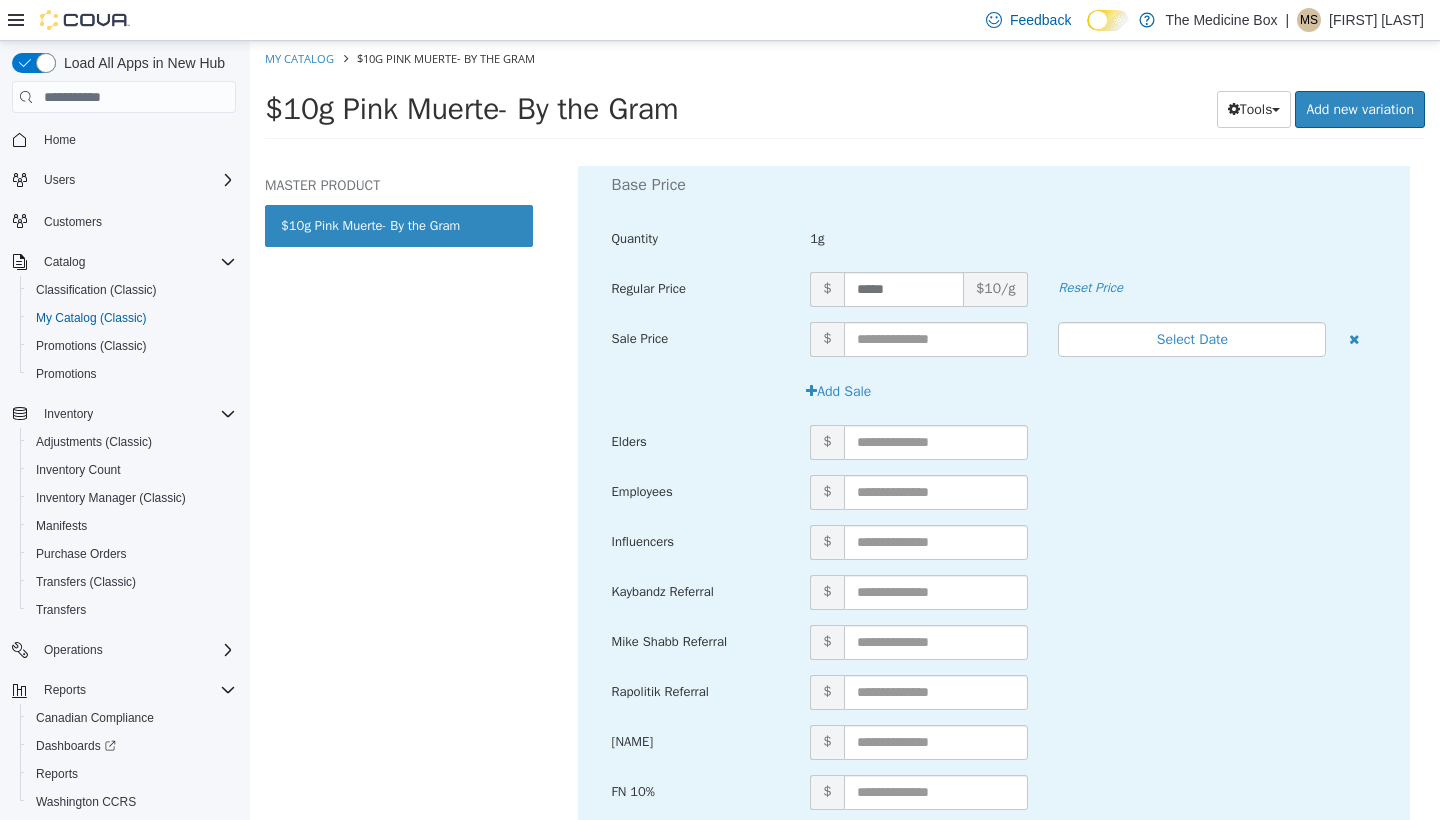 scroll, scrollTop: 632, scrollLeft: 0, axis: vertical 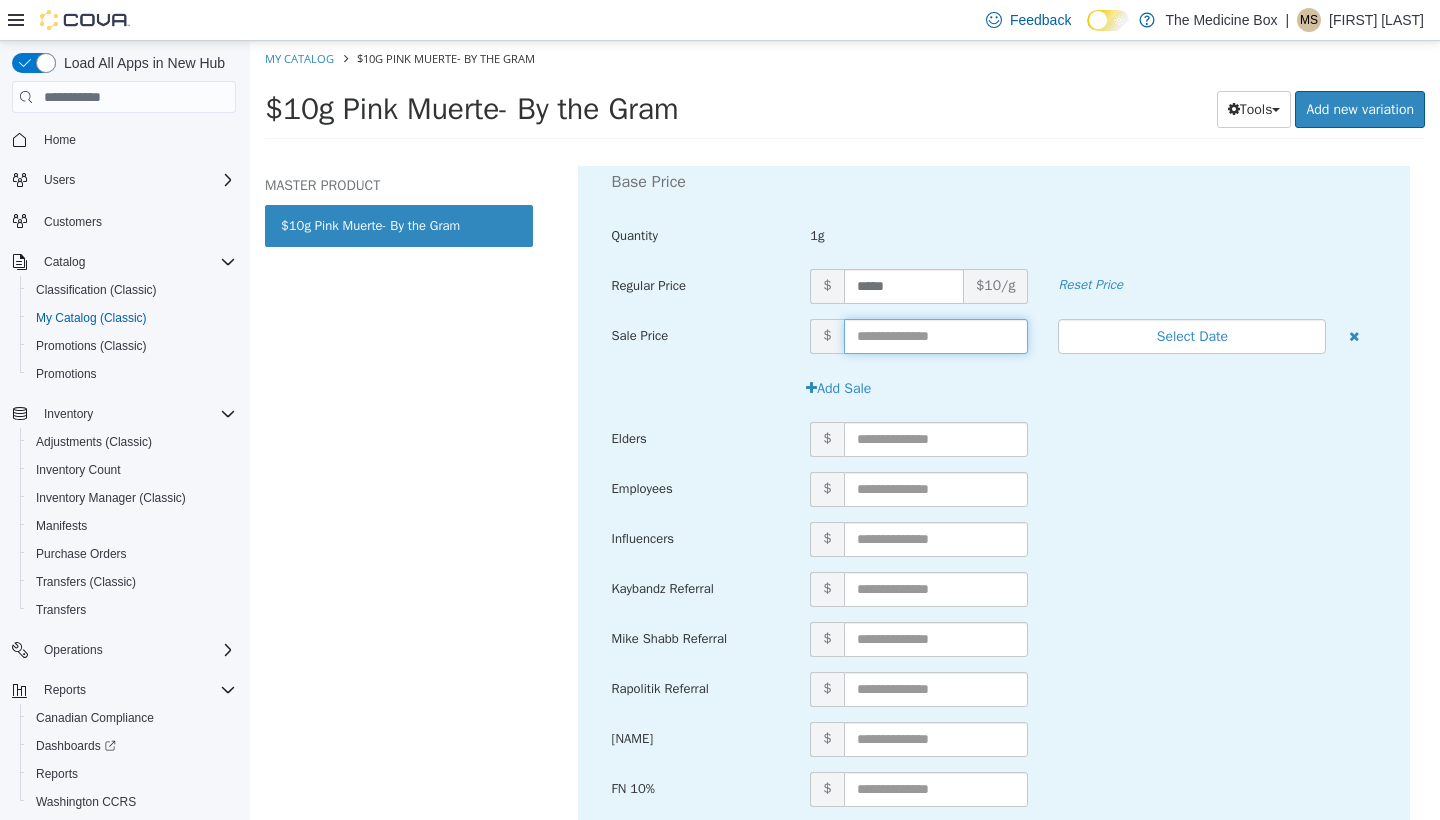 click at bounding box center [936, 336] 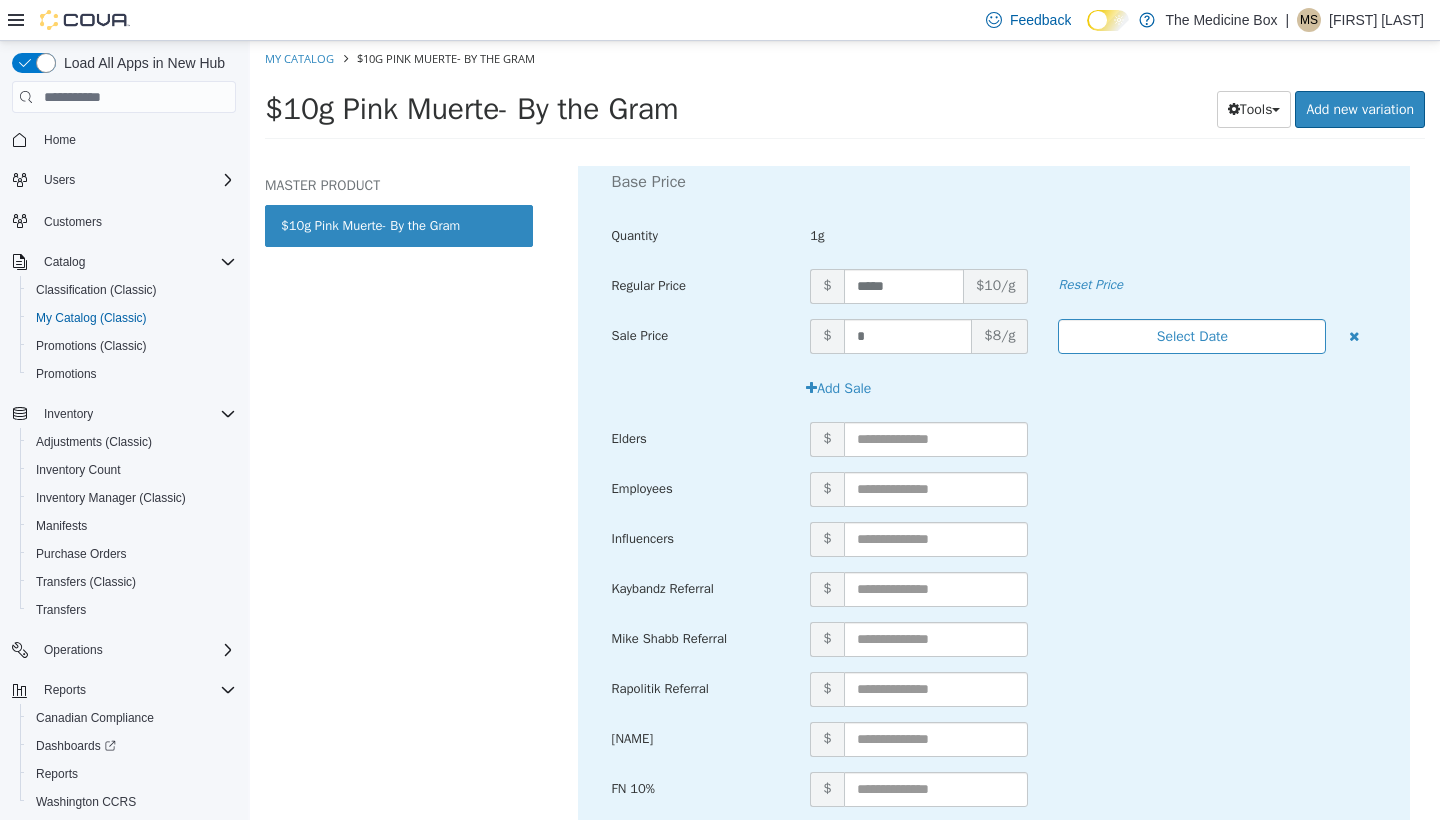 click on "Select Date" at bounding box center (1192, 336) 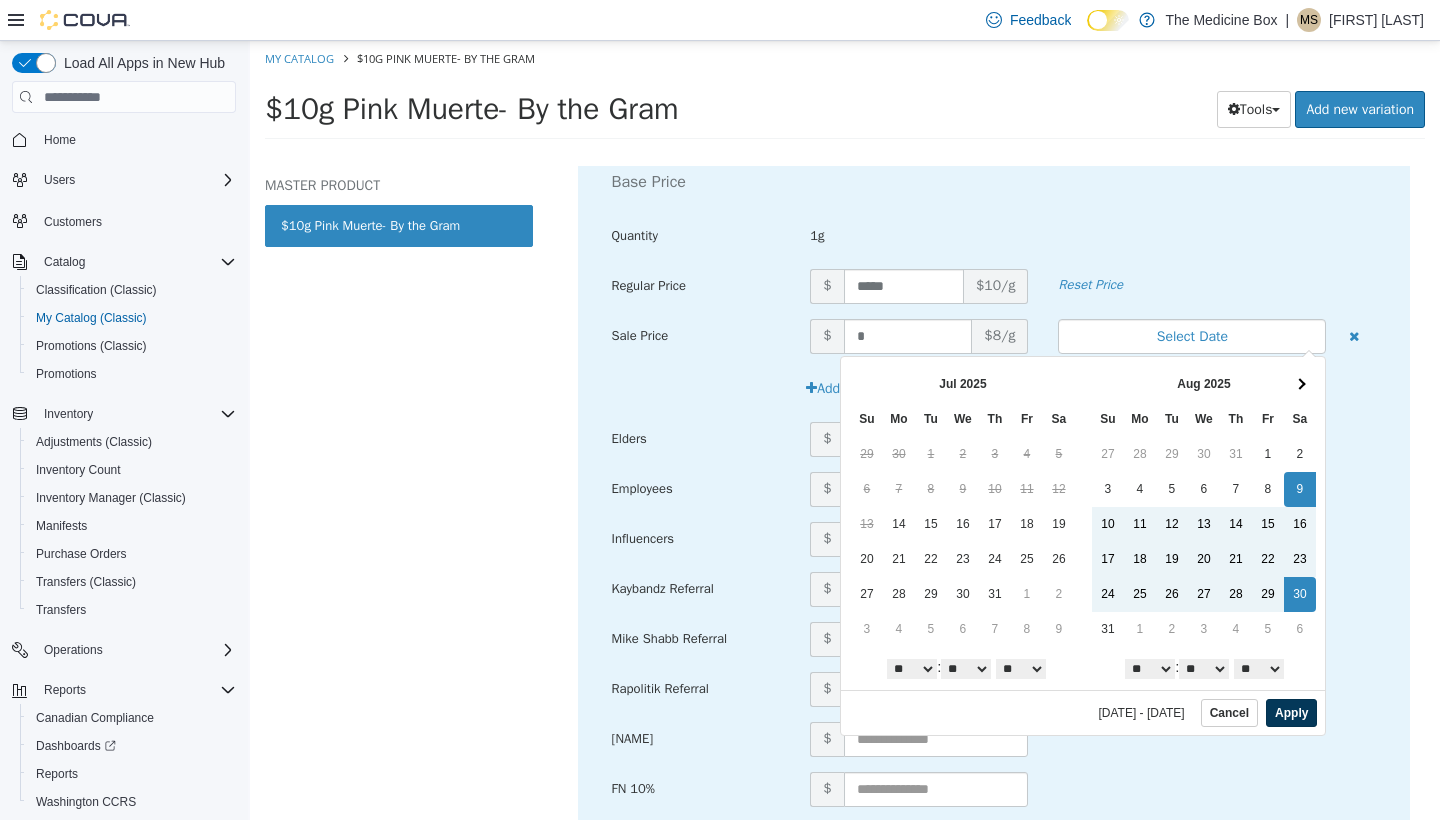 click on "Apply" at bounding box center (1291, 713) 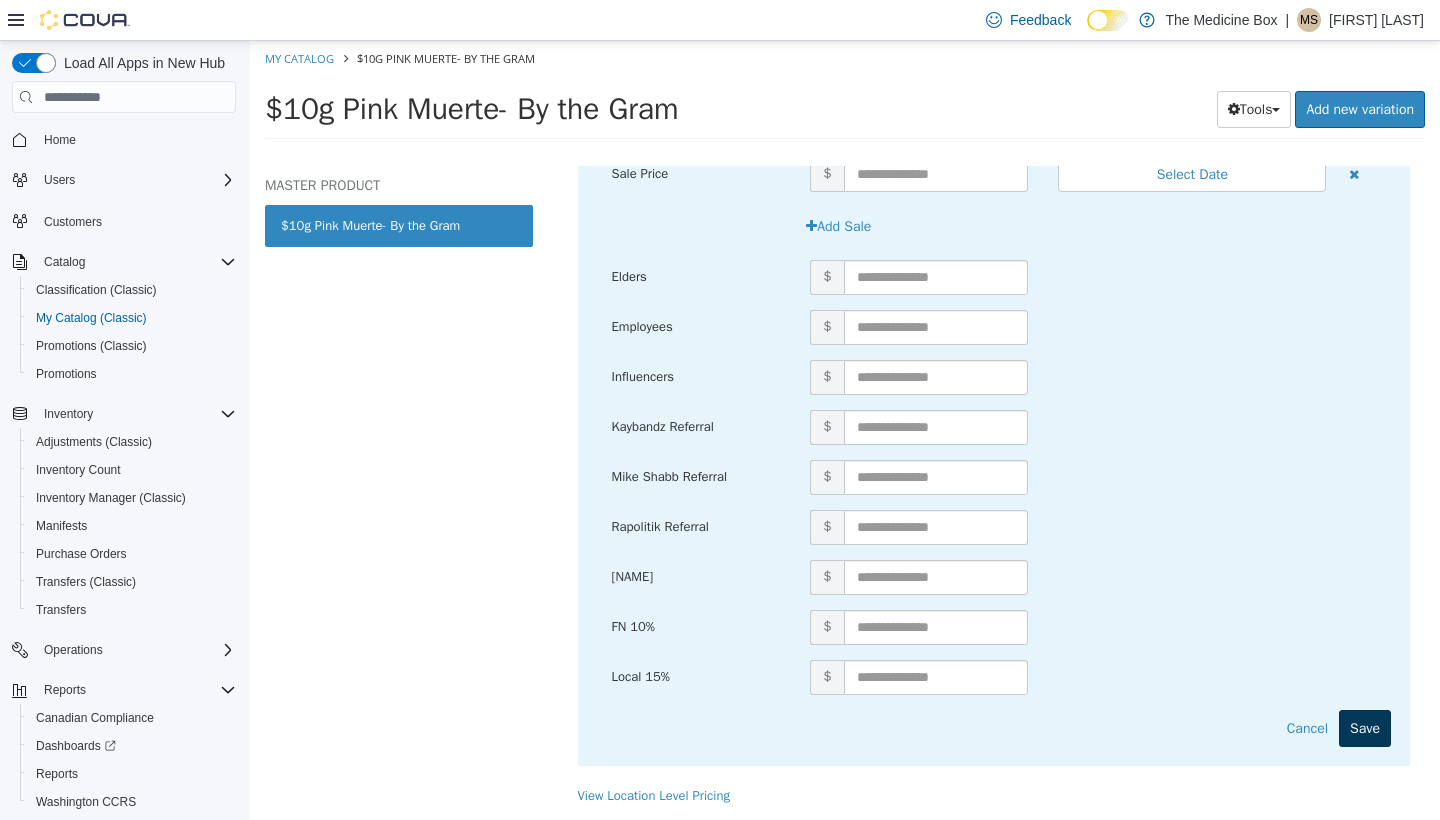 scroll, scrollTop: 14320, scrollLeft: 0, axis: vertical 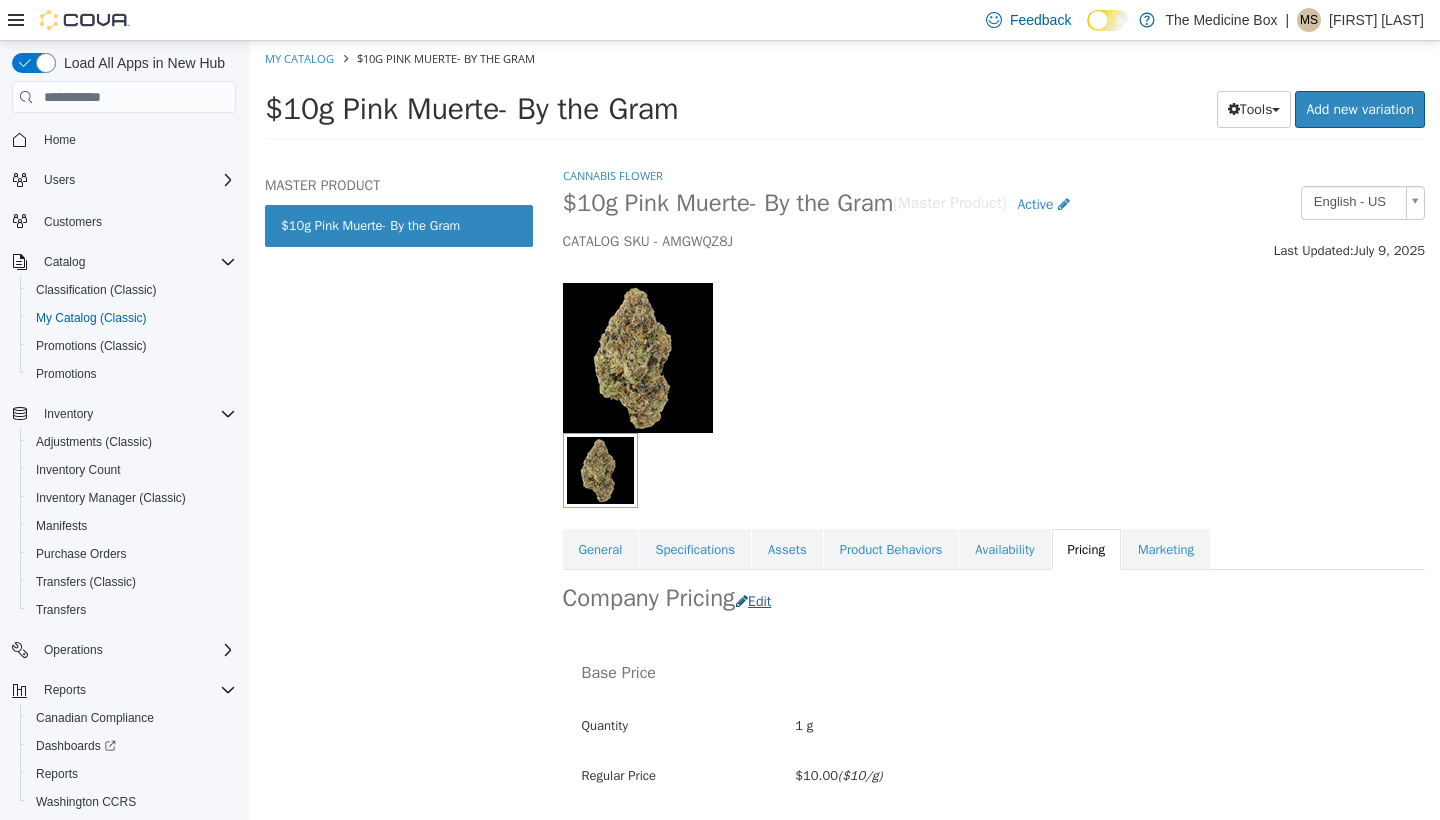 click on "Edit" at bounding box center [758, 601] 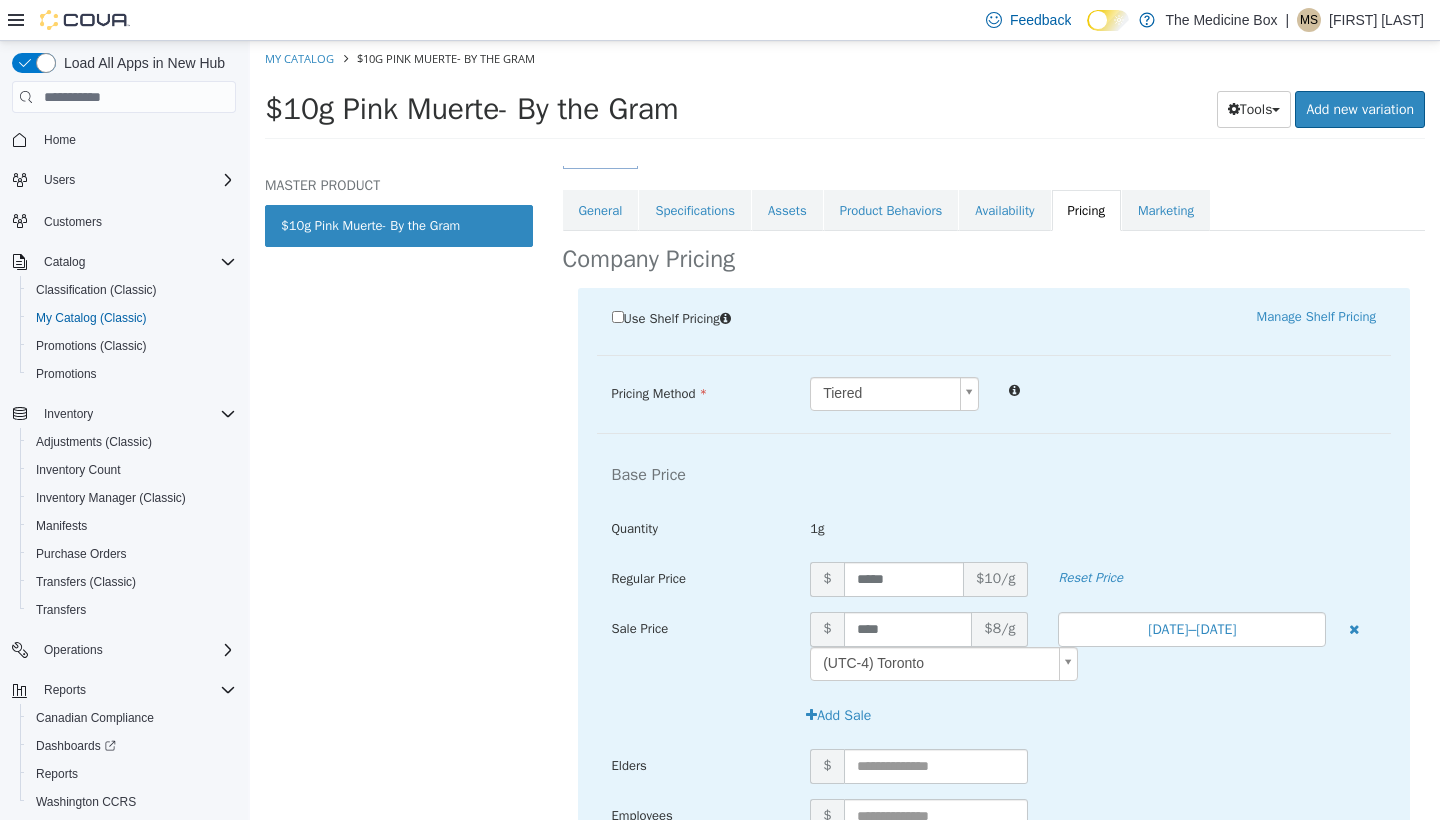 scroll, scrollTop: 364, scrollLeft: 0, axis: vertical 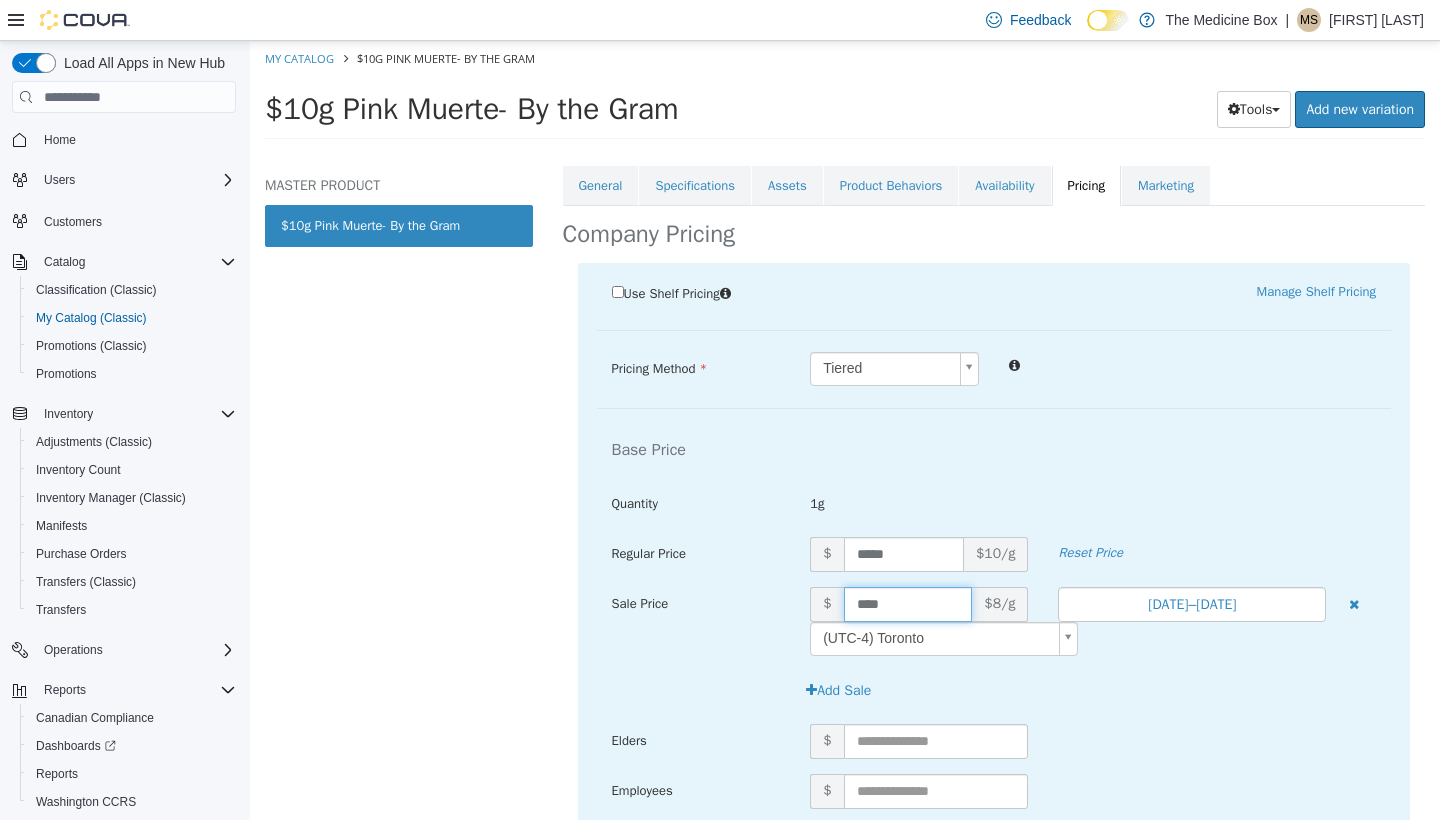 click on "****" at bounding box center [908, 604] 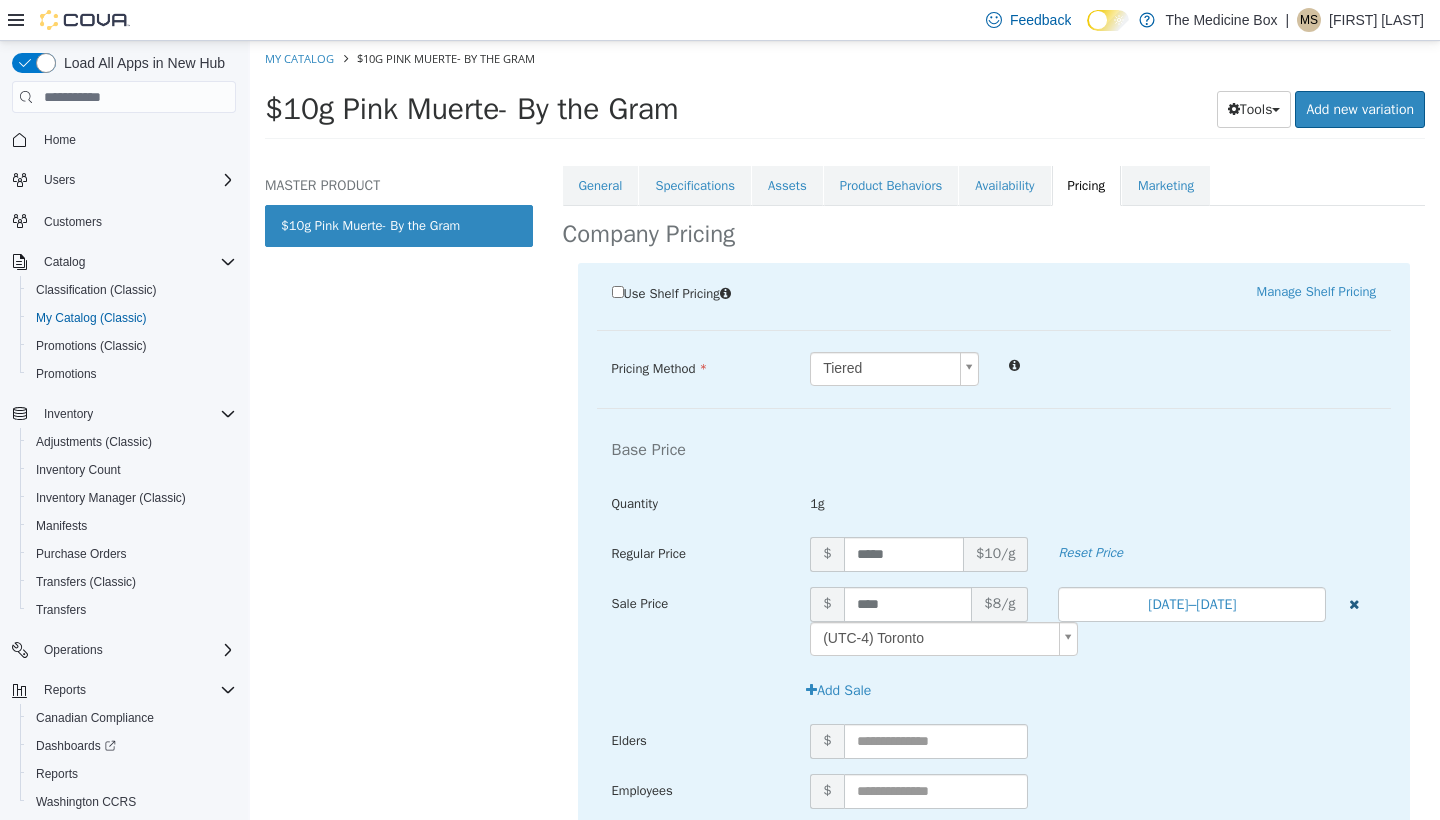 click at bounding box center [1354, 604] 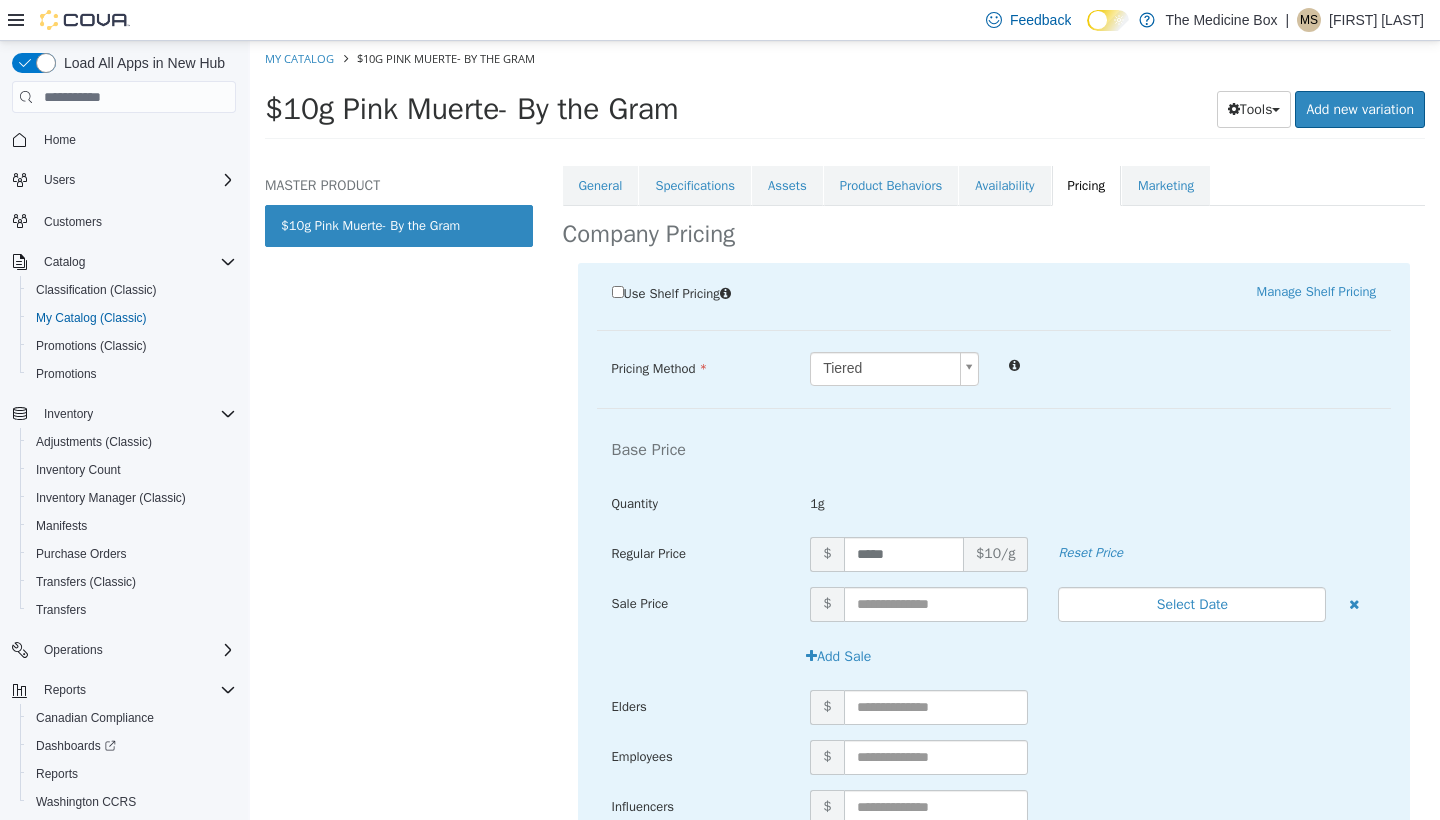 click on "Add Sale" at bounding box center (1093, 656) 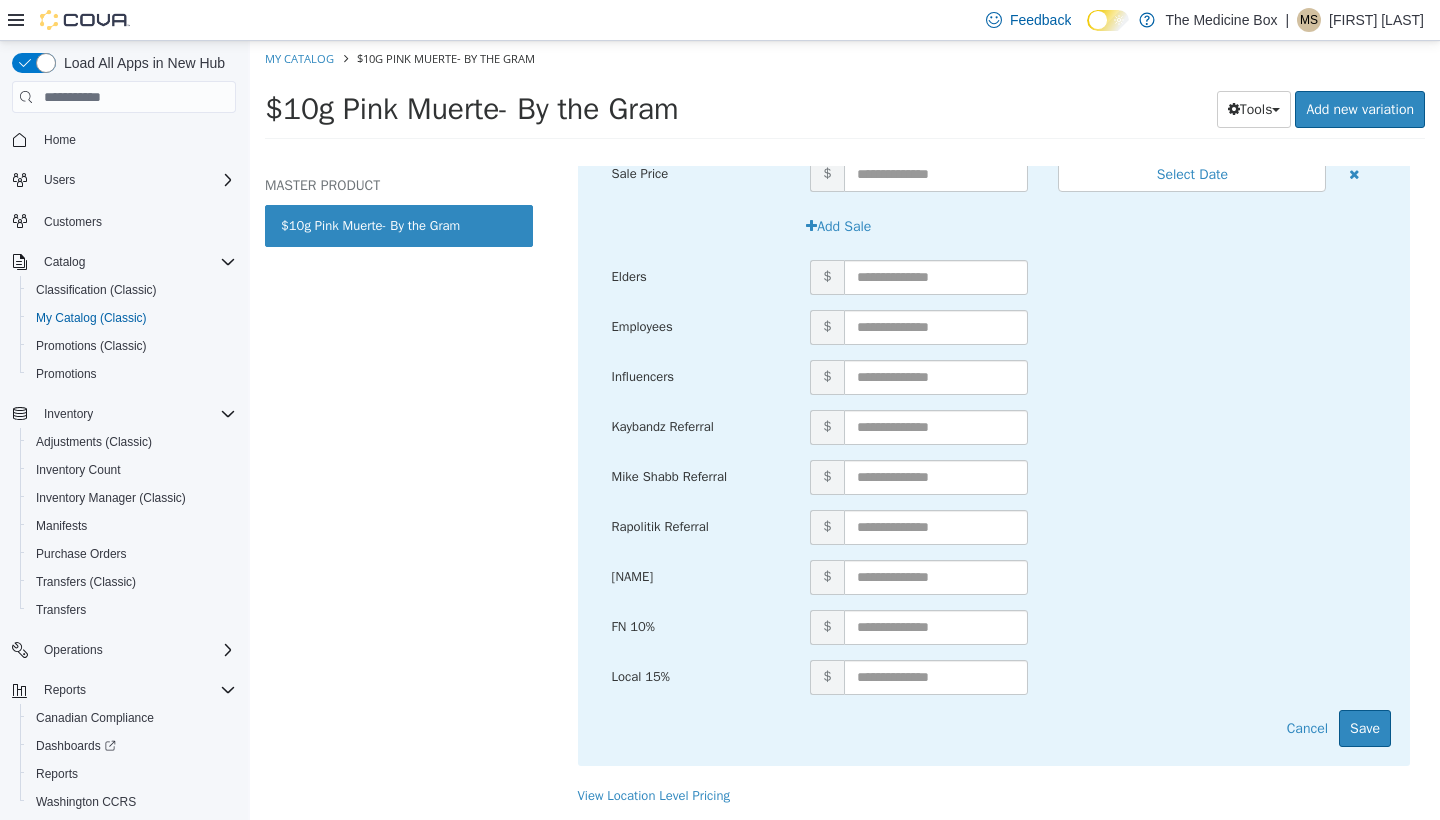 scroll, scrollTop: 14286, scrollLeft: 0, axis: vertical 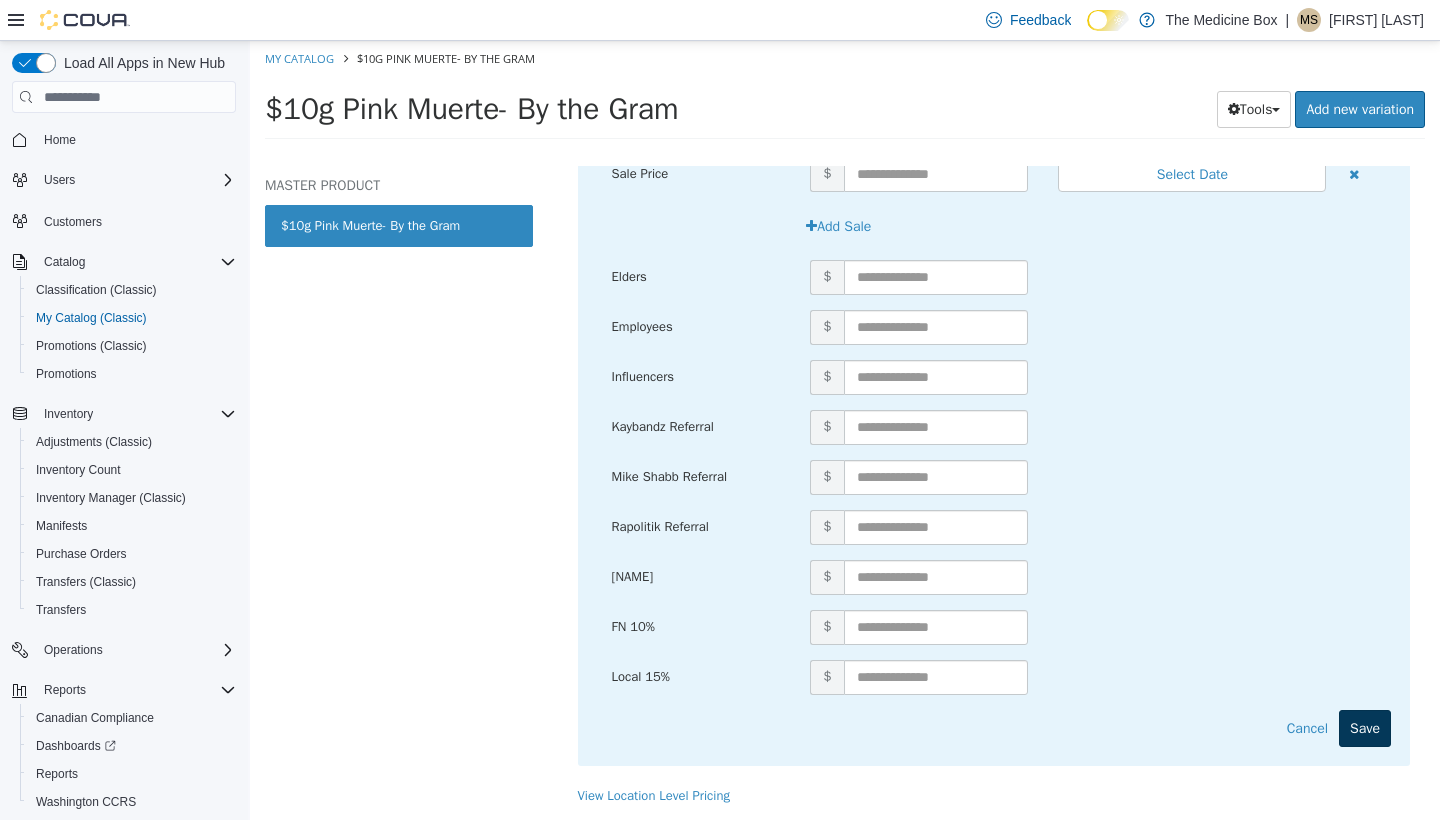 click on "Save" at bounding box center (1365, 728) 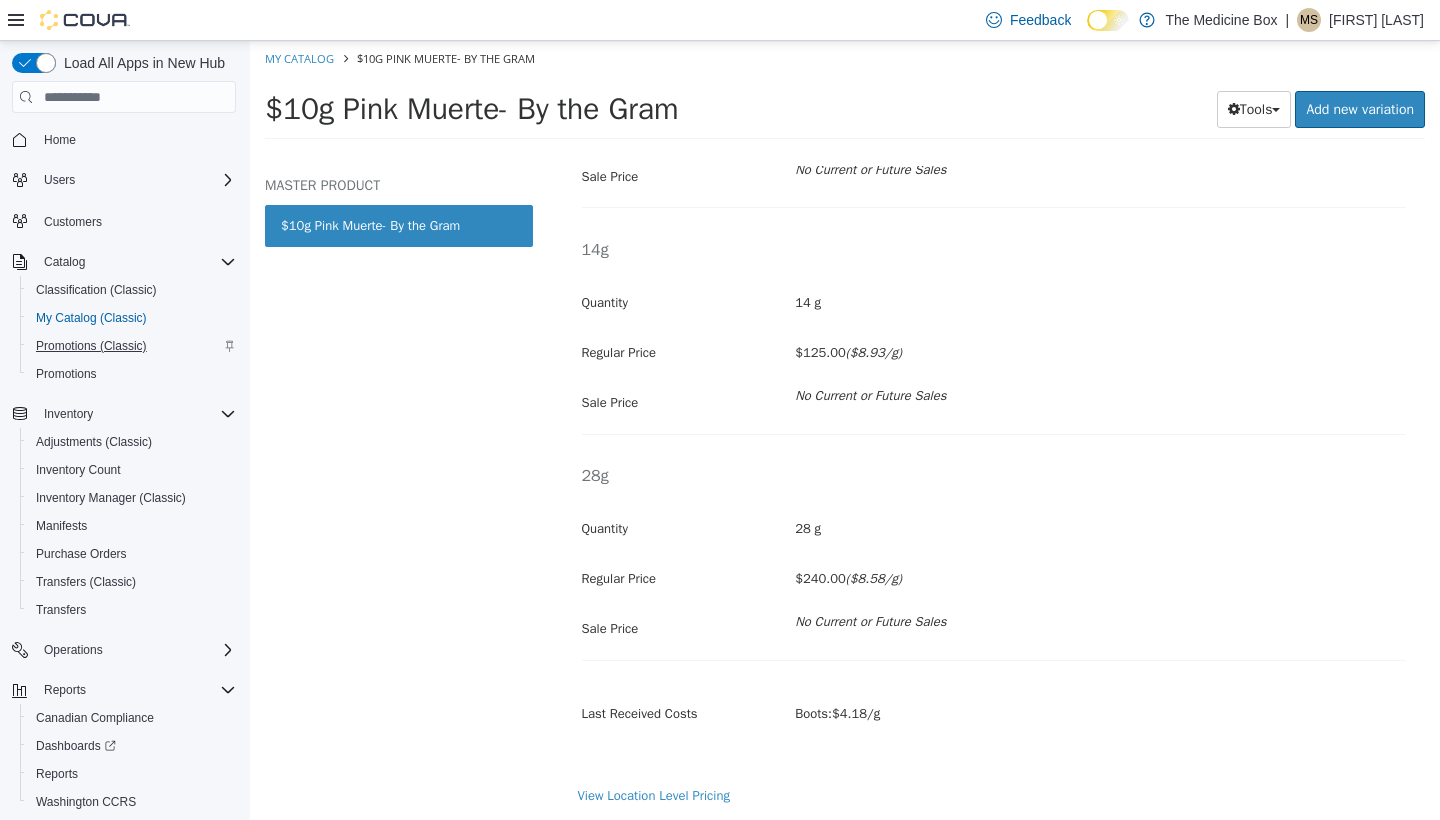 click on "Promotions (Classic)" at bounding box center (91, 346) 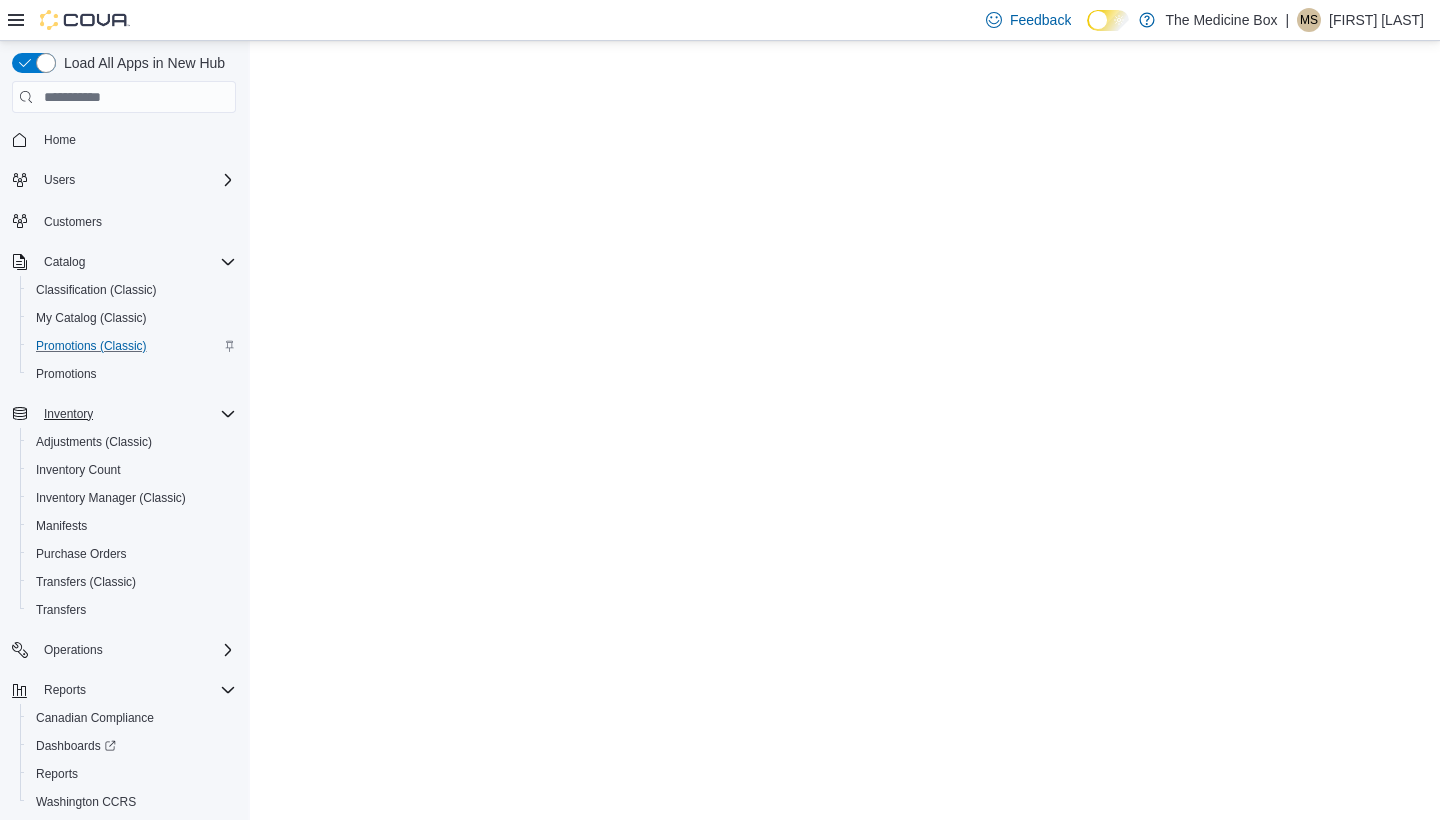 scroll, scrollTop: 0, scrollLeft: 0, axis: both 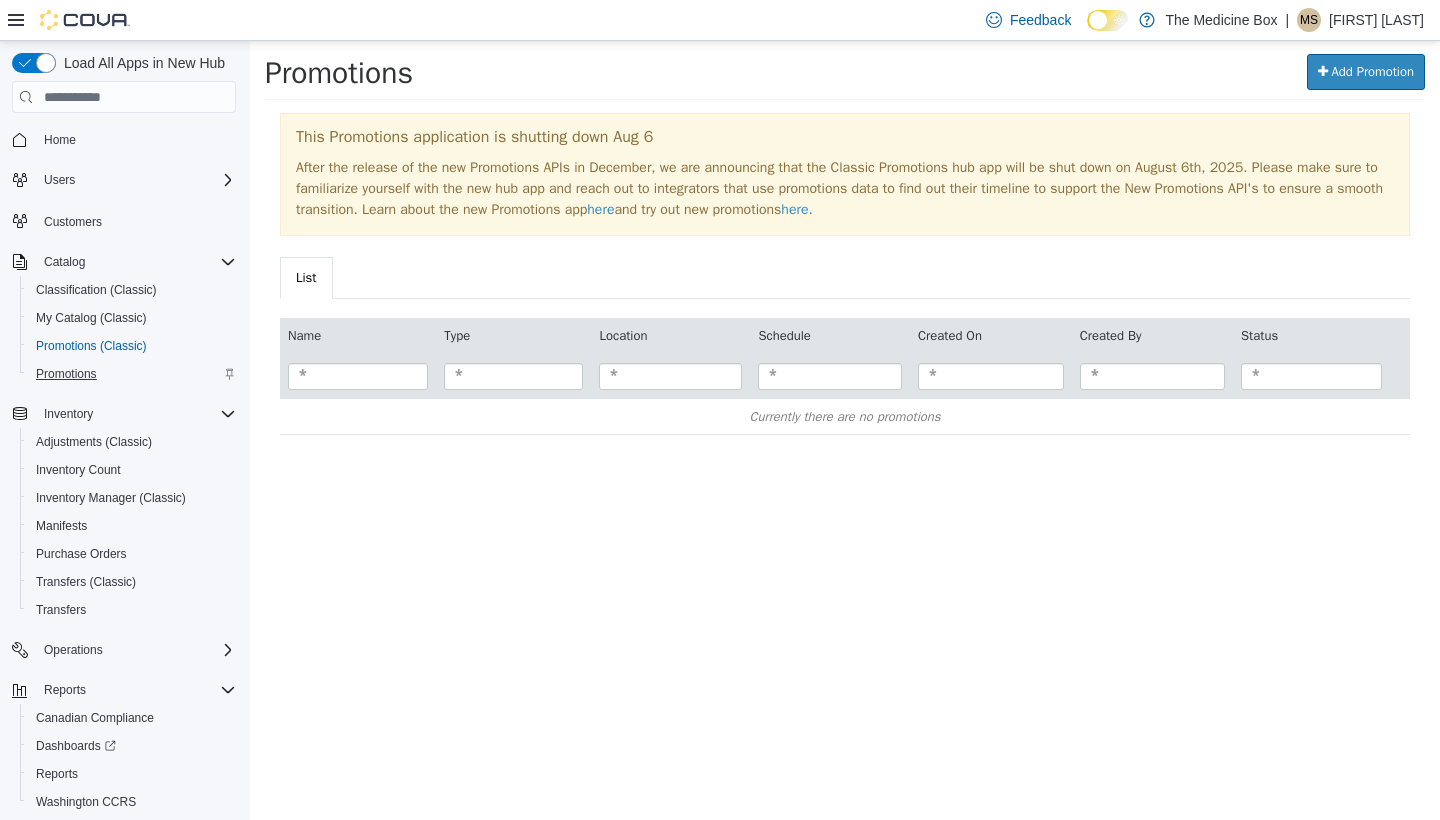 click on "Promotions" at bounding box center [66, 374] 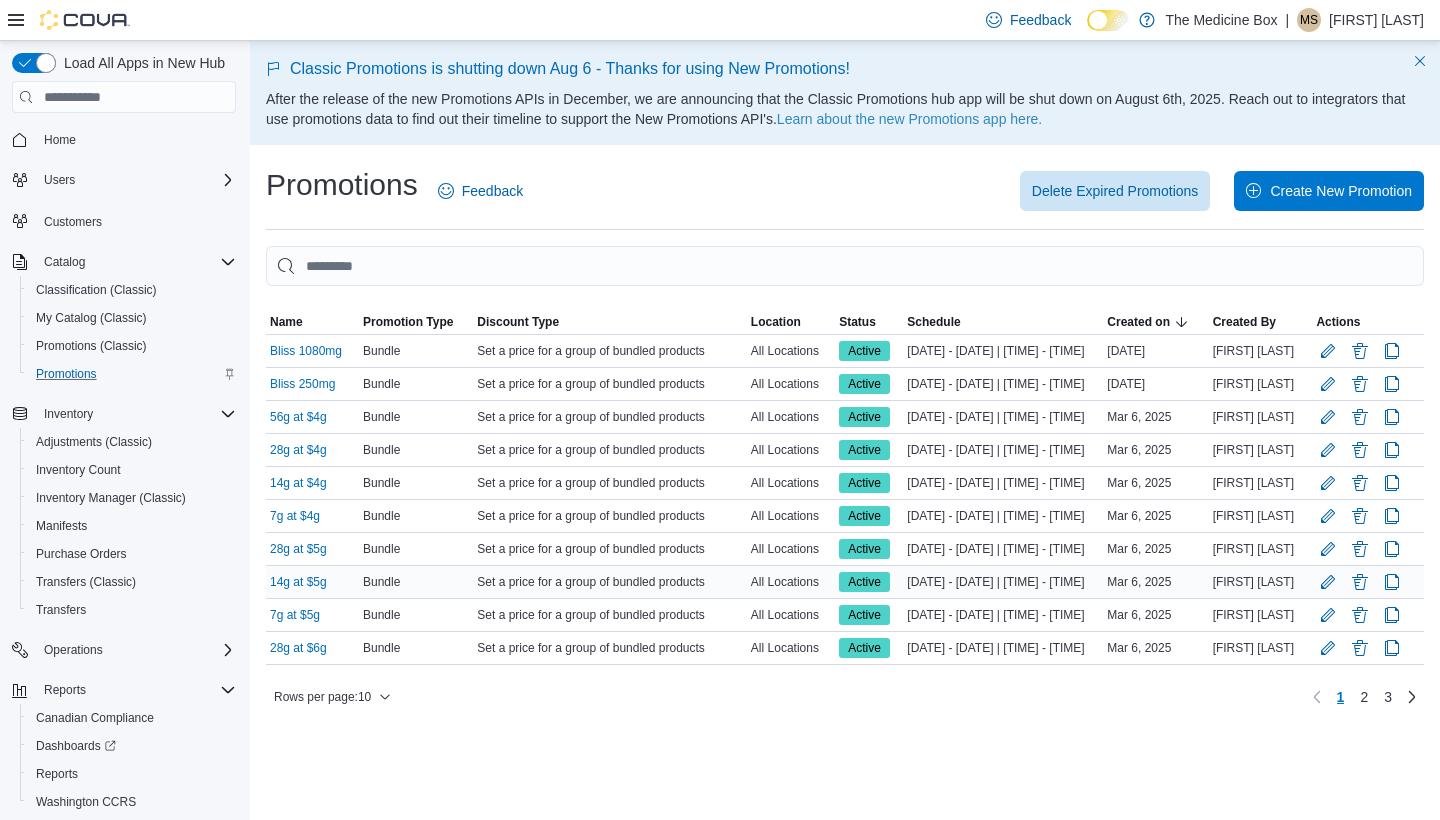 scroll, scrollTop: 0, scrollLeft: 0, axis: both 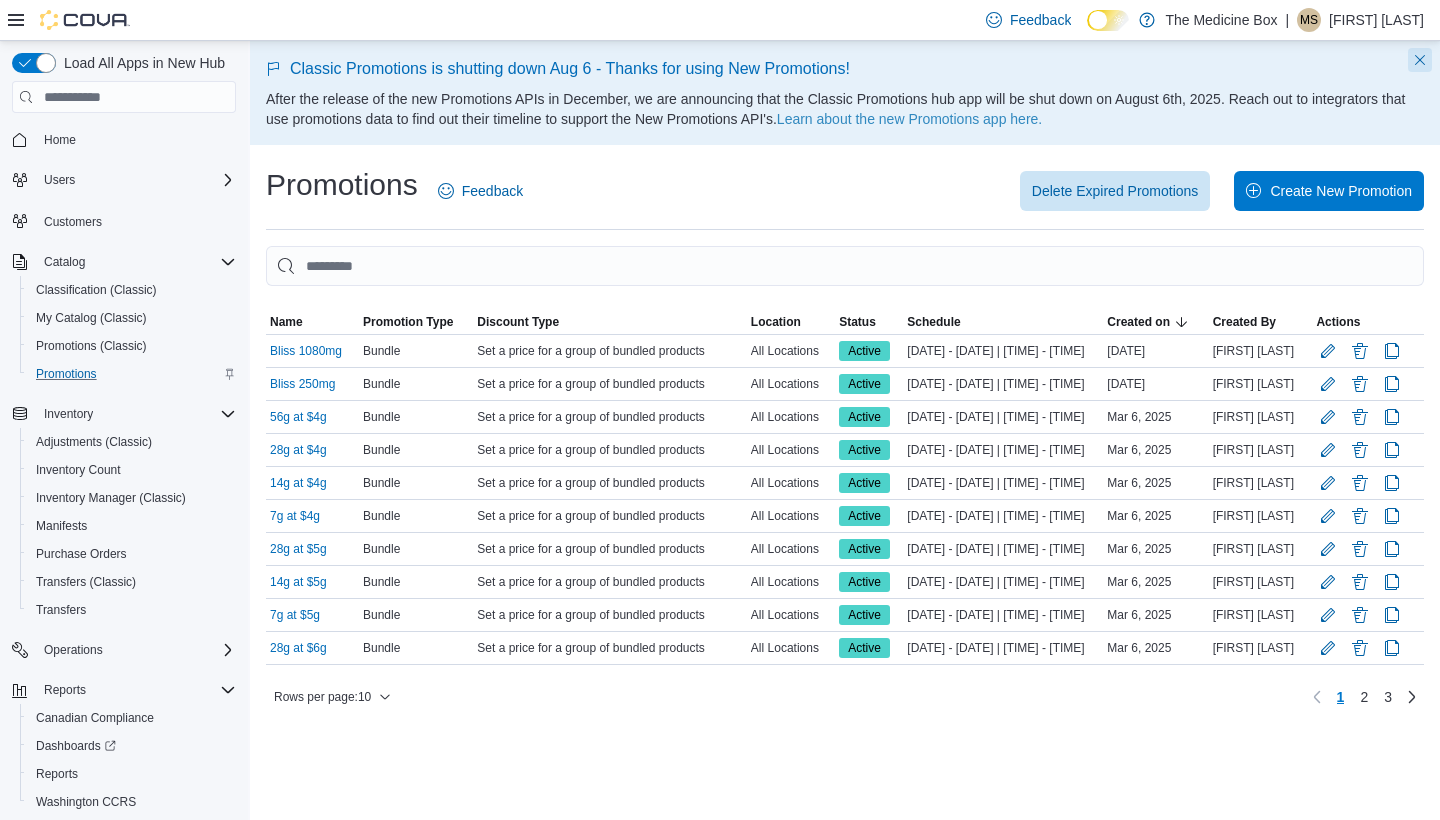 click at bounding box center (1420, 60) 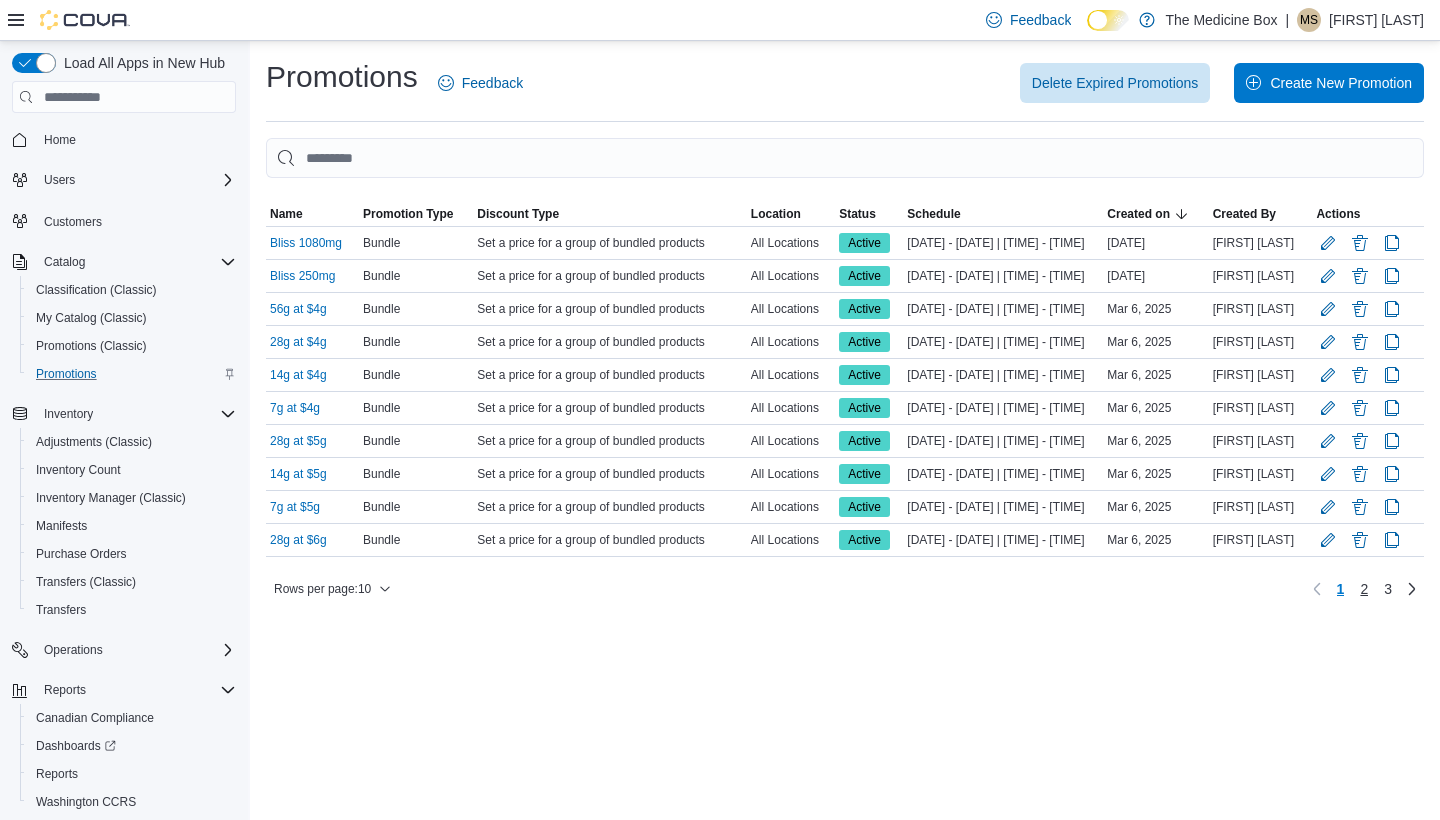 click on "2" at bounding box center (1364, 589) 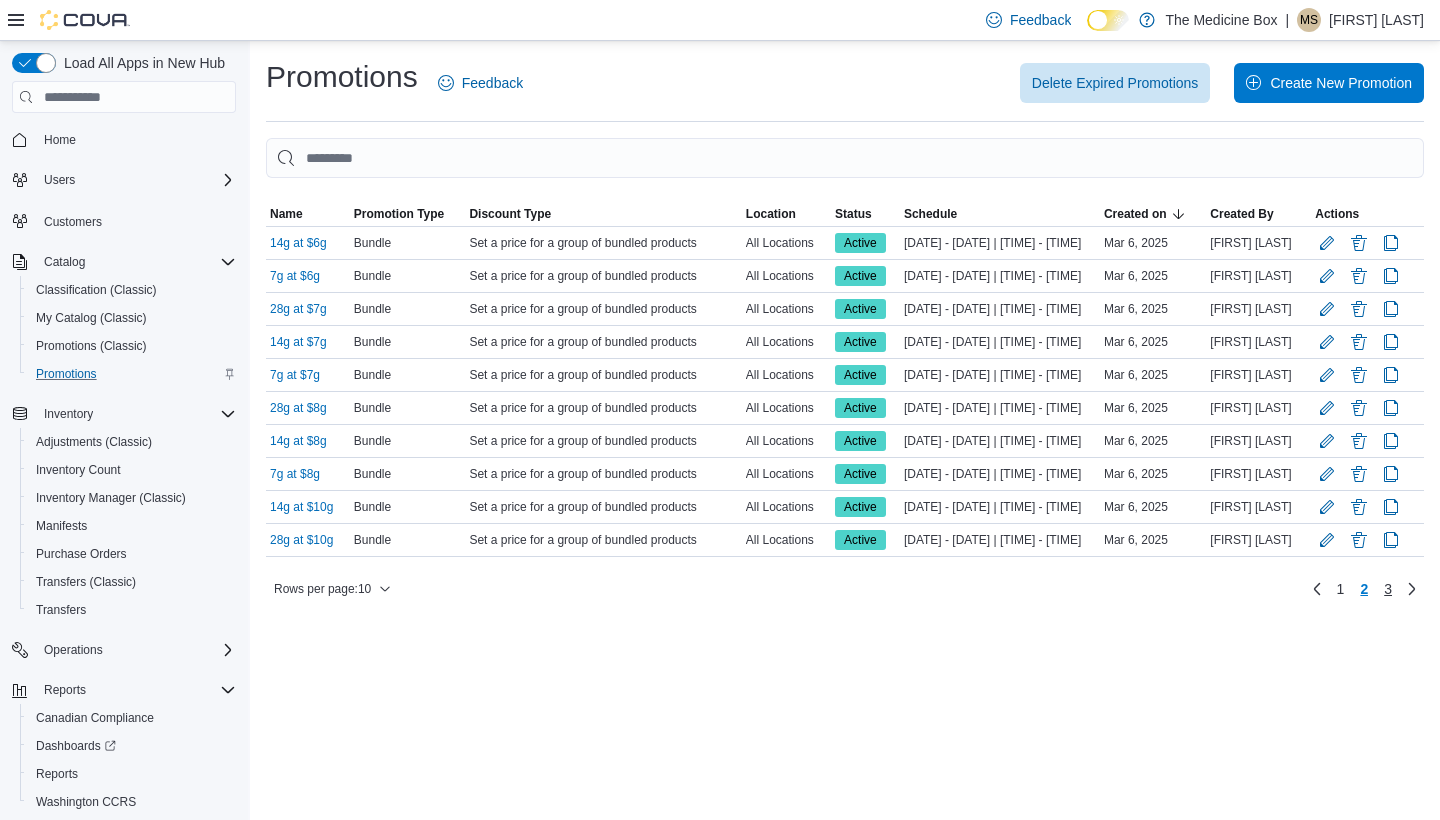click on "3" at bounding box center [1388, 589] 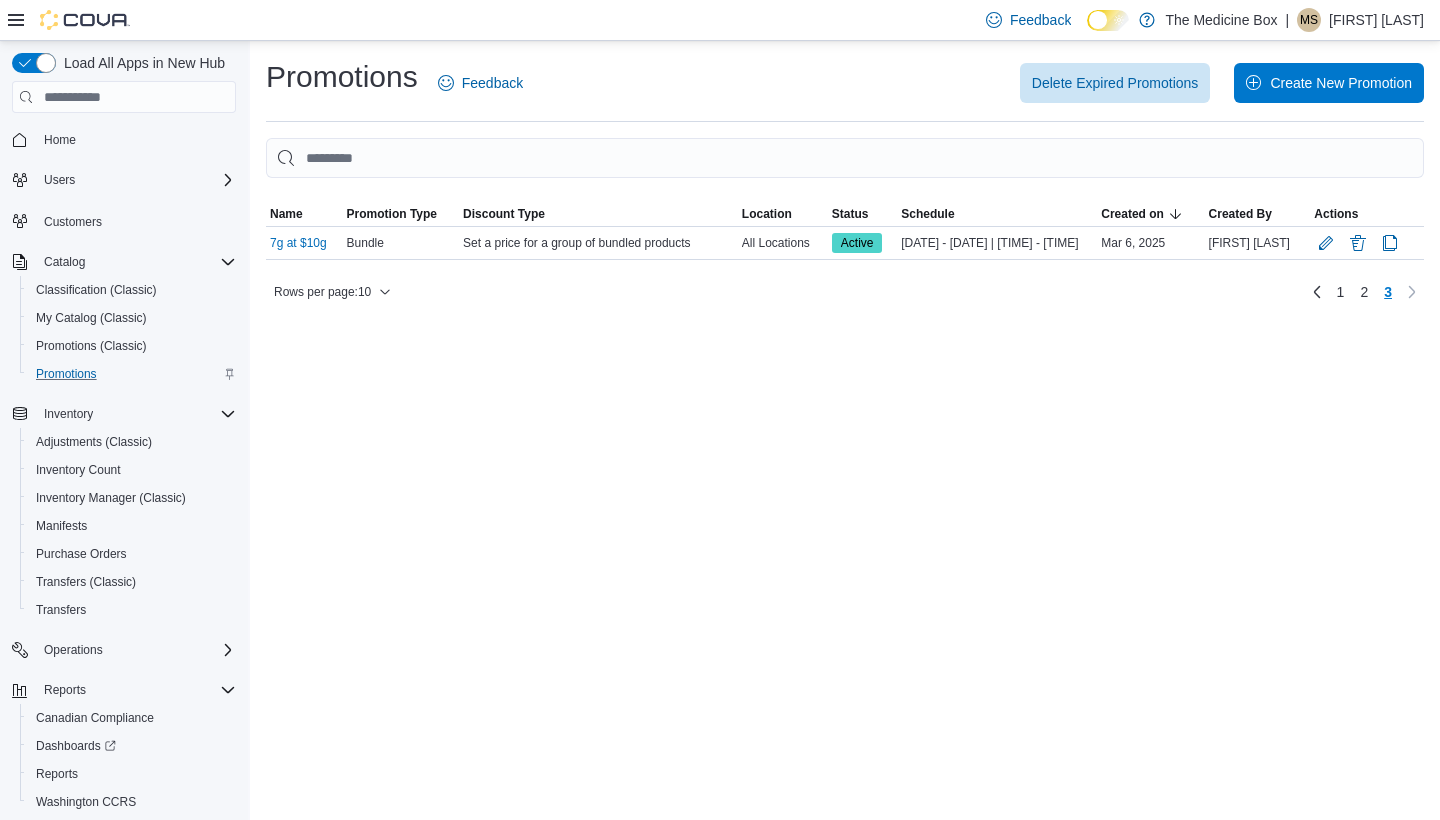 click on "Promotions Feedback Delete Expired Promotions Create New Promotion Sorting This table contains 1 rows out of 21 rows; Page 3 of 3. Name Promotion Type Discount Type Location Status Schedule Created on Created By Actions Name 7g at $10g Promotion Type Bundle Discount Type Set a price for a group of bundled products Location All Locations Status Active Schedule Mar 6, 2025 - Mar 1, 2060 | 12:00 am - 11:59 pm Created on Mar 6, 2025 Created By Carl S Actions Rows per page :  10 Page 3 of 3 1 2 3" at bounding box center [845, 430] 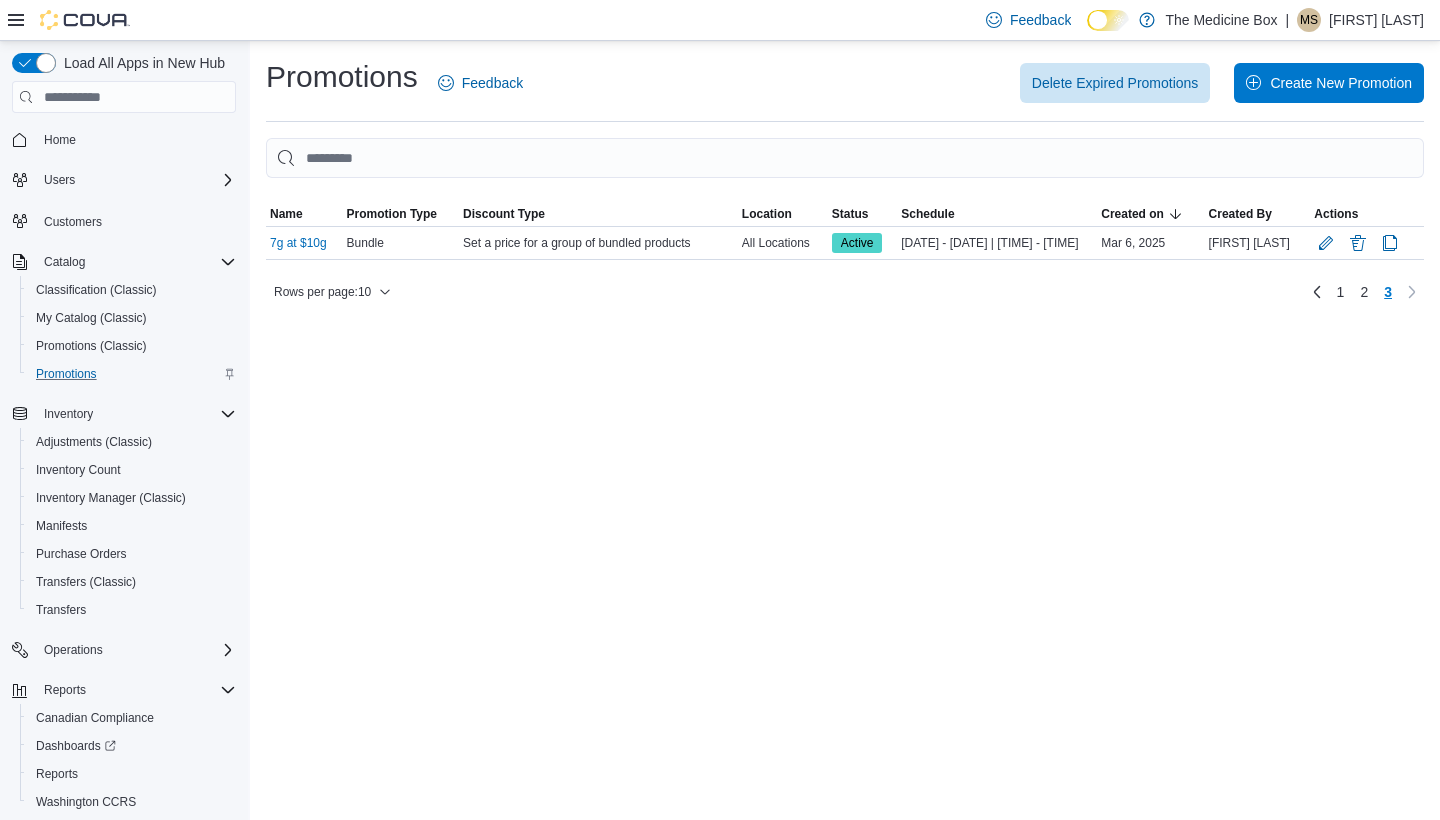 click on "Delete Expired Promotions Create New Promotion" at bounding box center (985, 83) 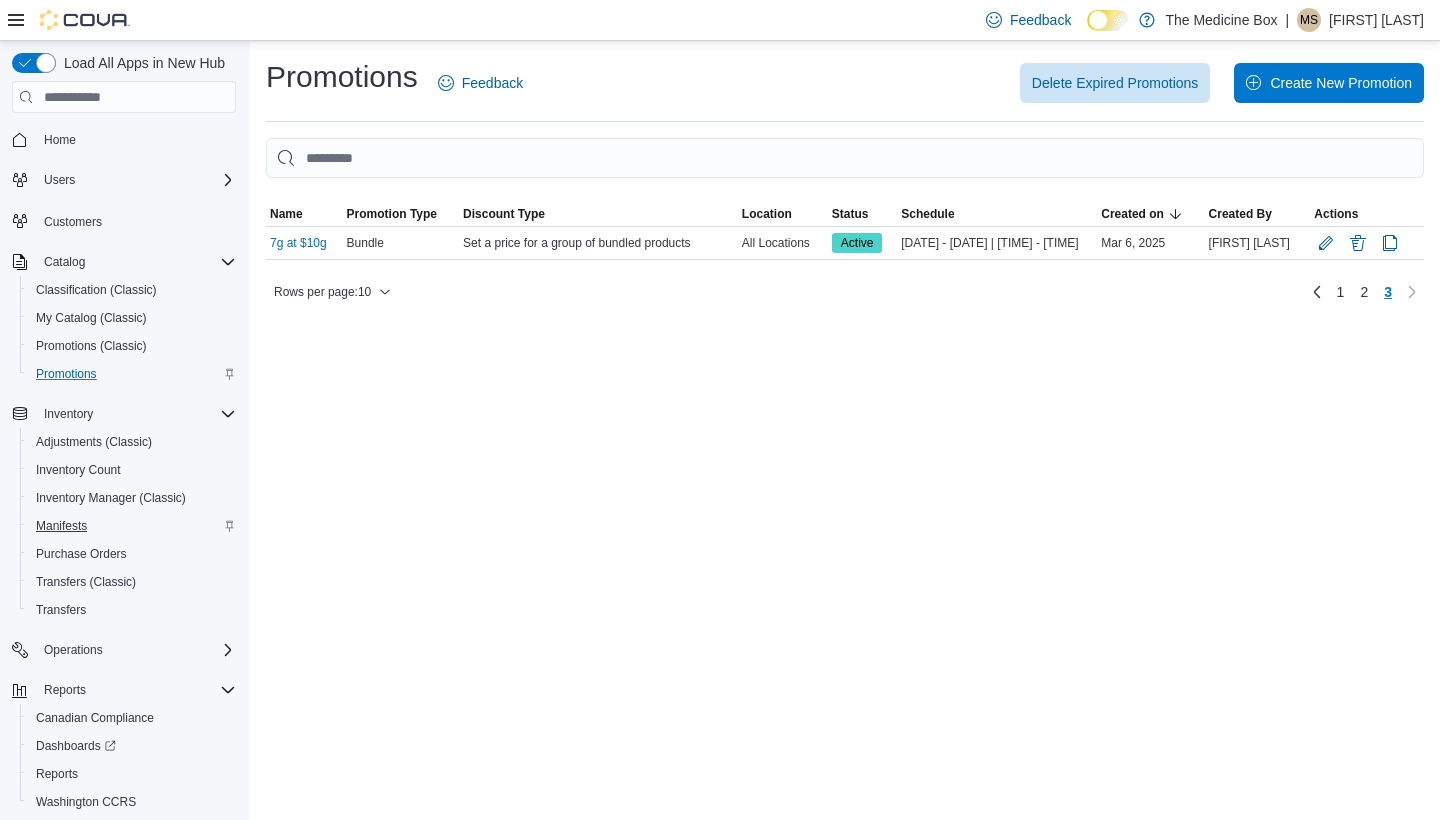 click on "Manifests" at bounding box center [61, 526] 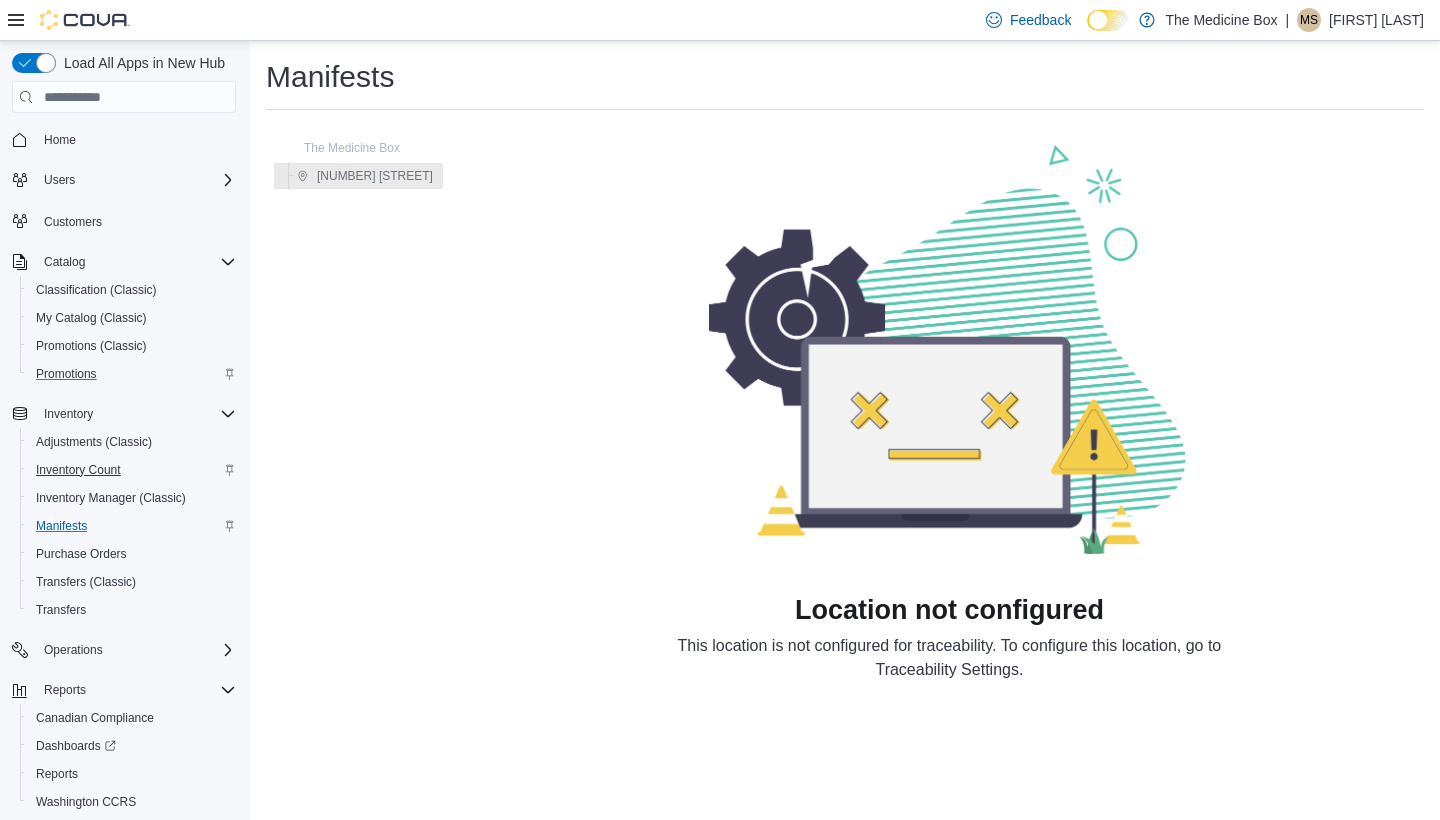 click on "Inventory Count" at bounding box center (78, 470) 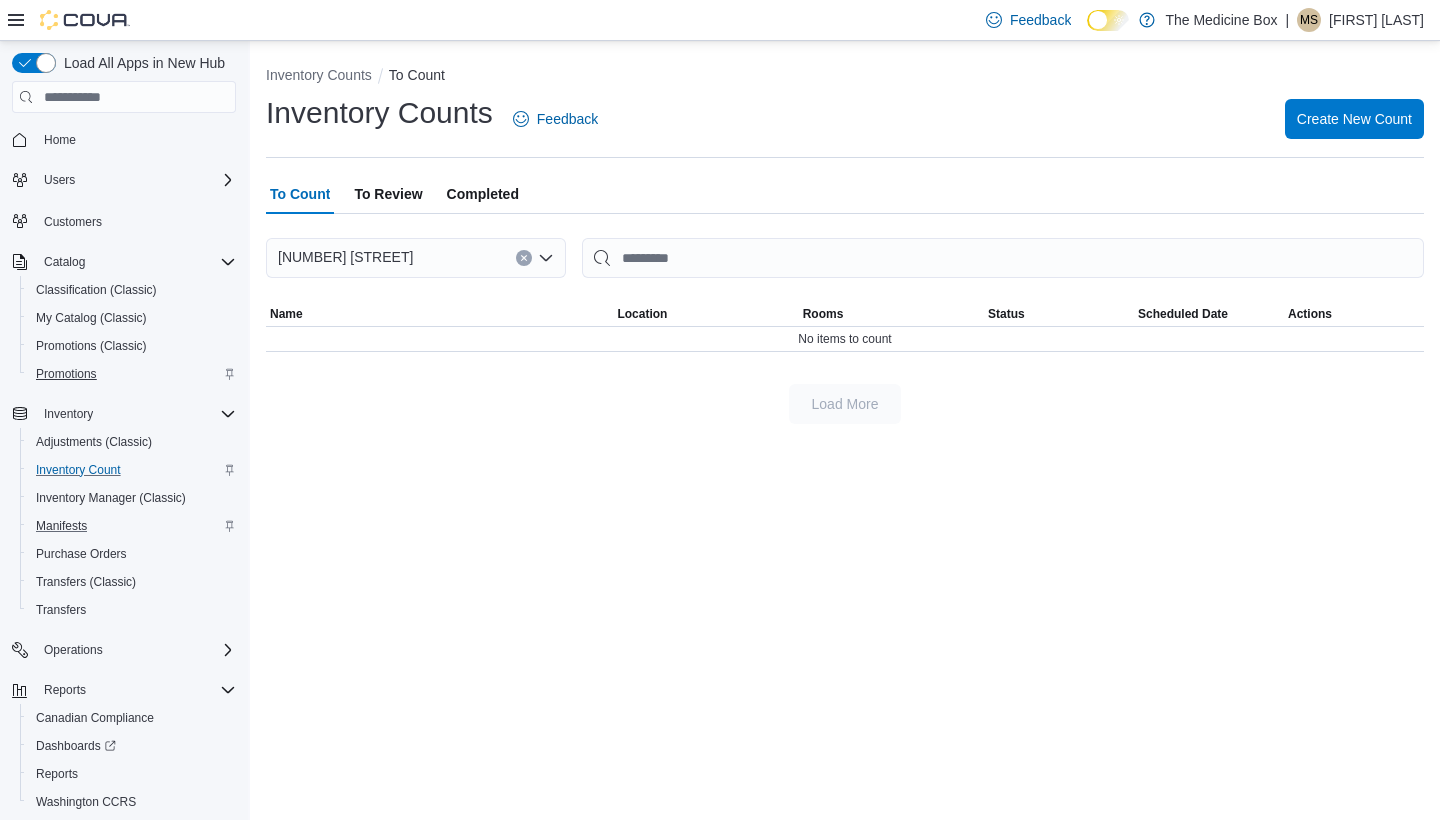 click on "Promotions" at bounding box center [66, 374] 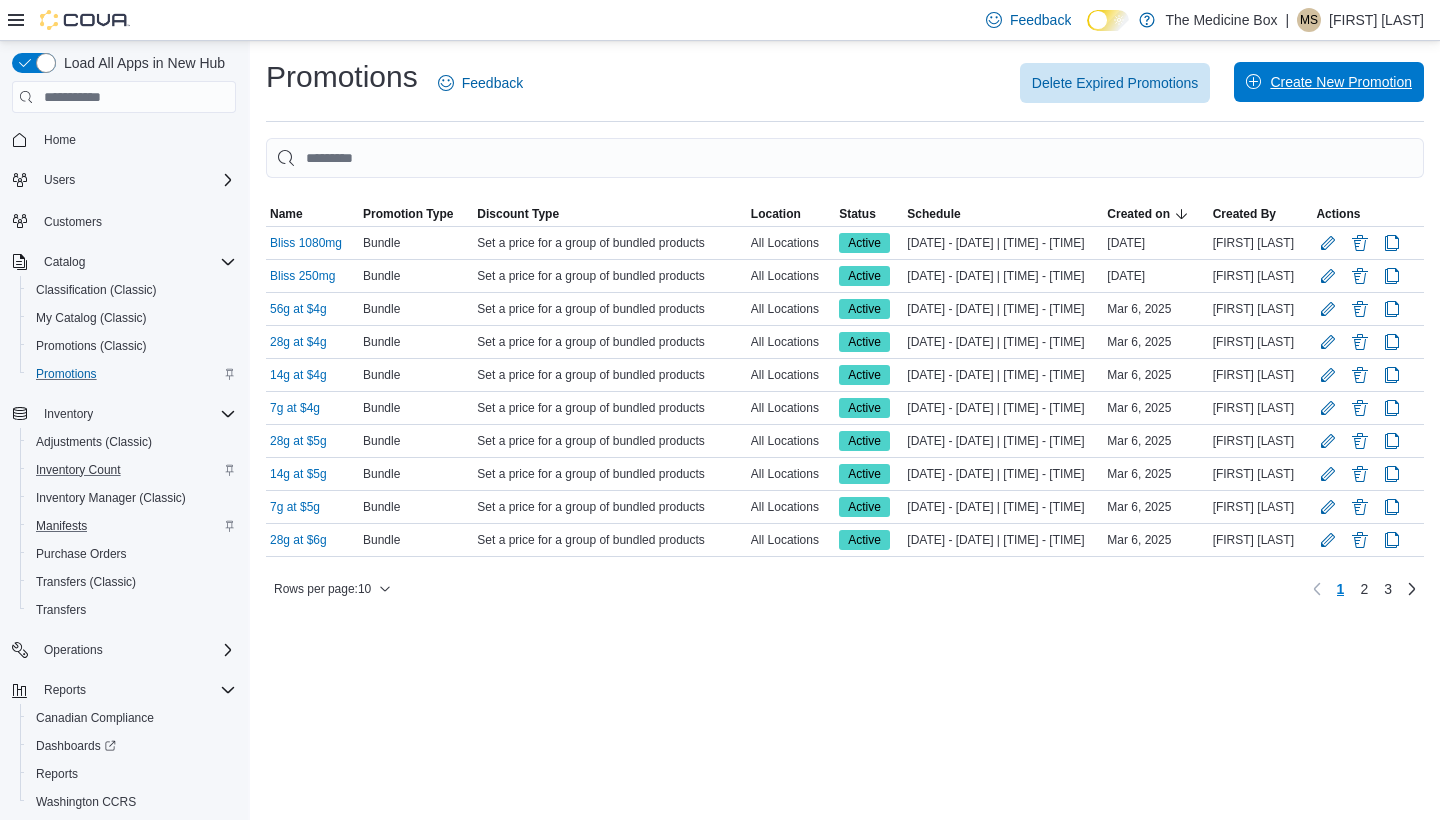 click on "Create New Promotion" at bounding box center [1329, 82] 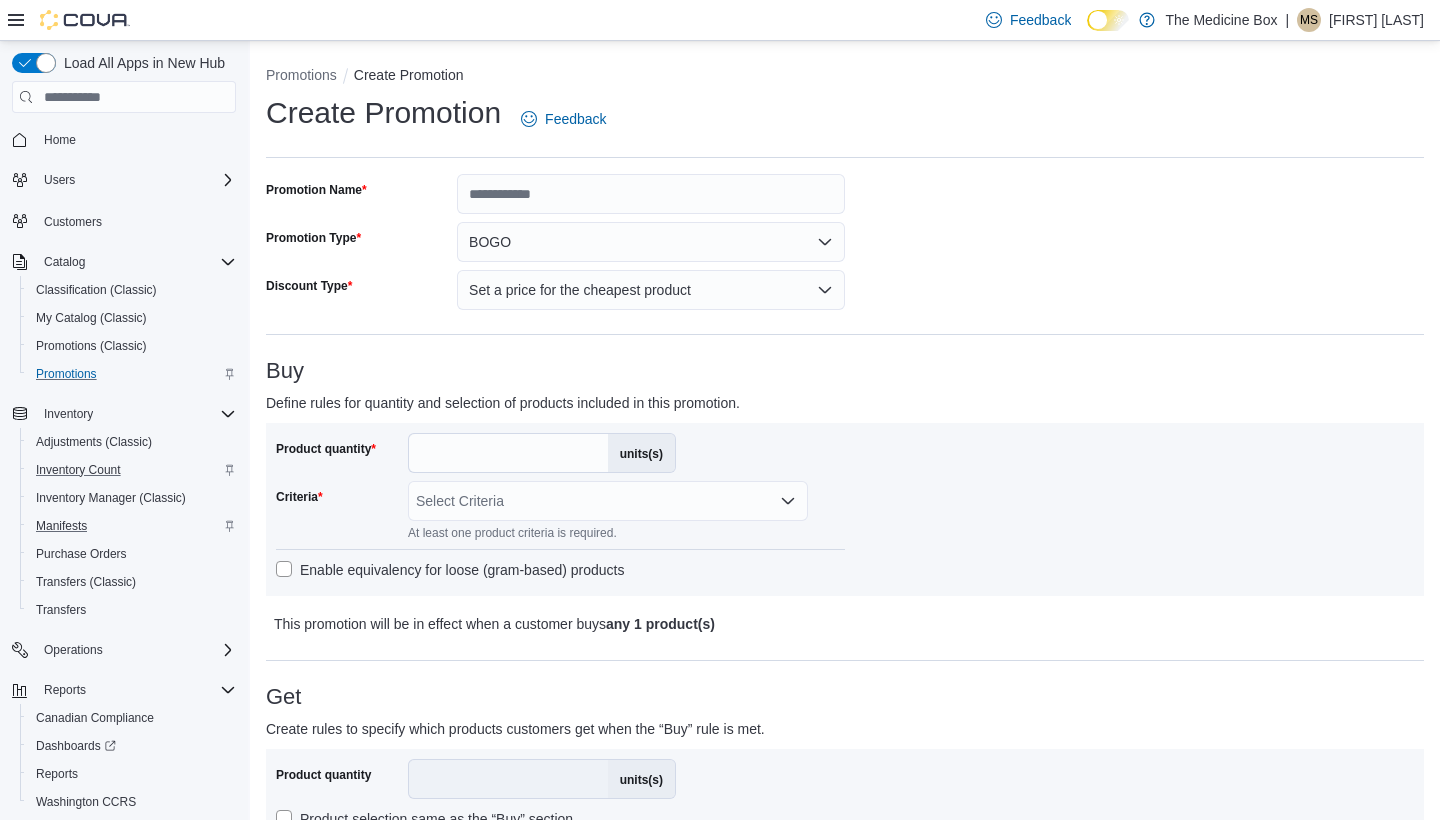 click on "BOGO" at bounding box center [651, 242] 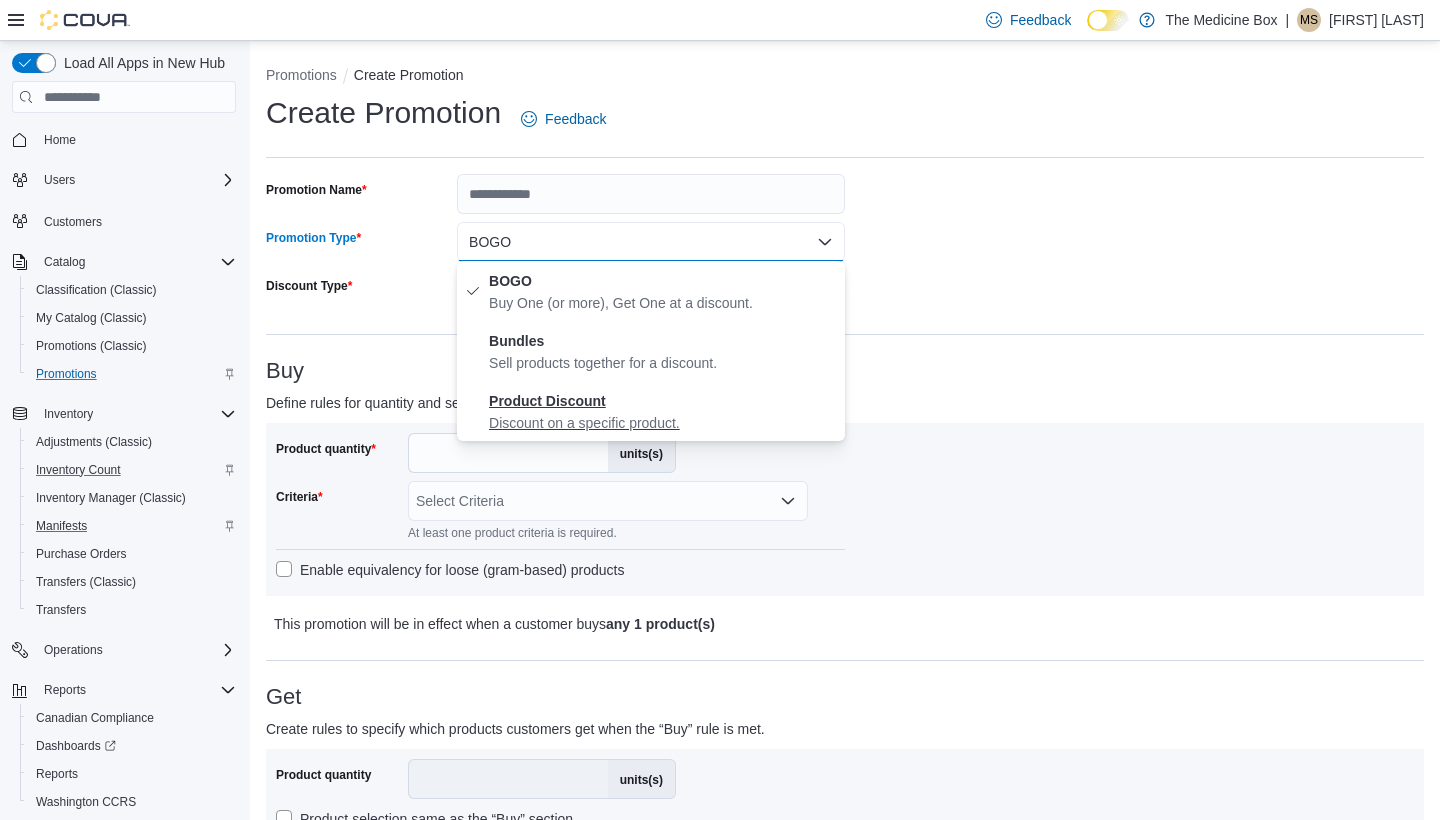 click on "Product Discount Discount on a specific product." at bounding box center (663, 411) 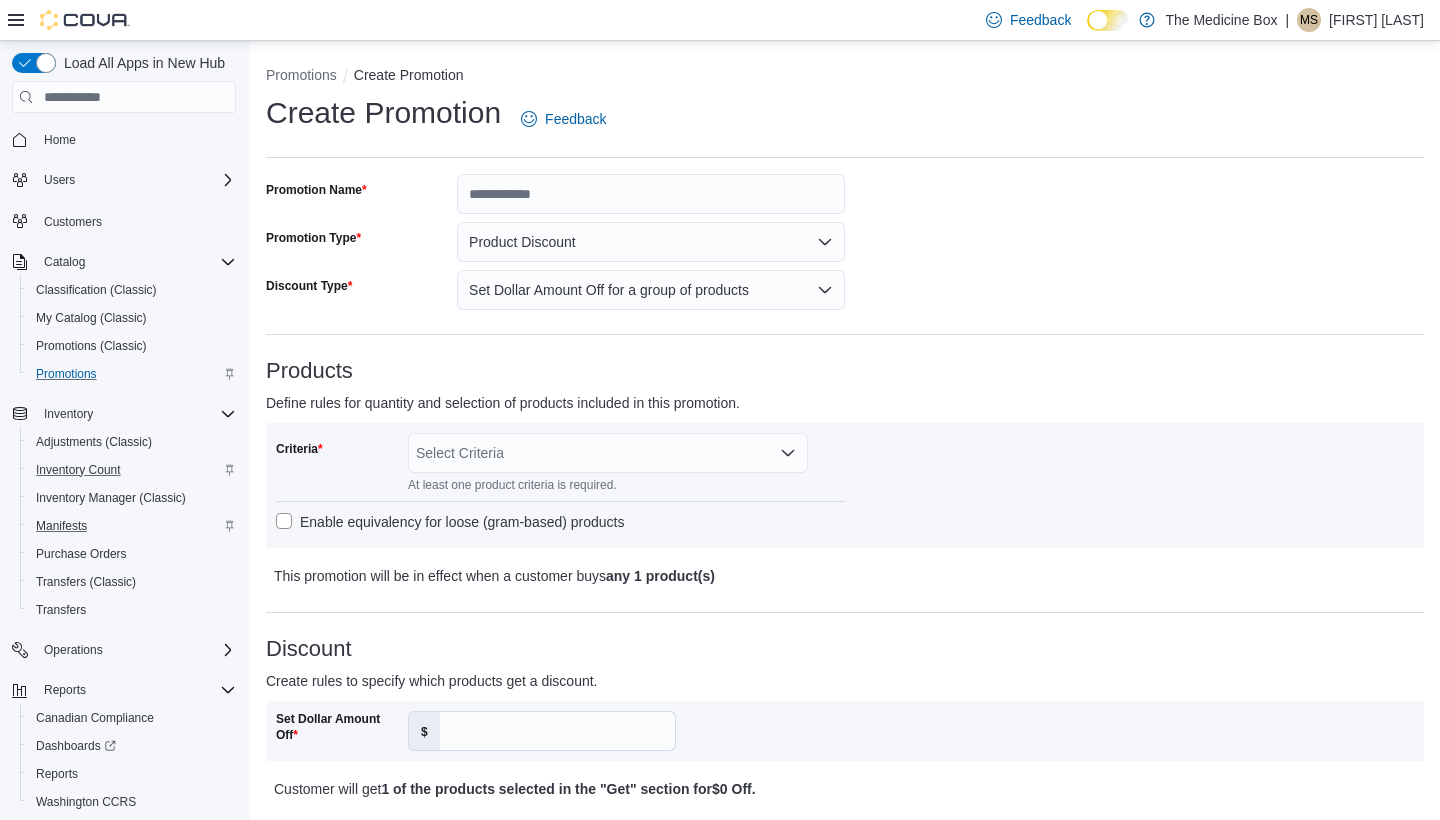 click on "Set Dollar Amount Off for a group of products" at bounding box center [651, 290] 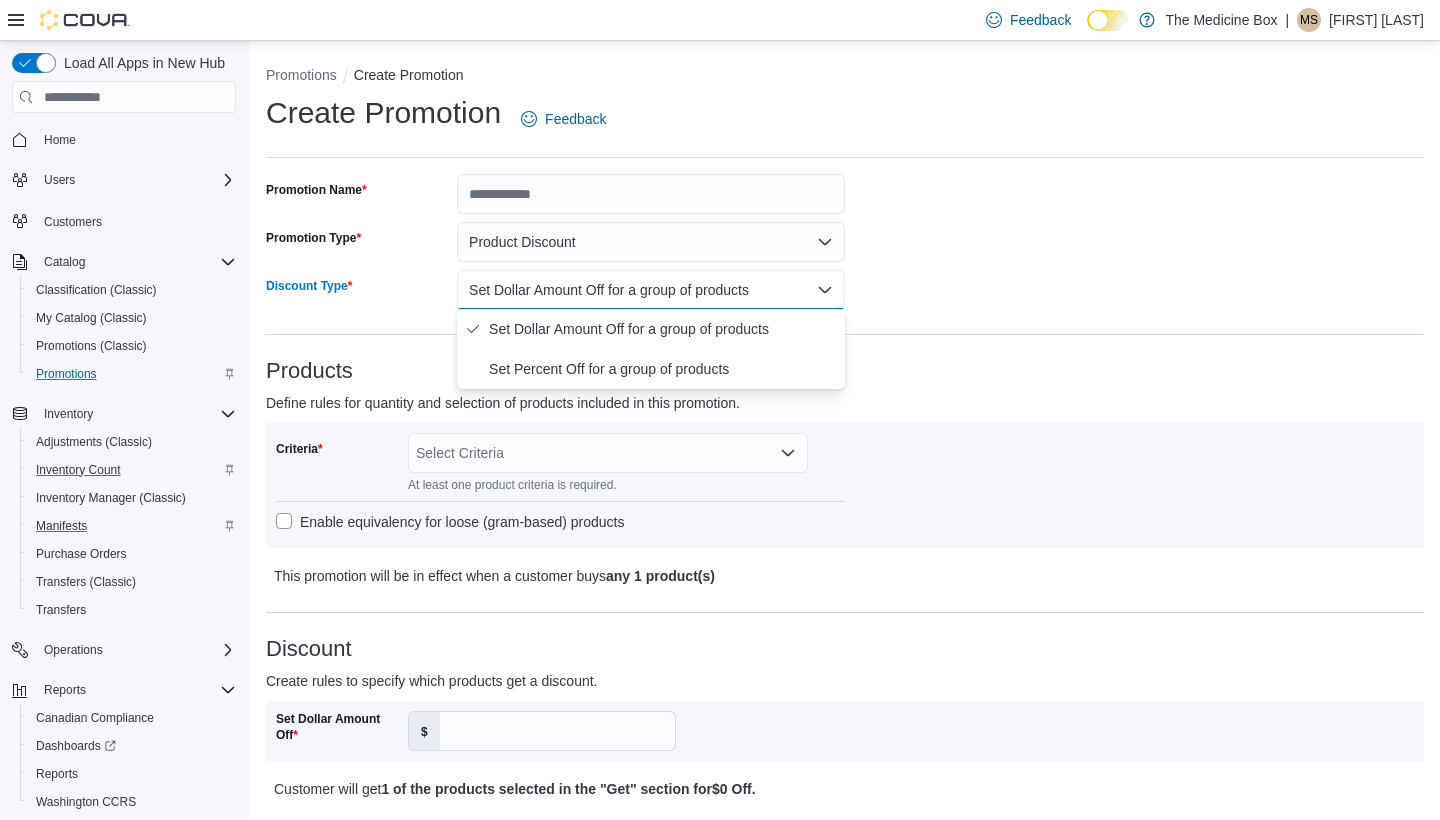 click on "**********" at bounding box center (845, 843) 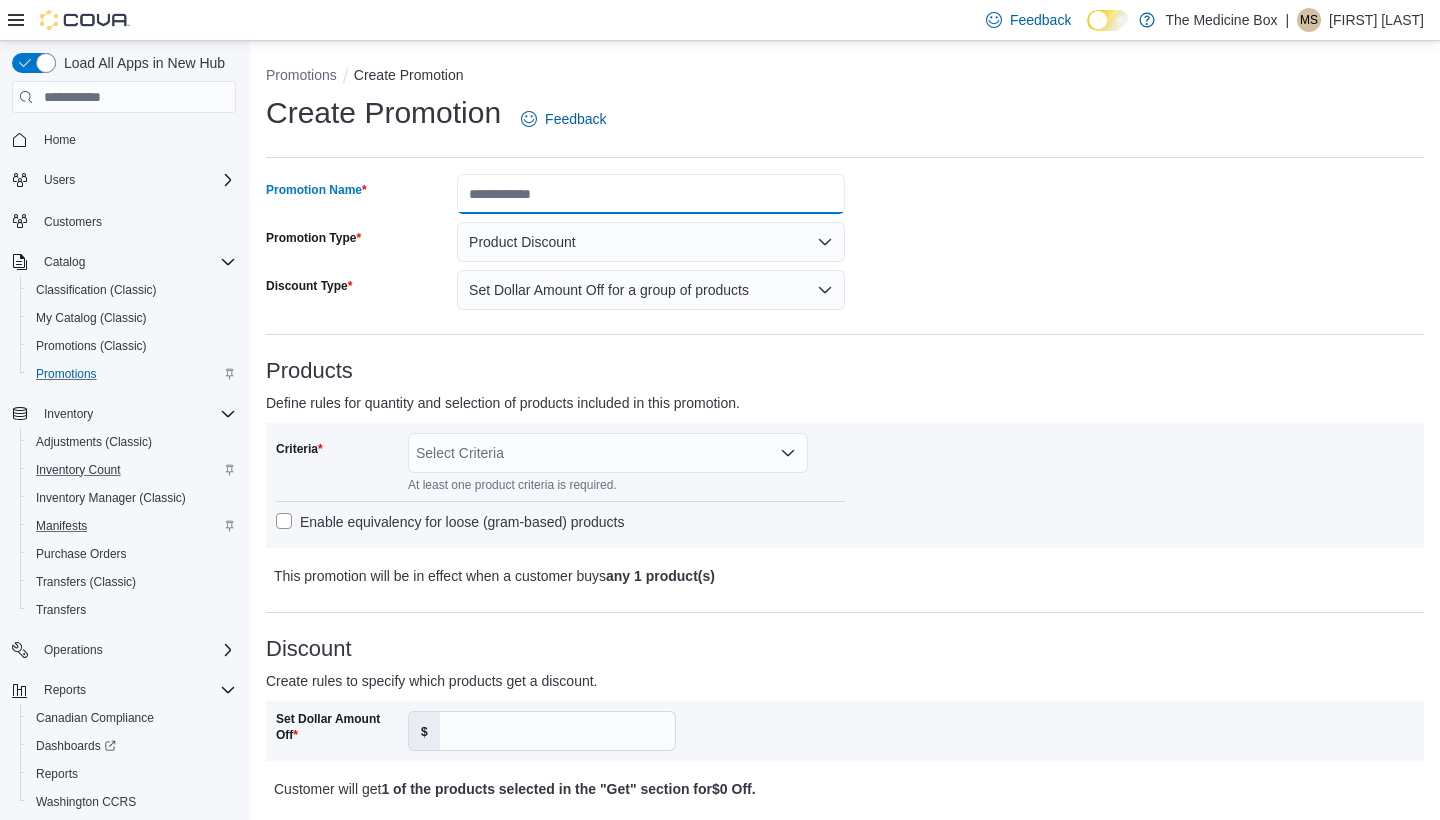 click on "Promotion Name" at bounding box center [651, 194] 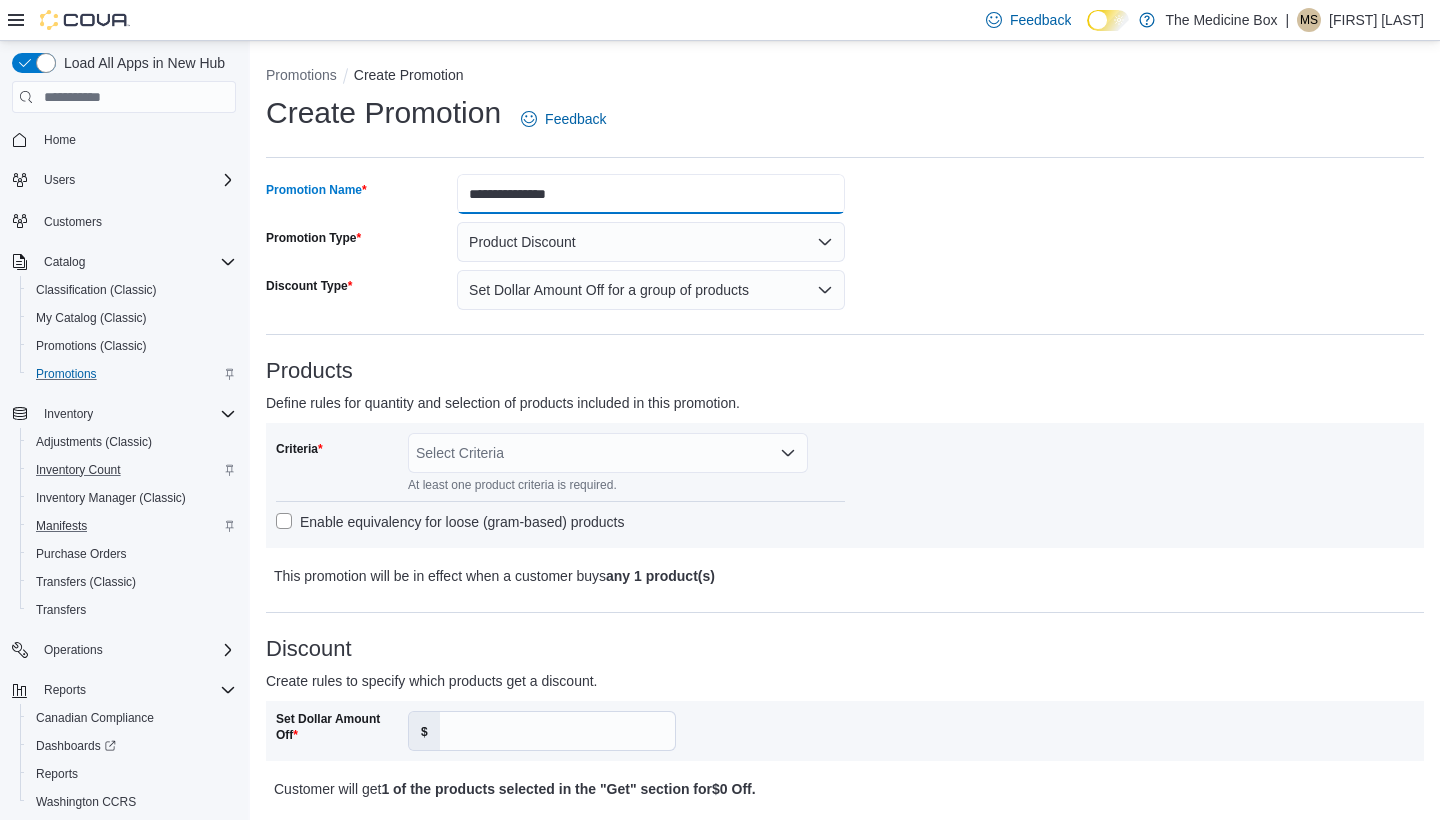 click on "**********" at bounding box center (651, 194) 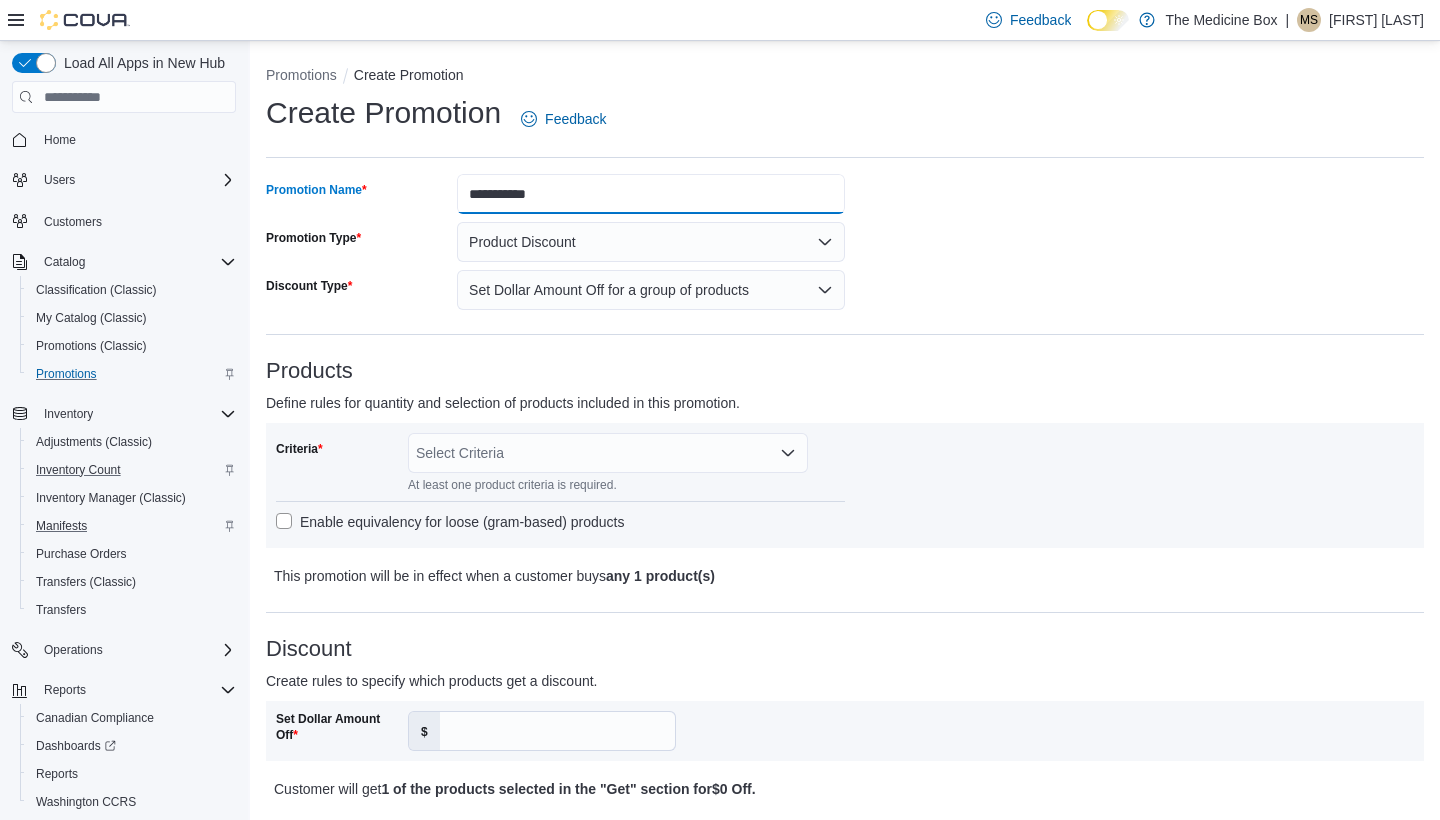 click on "**********" at bounding box center (651, 194) 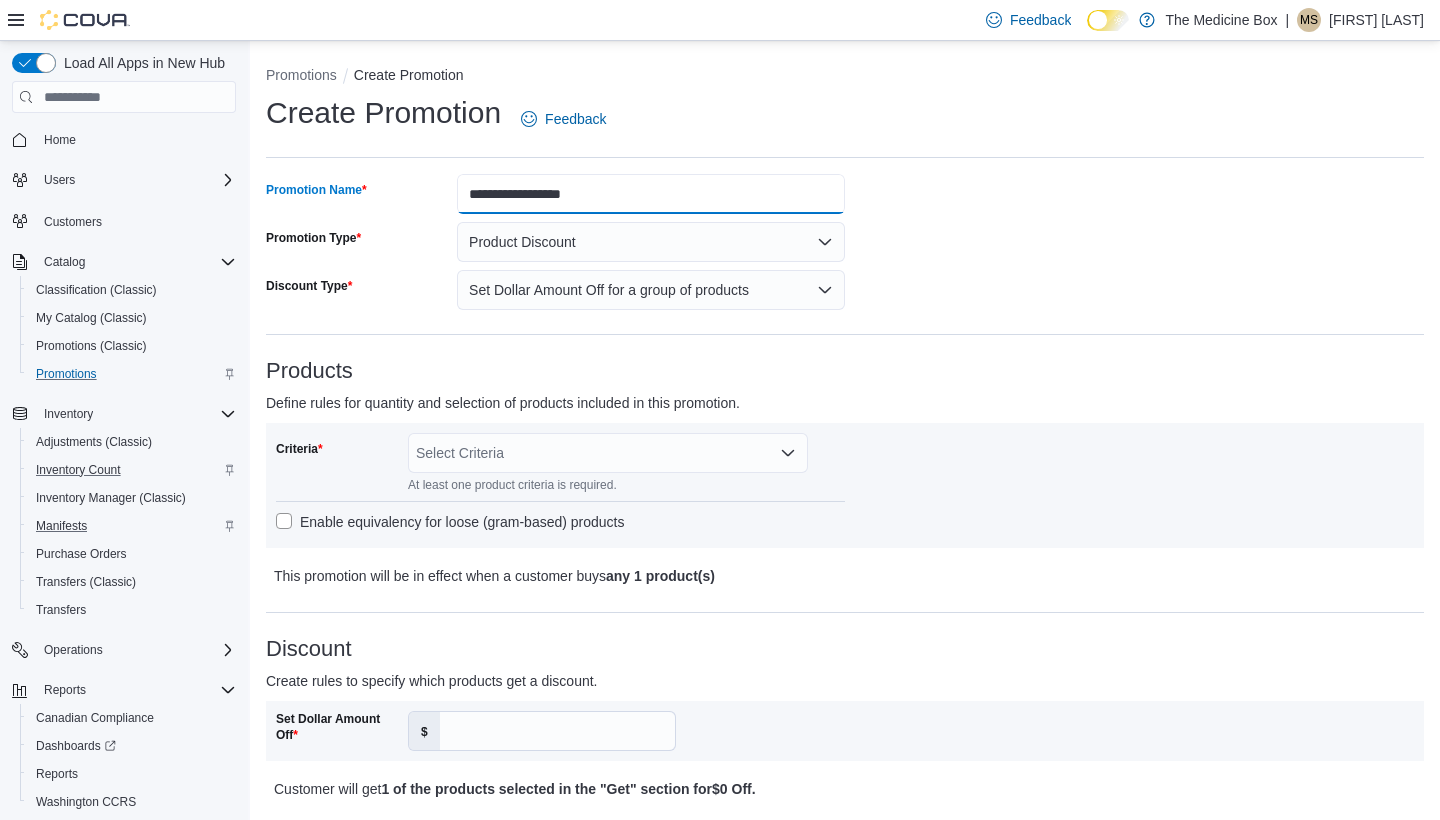 type on "**********" 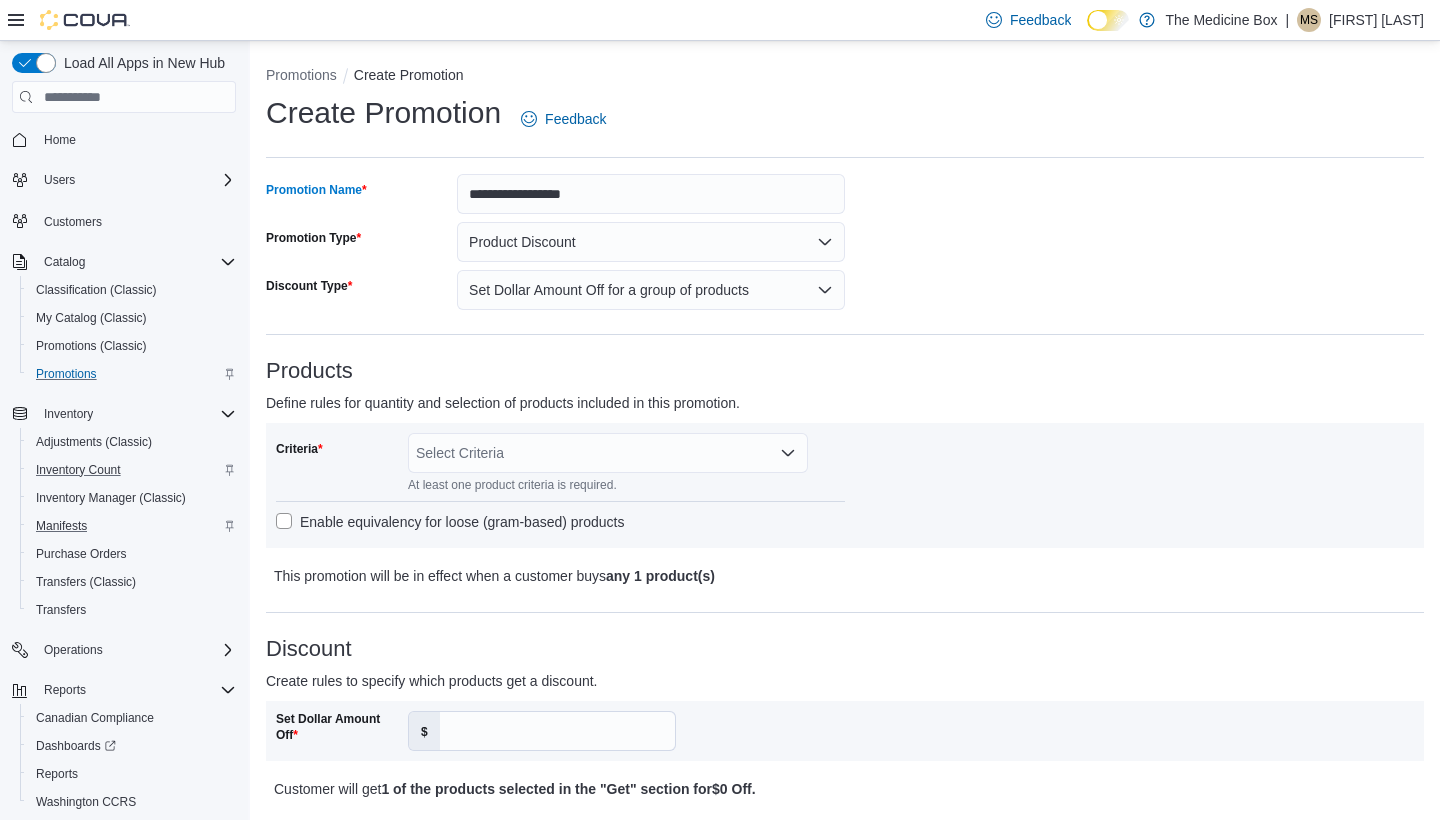 click 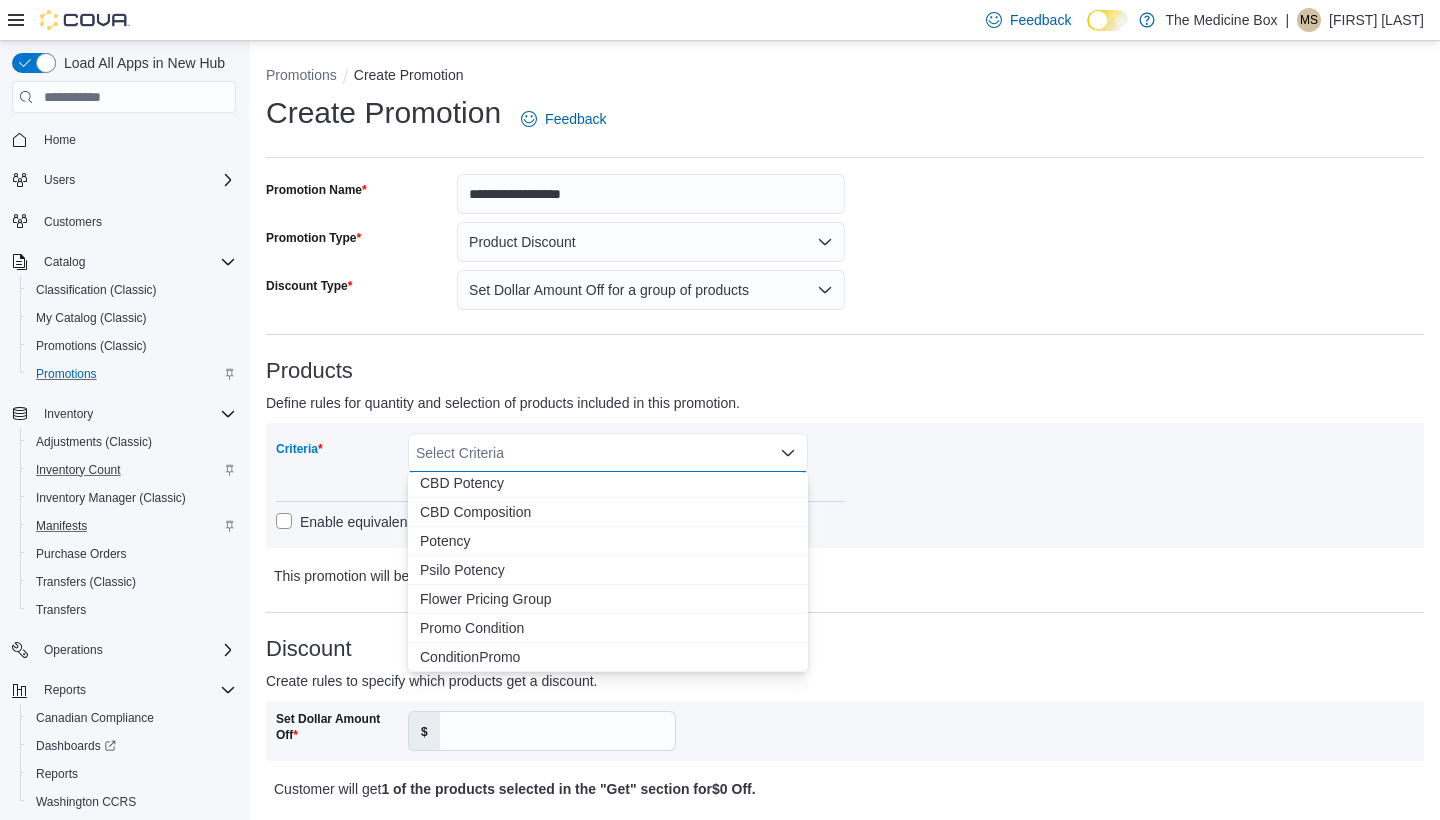 scroll, scrollTop: 1250, scrollLeft: 0, axis: vertical 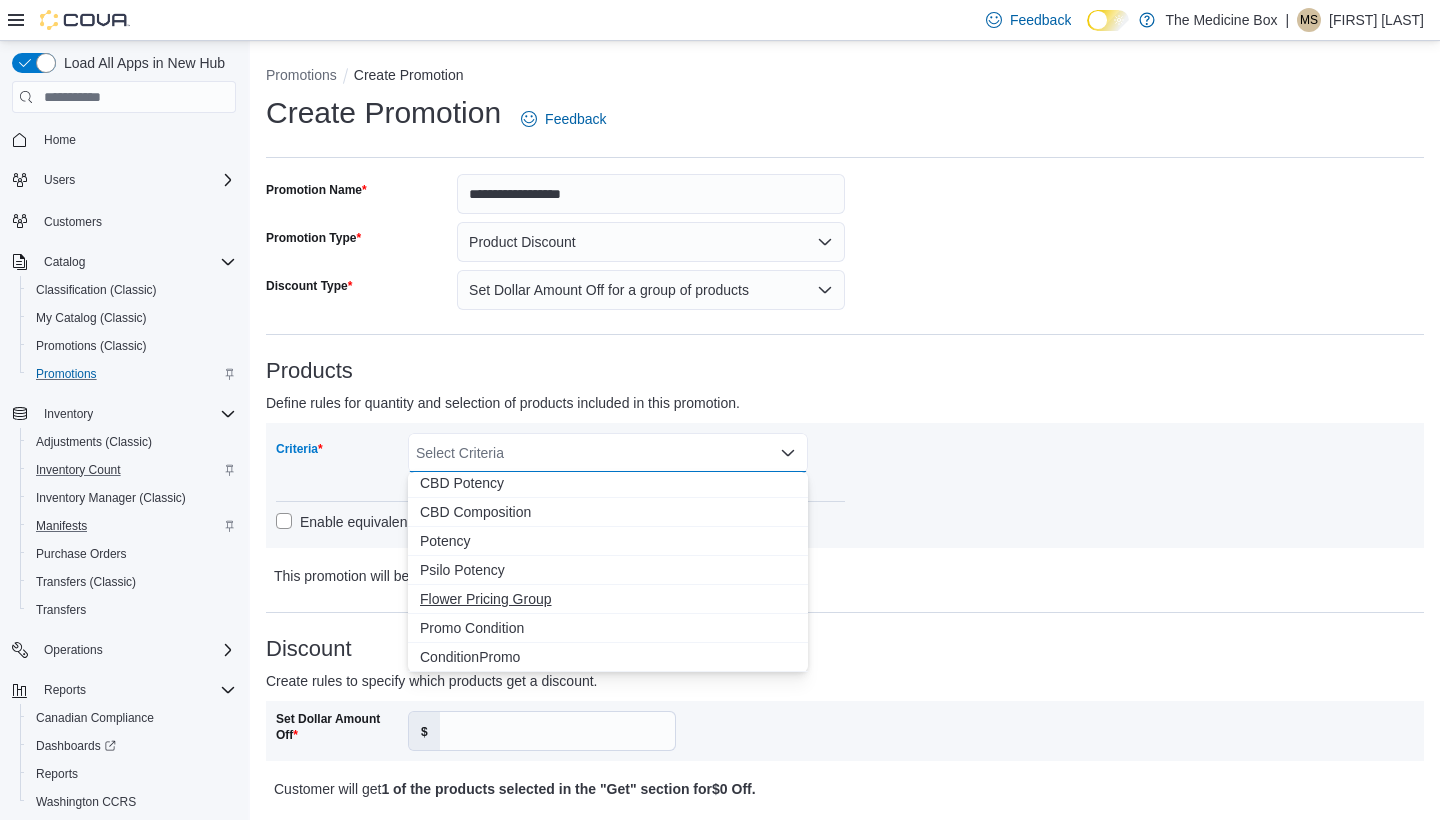 click on "Flower Pricing Group" at bounding box center [608, 599] 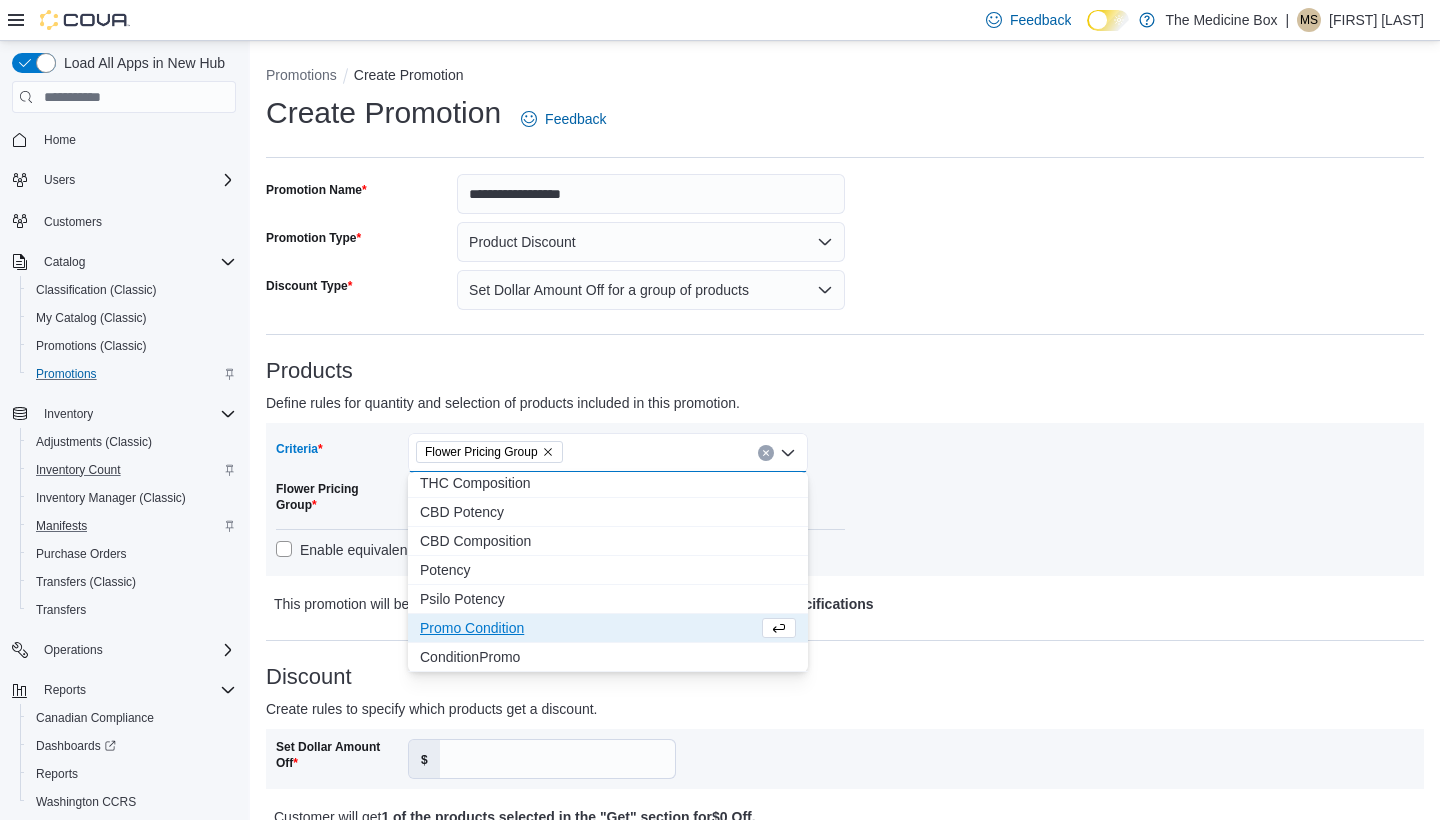 scroll, scrollTop: 1221, scrollLeft: 0, axis: vertical 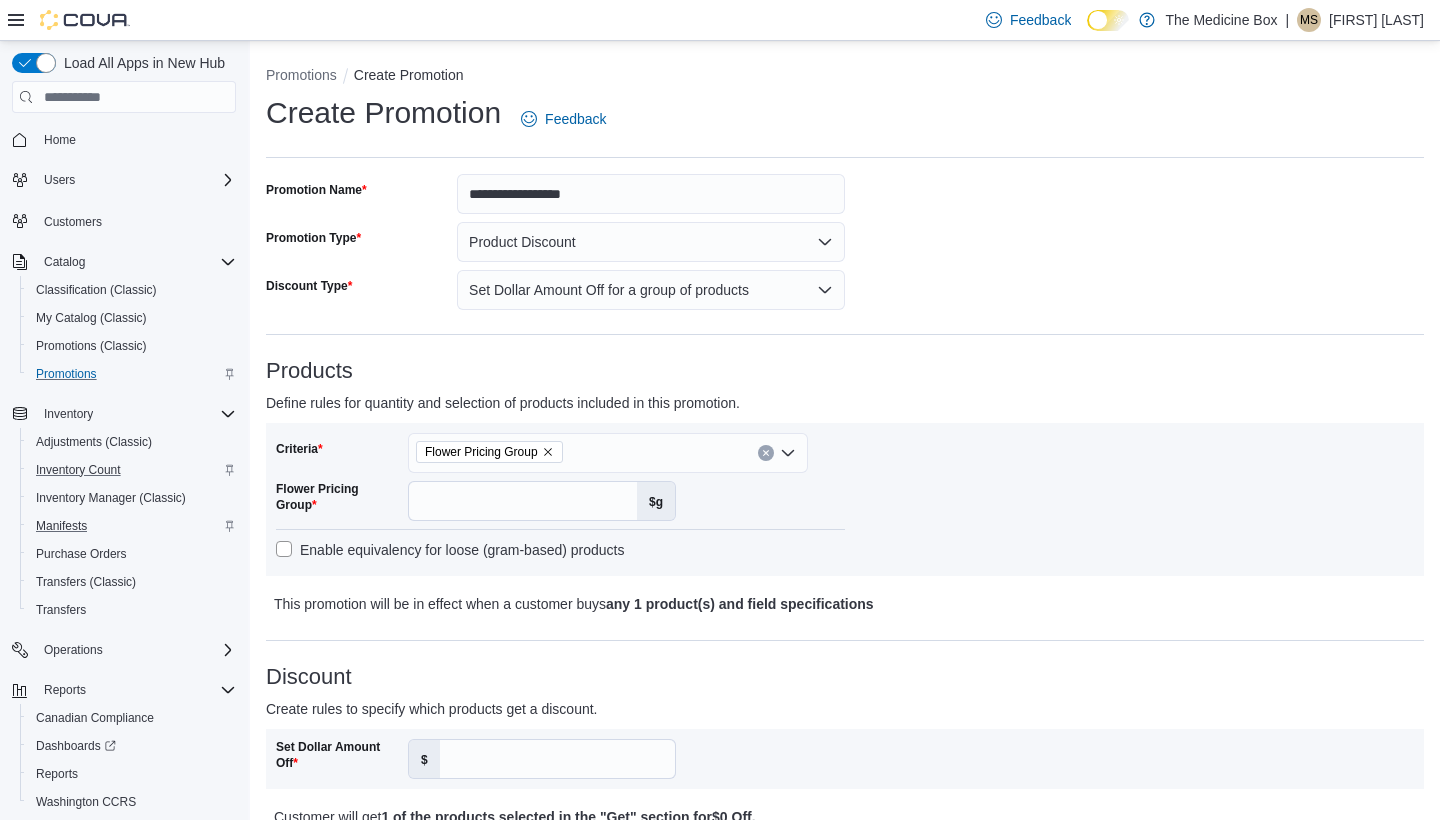 click on "Criteria Flower Pricing Group Flower Pricing Group $g Enable equivalency for loose (gram-based) products" at bounding box center [845, 499] 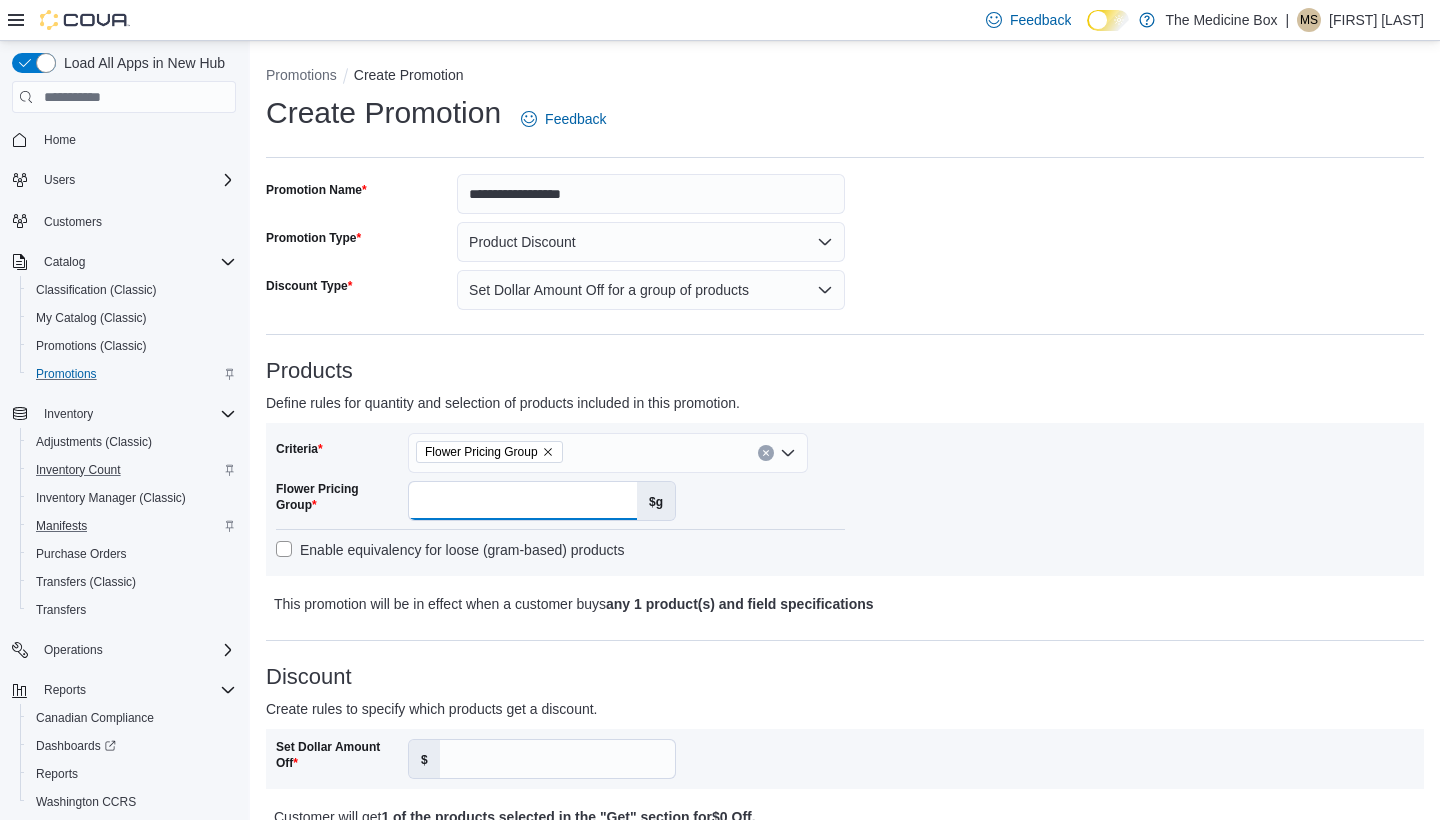 click on "Flower Pricing Group" at bounding box center (523, 501) 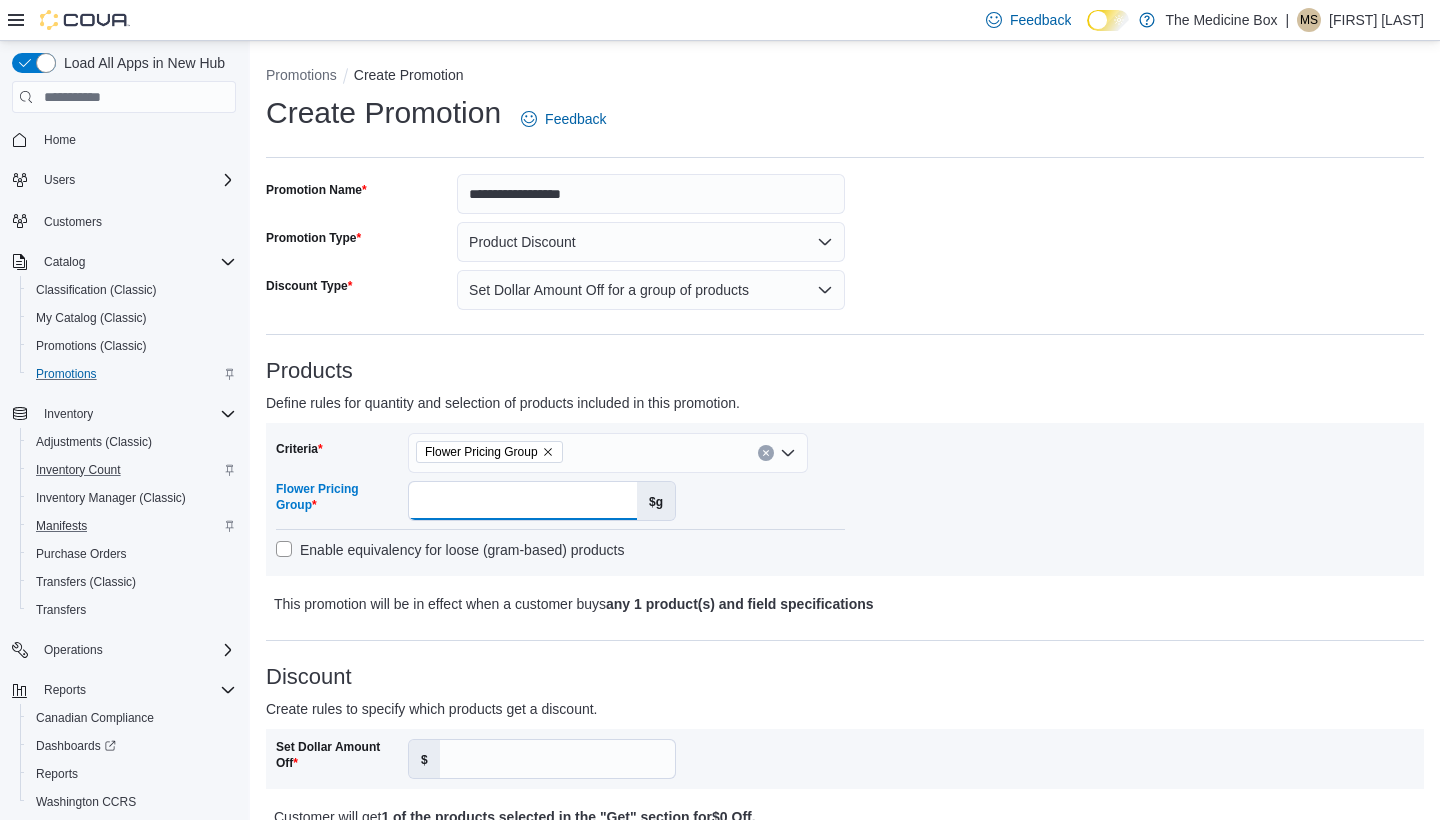 type on "**" 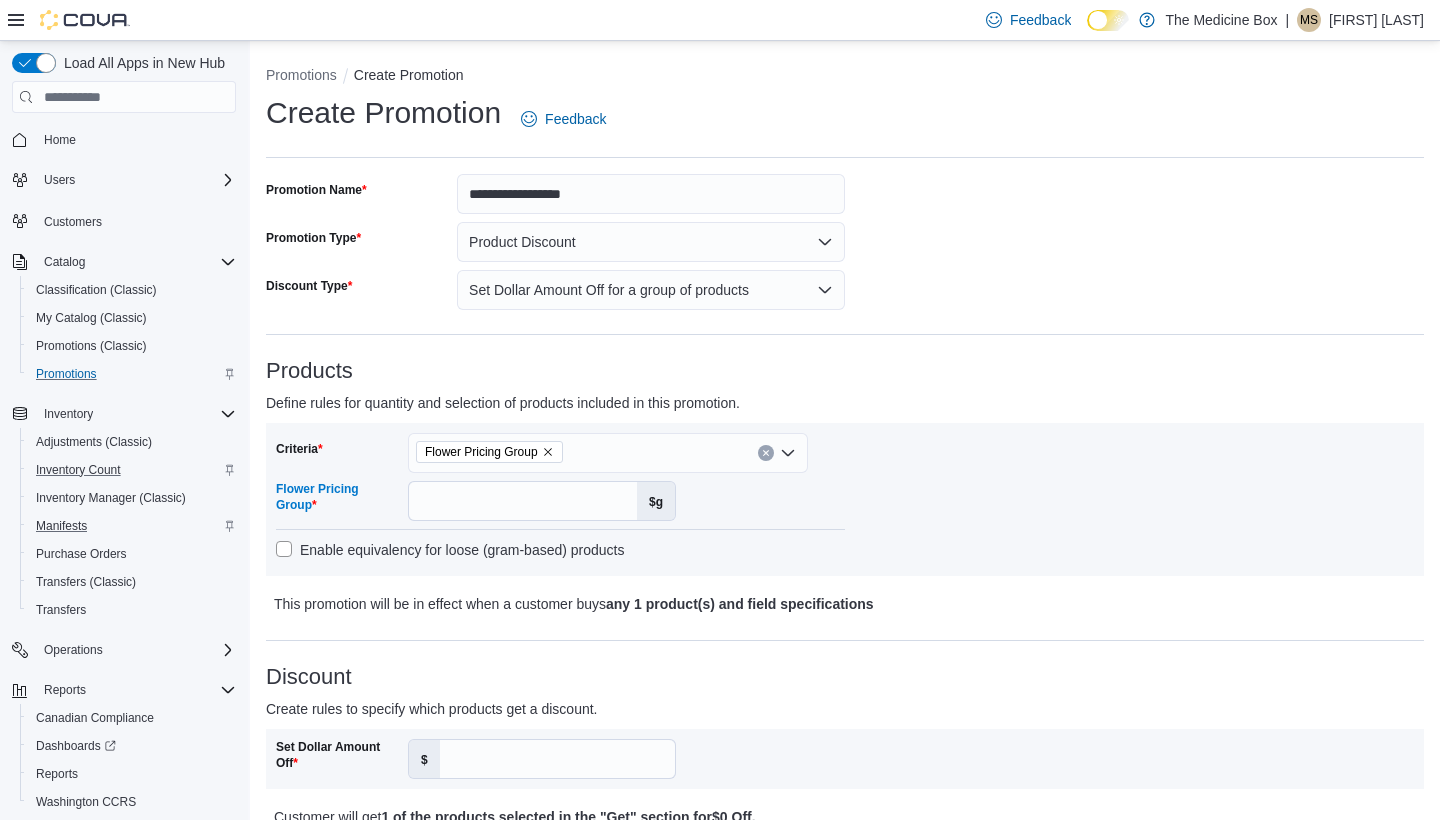 click on "Flower Pricing Group ** $g" at bounding box center [560, 497] 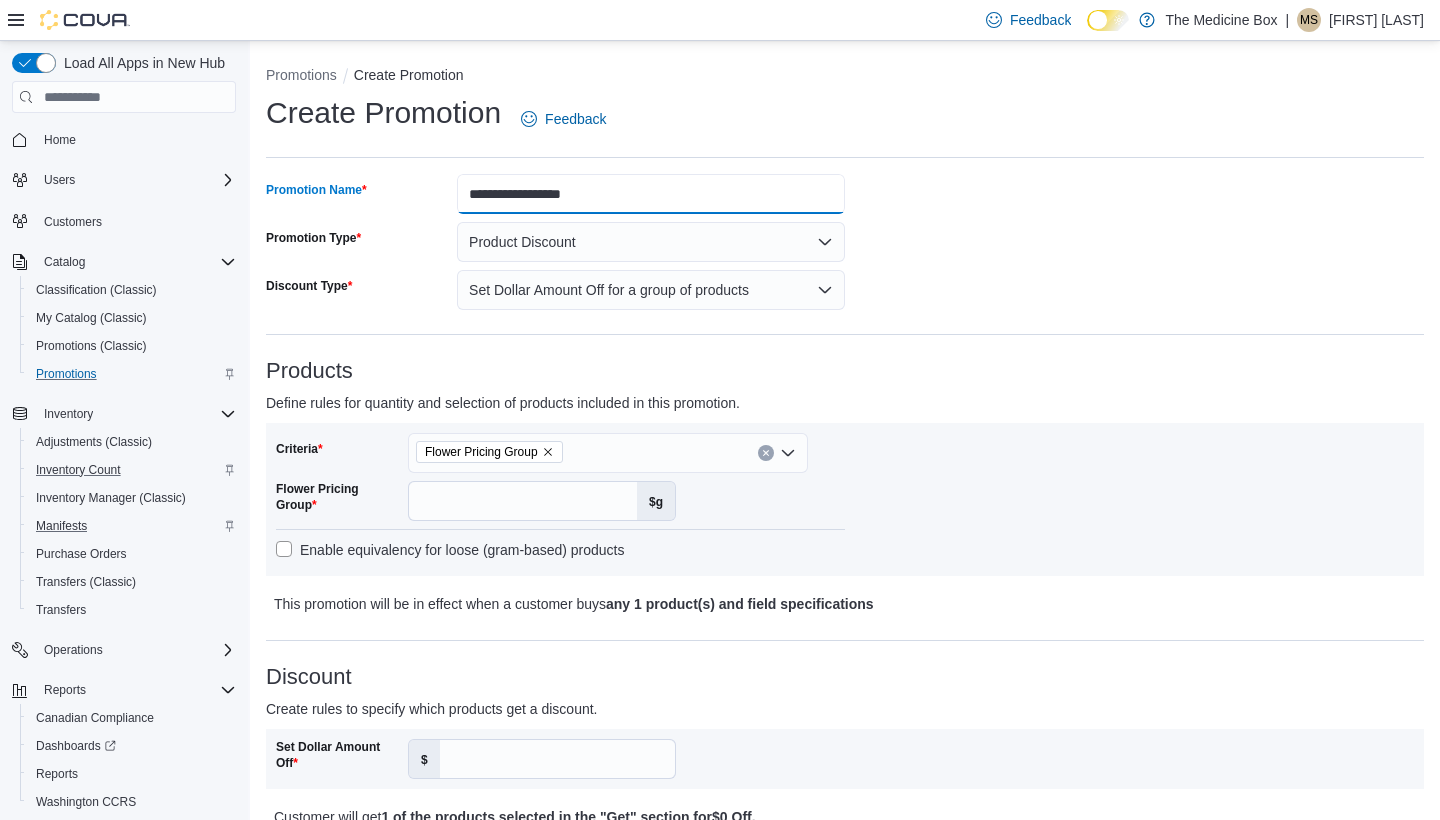 click on "**********" at bounding box center (651, 194) 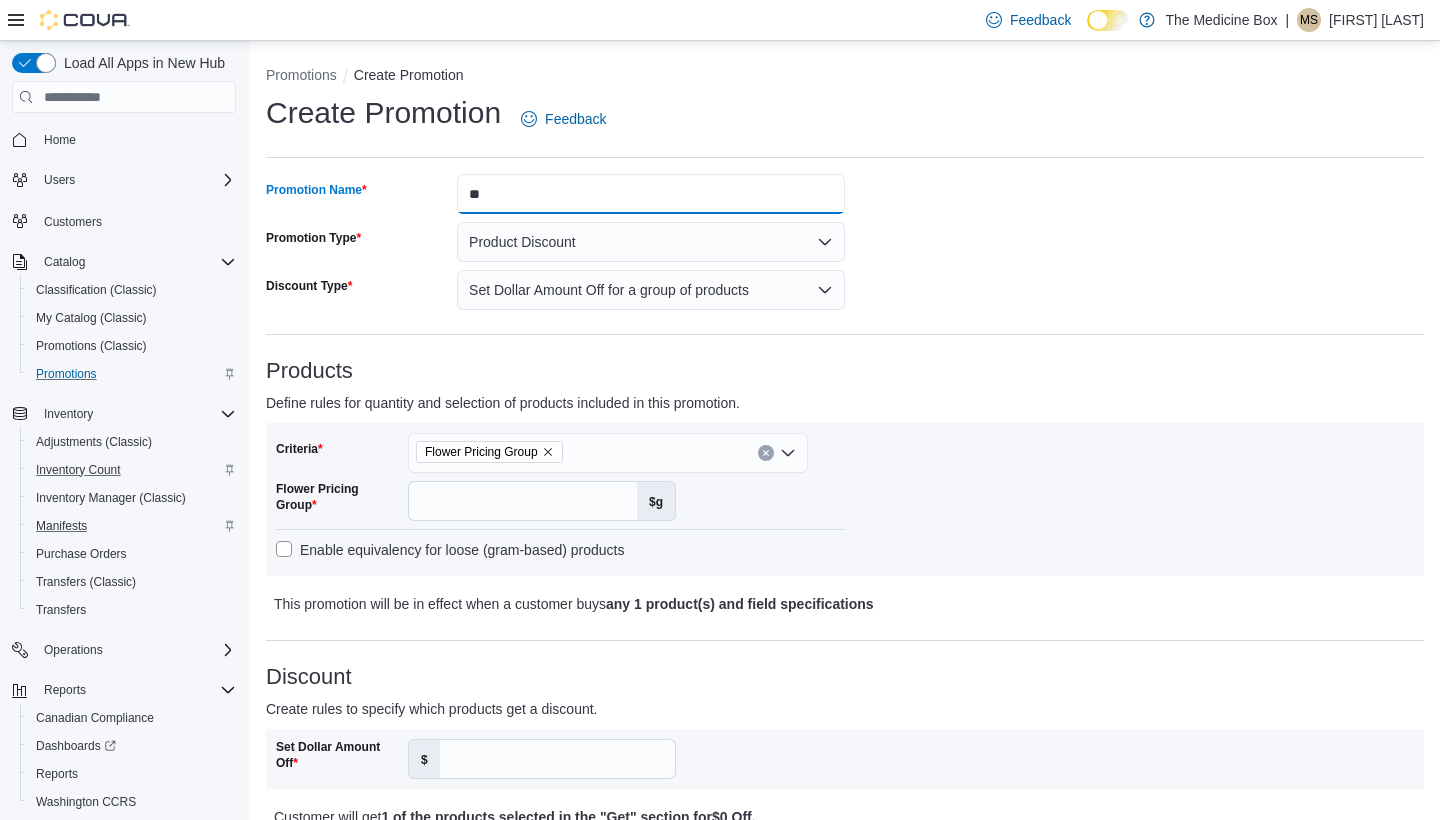 type on "*" 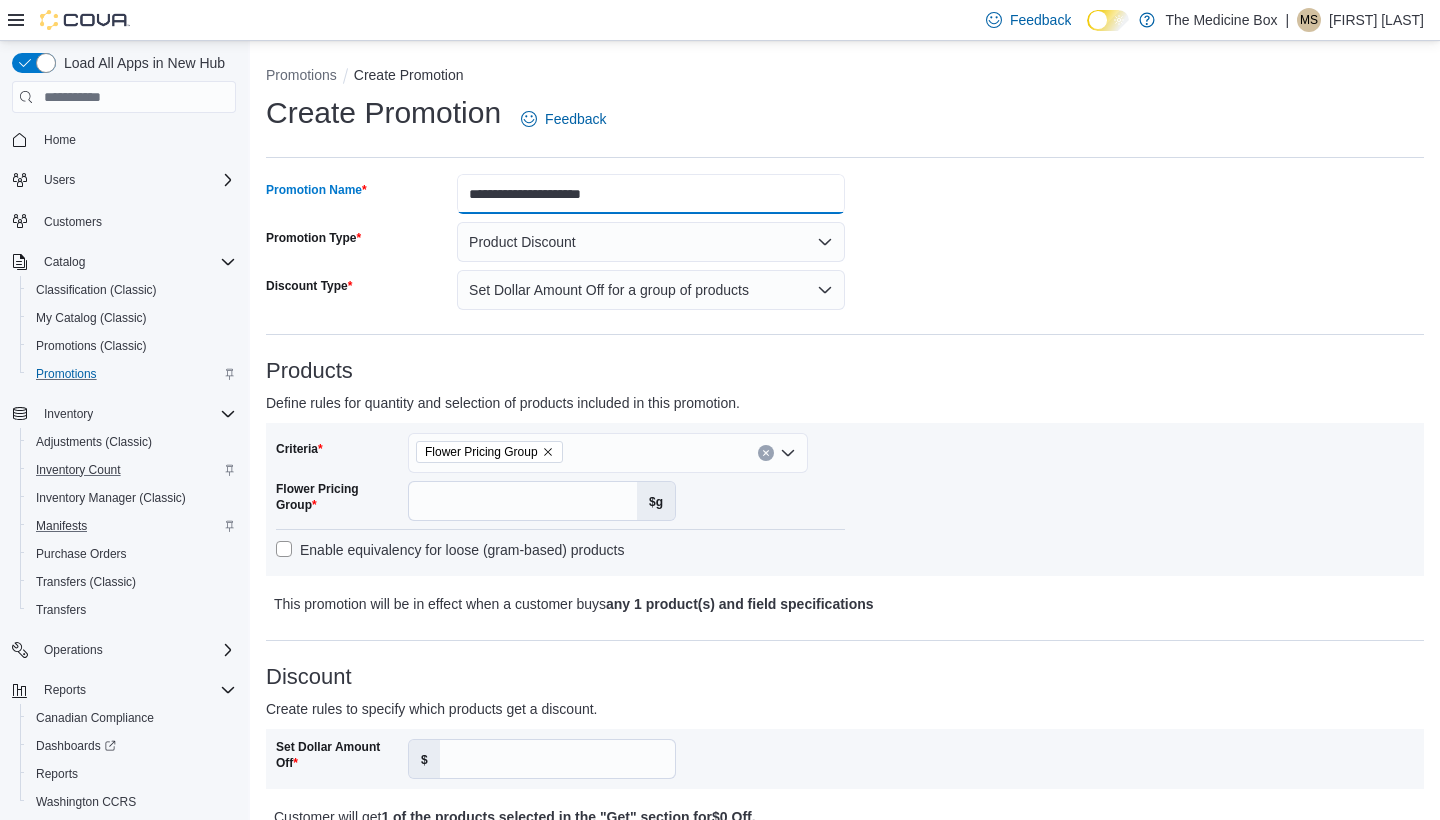 type on "**********" 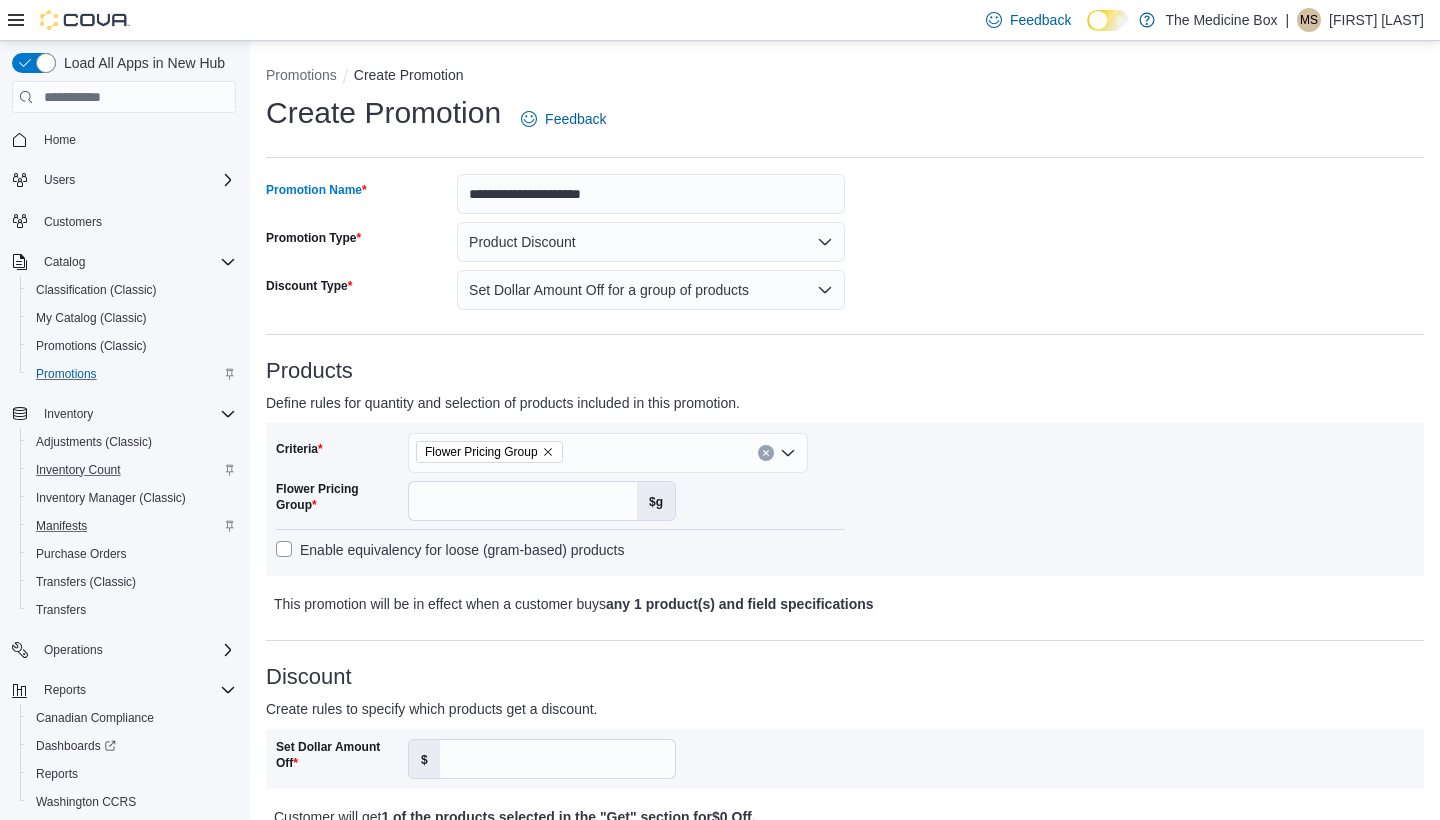 click on "Products" at bounding box center (845, 371) 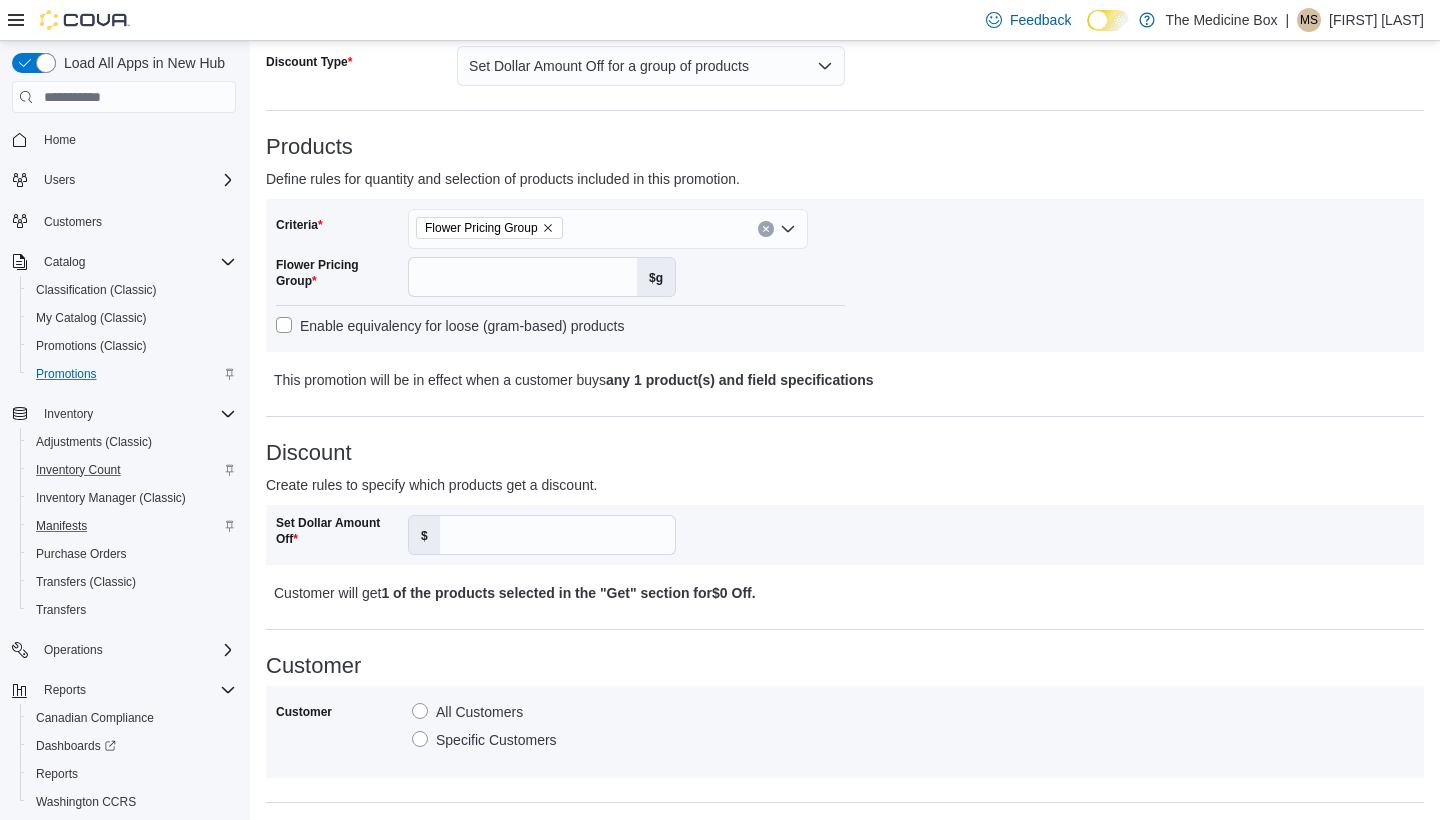 scroll, scrollTop: 230, scrollLeft: 0, axis: vertical 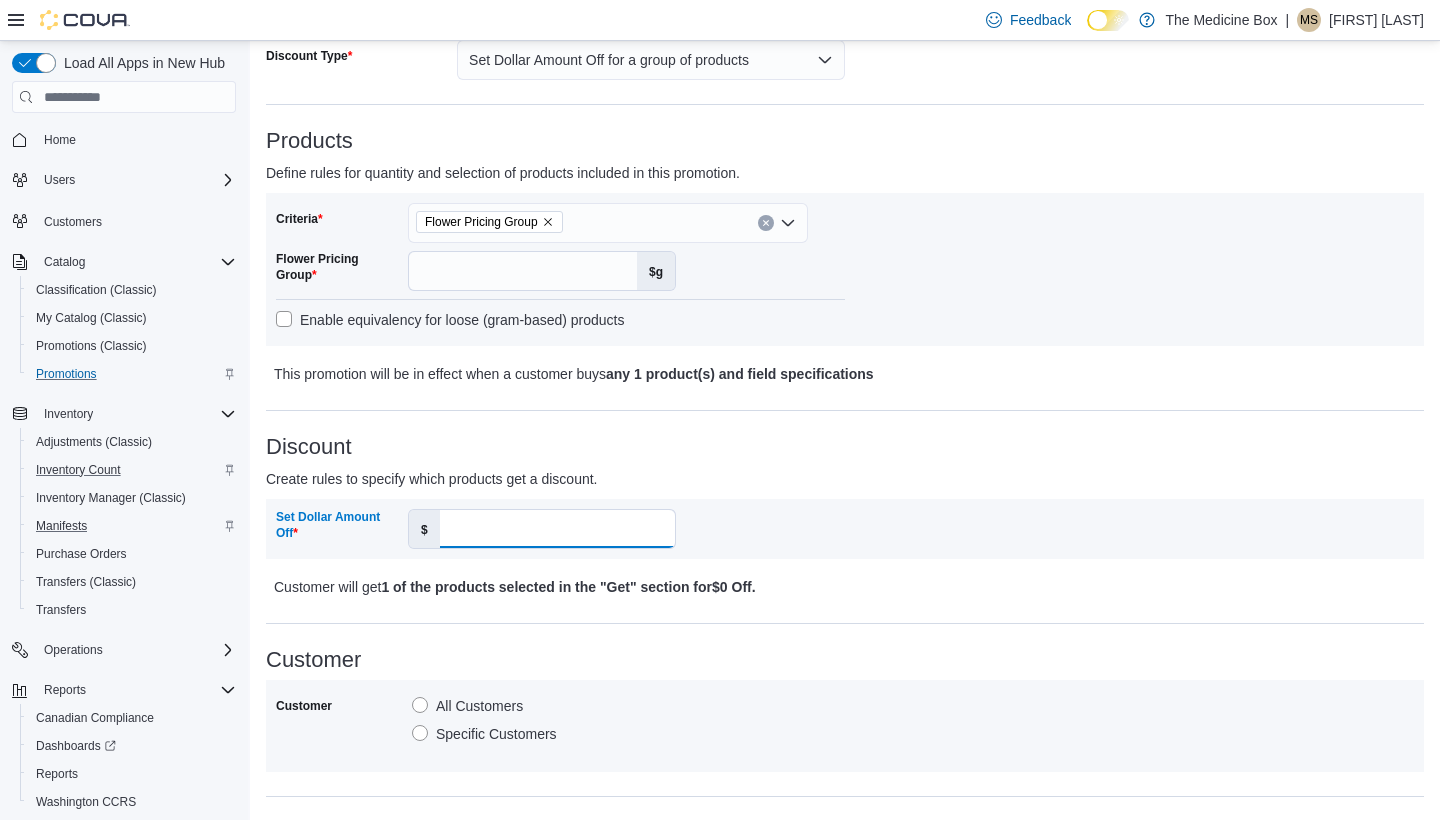 click on "Set Dollar Amount Off" at bounding box center (557, 529) 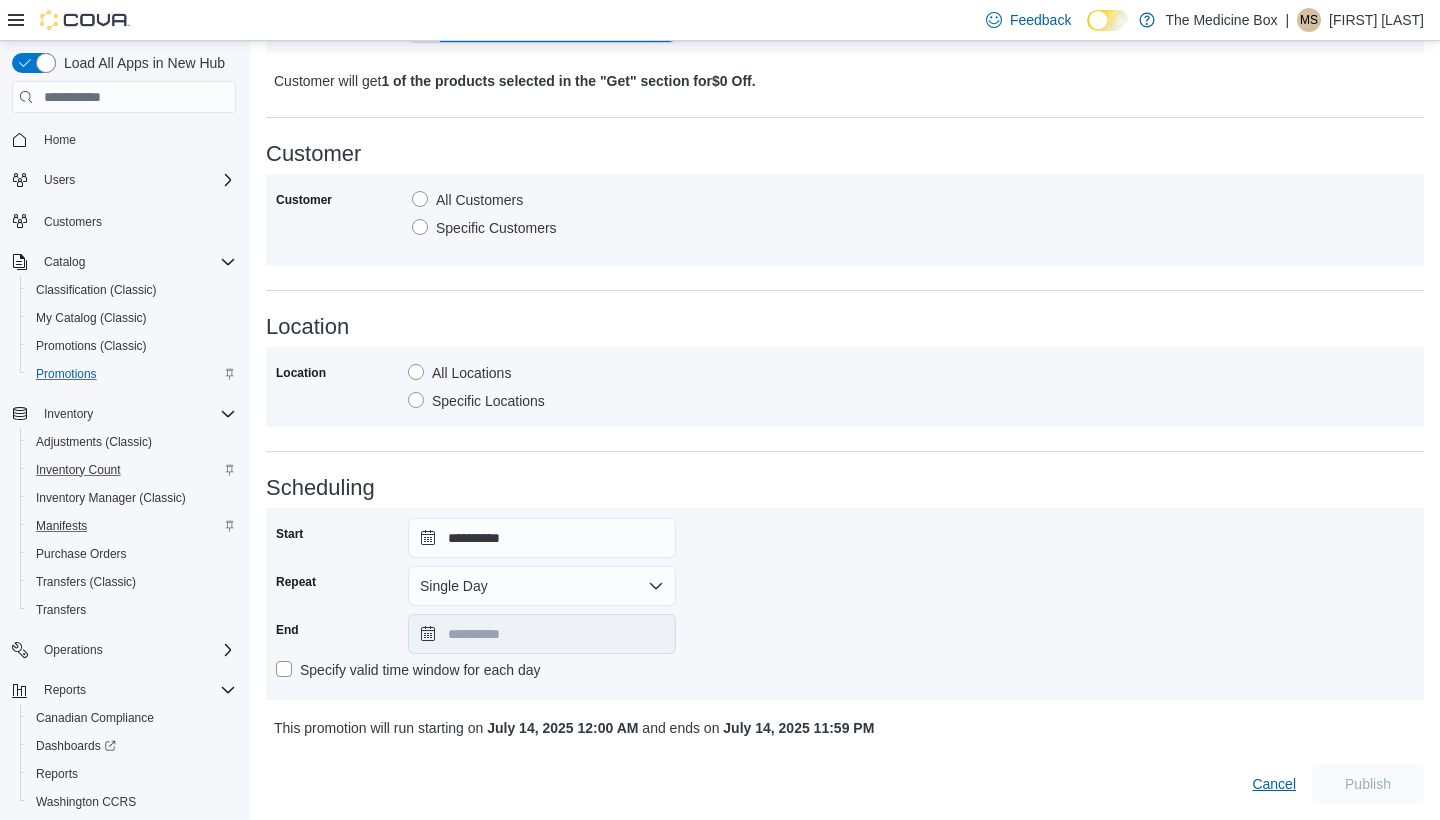 scroll, scrollTop: 735, scrollLeft: 0, axis: vertical 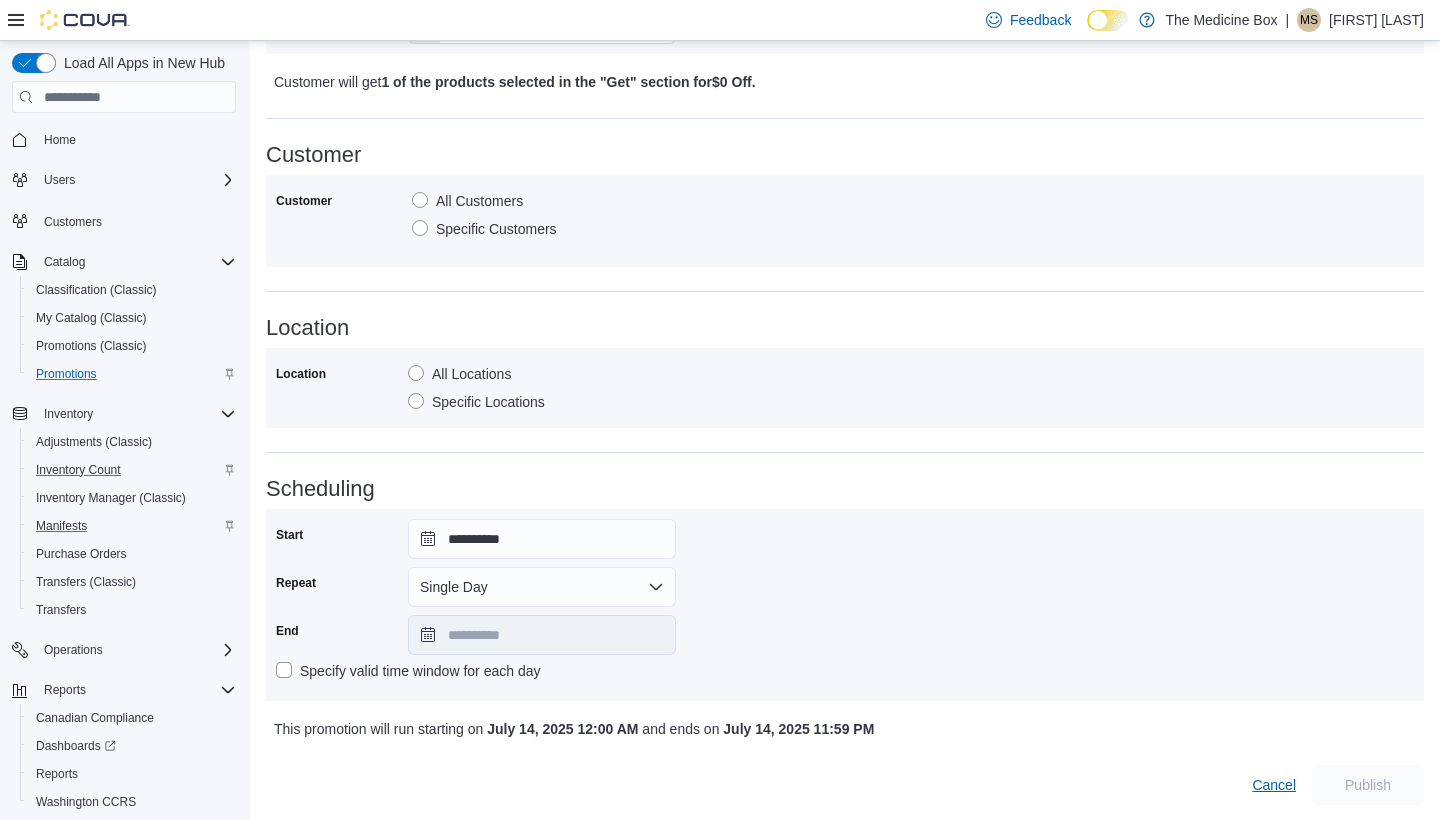 click on "Cancel Publish" at bounding box center (845, 777) 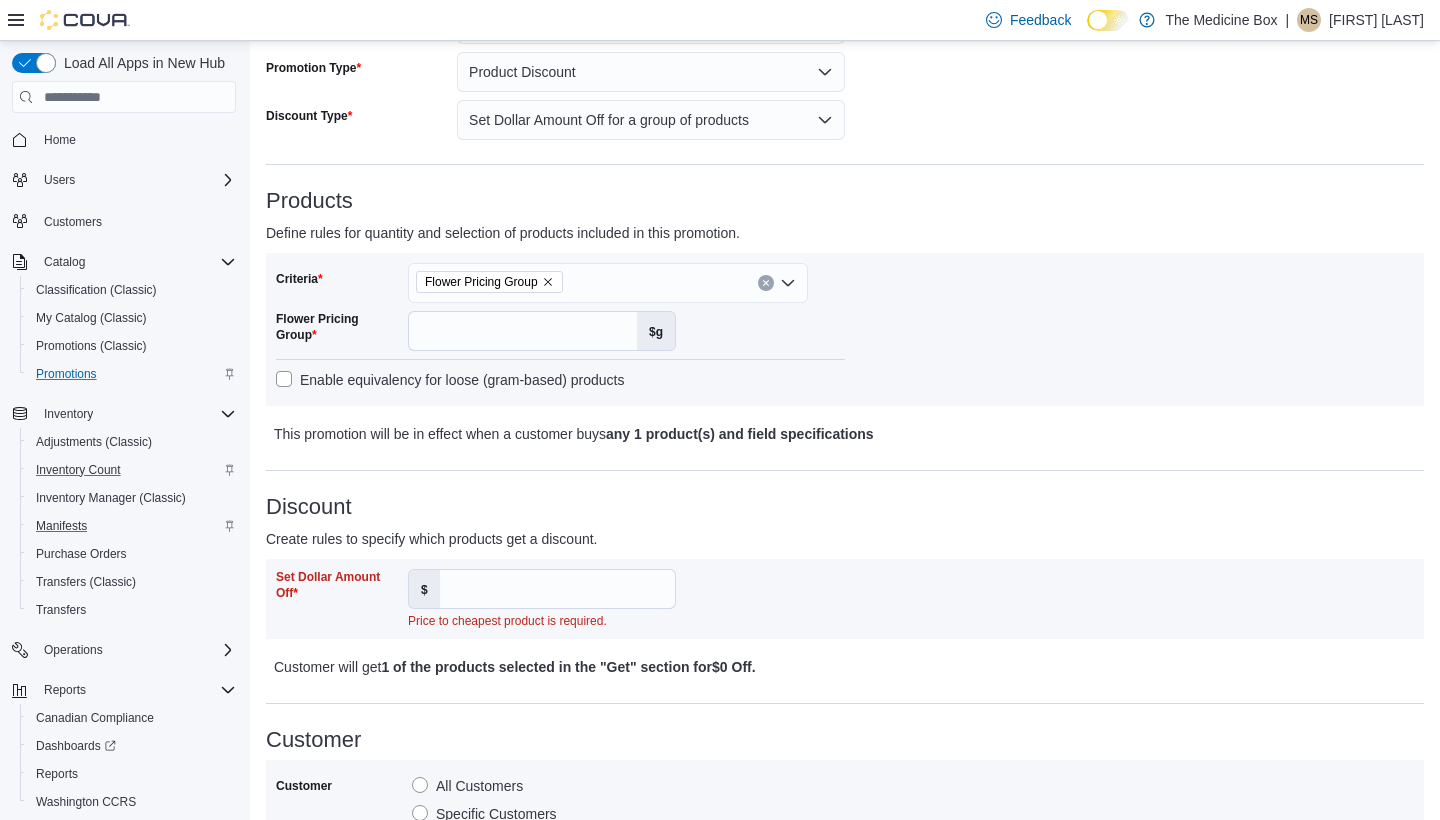 scroll, scrollTop: 161, scrollLeft: 0, axis: vertical 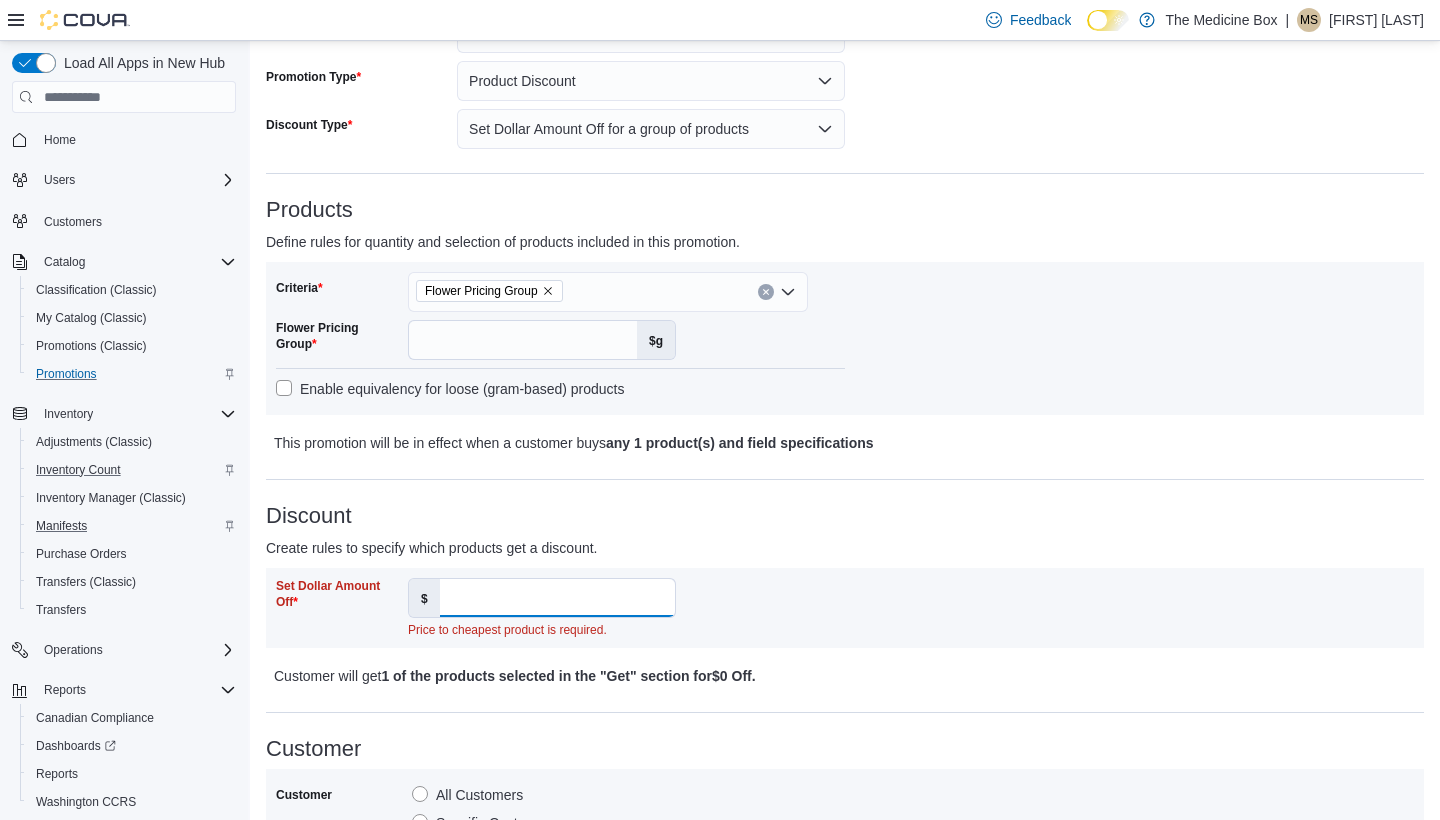 click on "Set Dollar Amount Off" at bounding box center [557, 598] 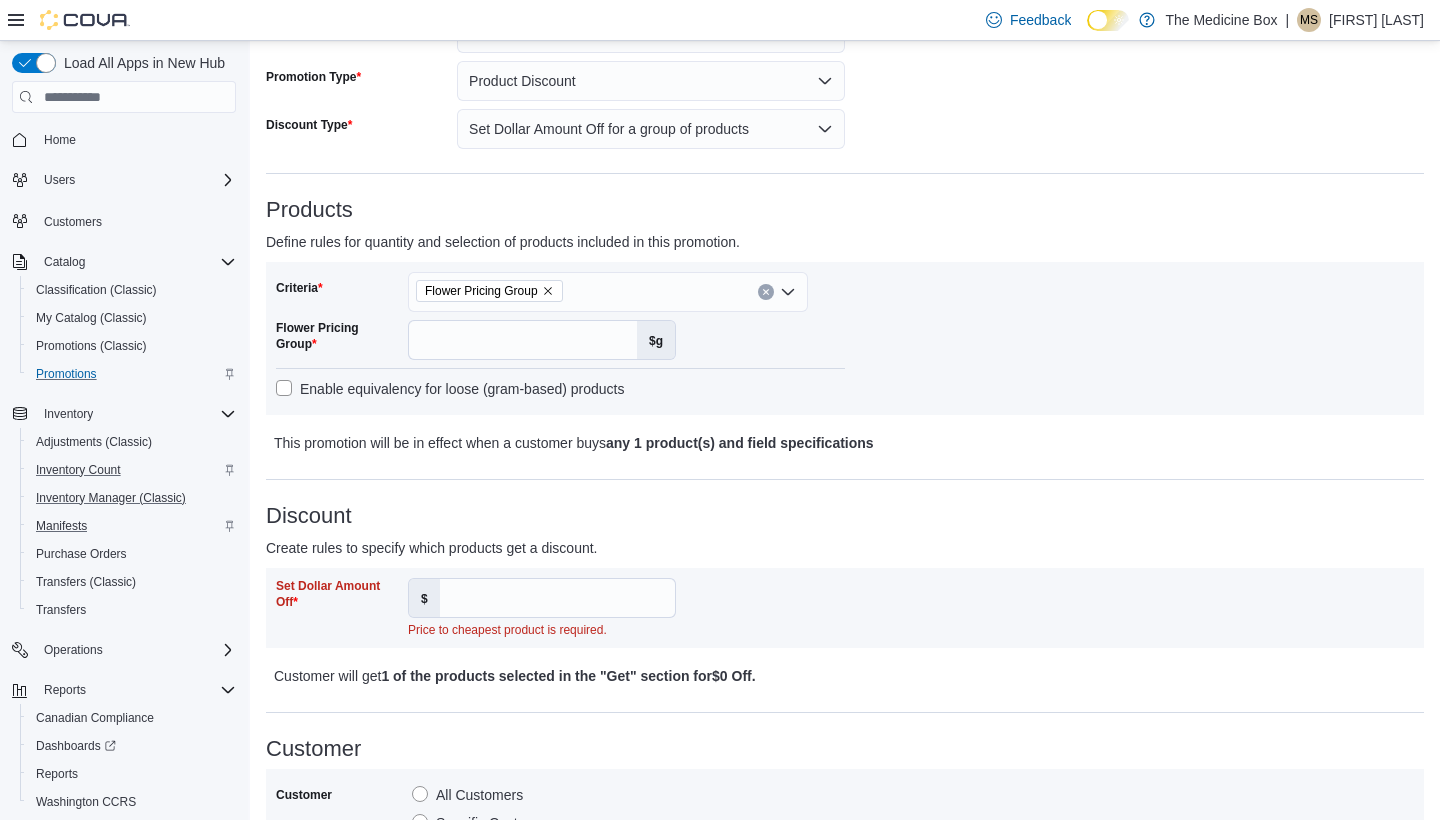 click on "Inventory Manager (Classic)" at bounding box center (132, 498) 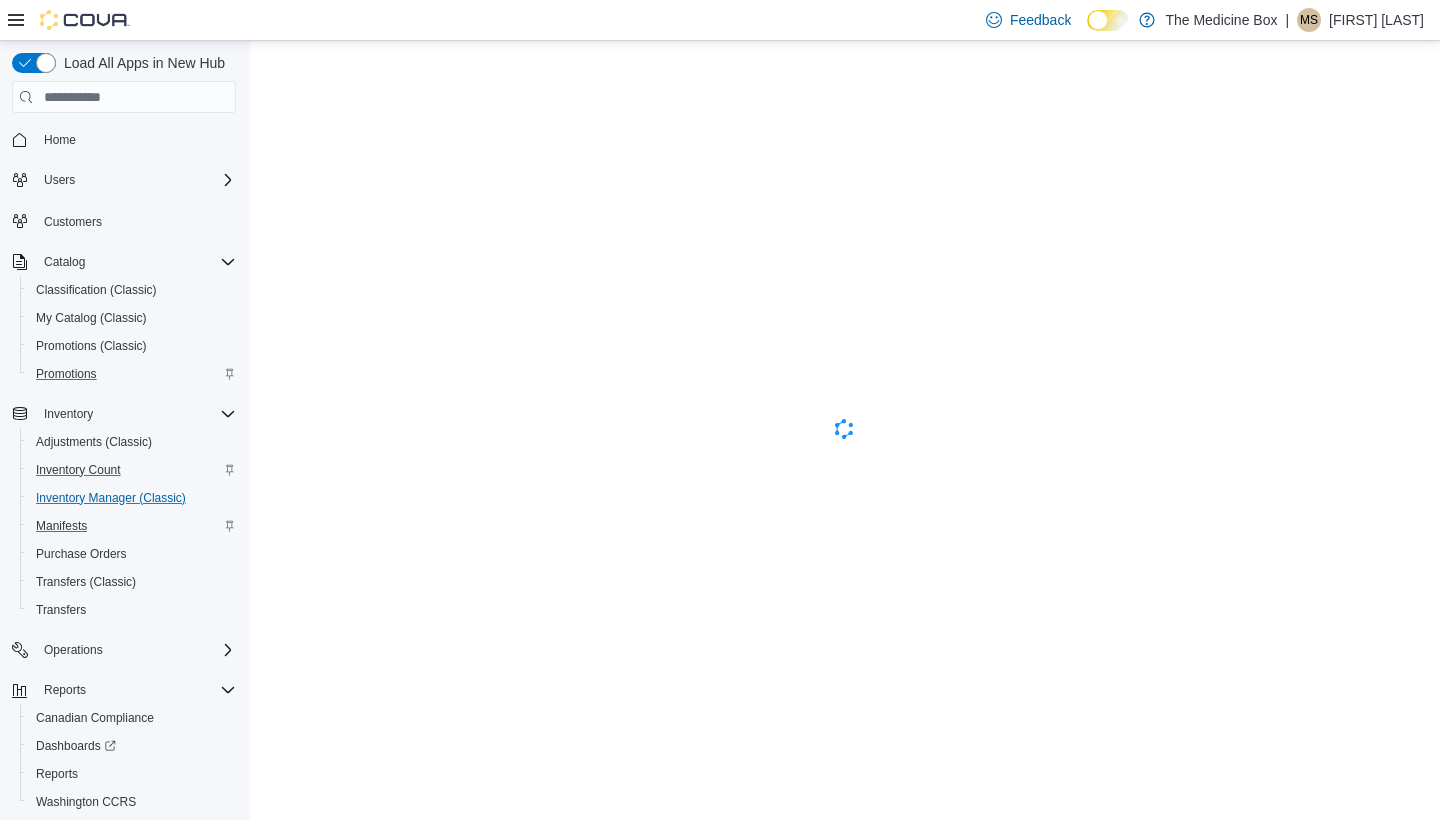 scroll, scrollTop: 0, scrollLeft: 0, axis: both 